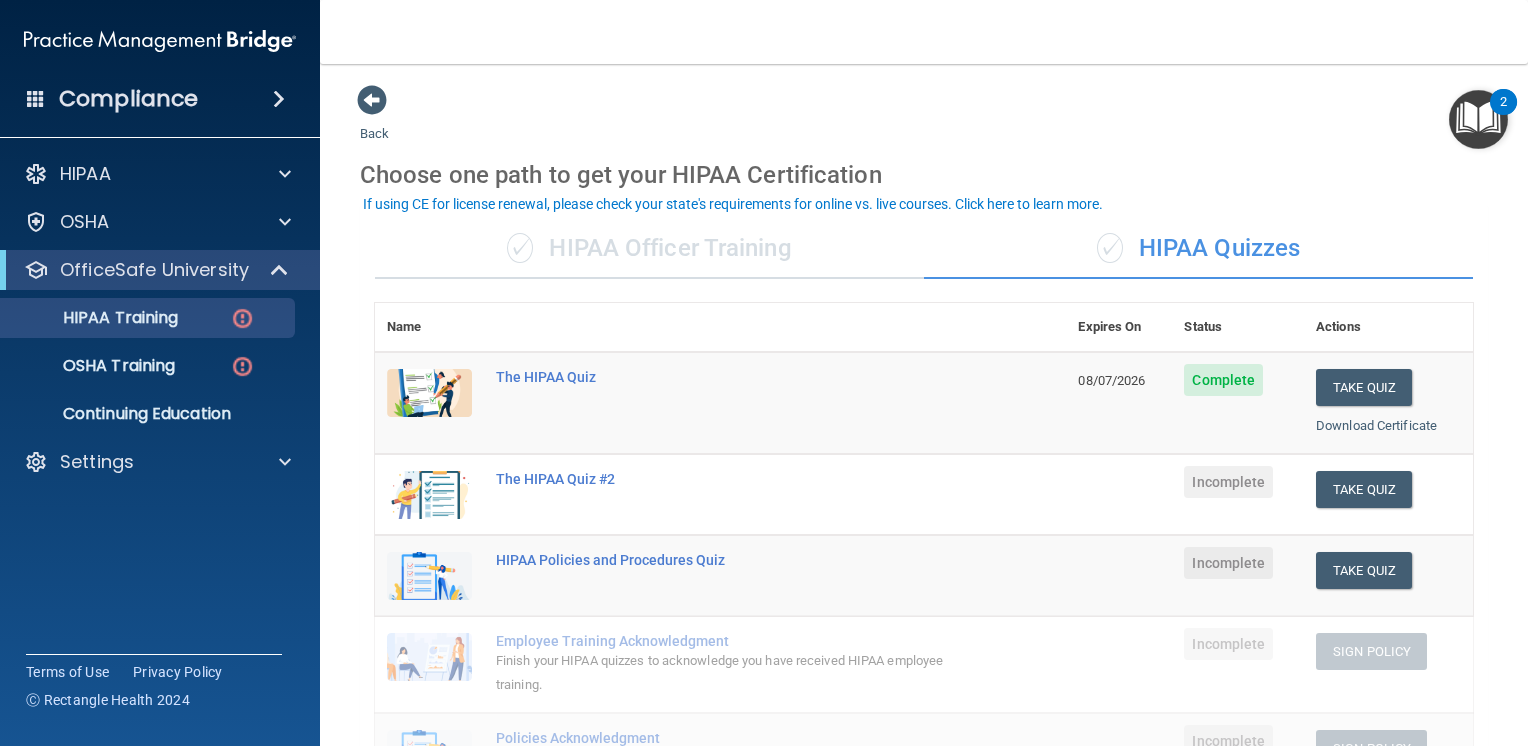 scroll, scrollTop: 0, scrollLeft: 0, axis: both 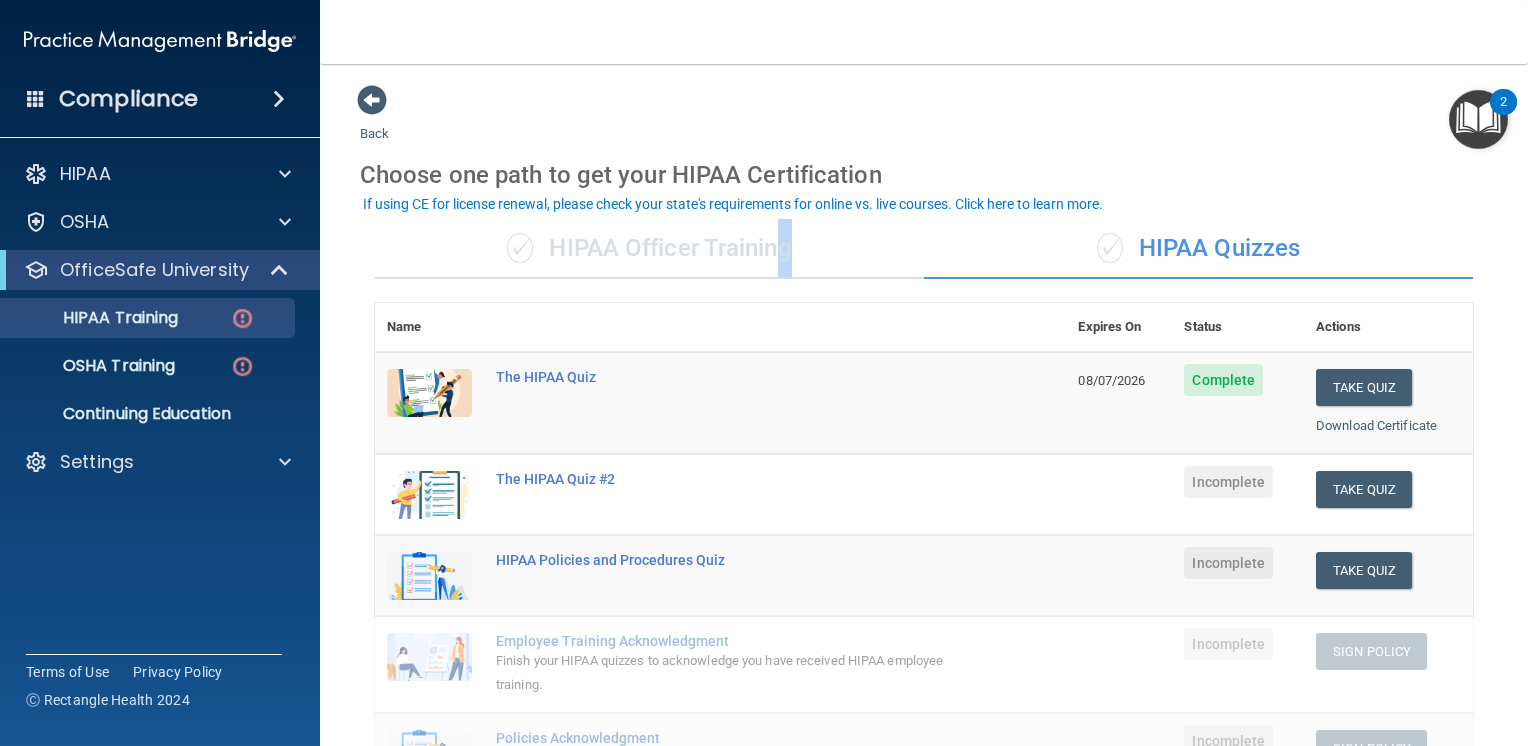 drag, startPoint x: 772, startPoint y: 278, endPoint x: 824, endPoint y: 249, distance: 59.5399 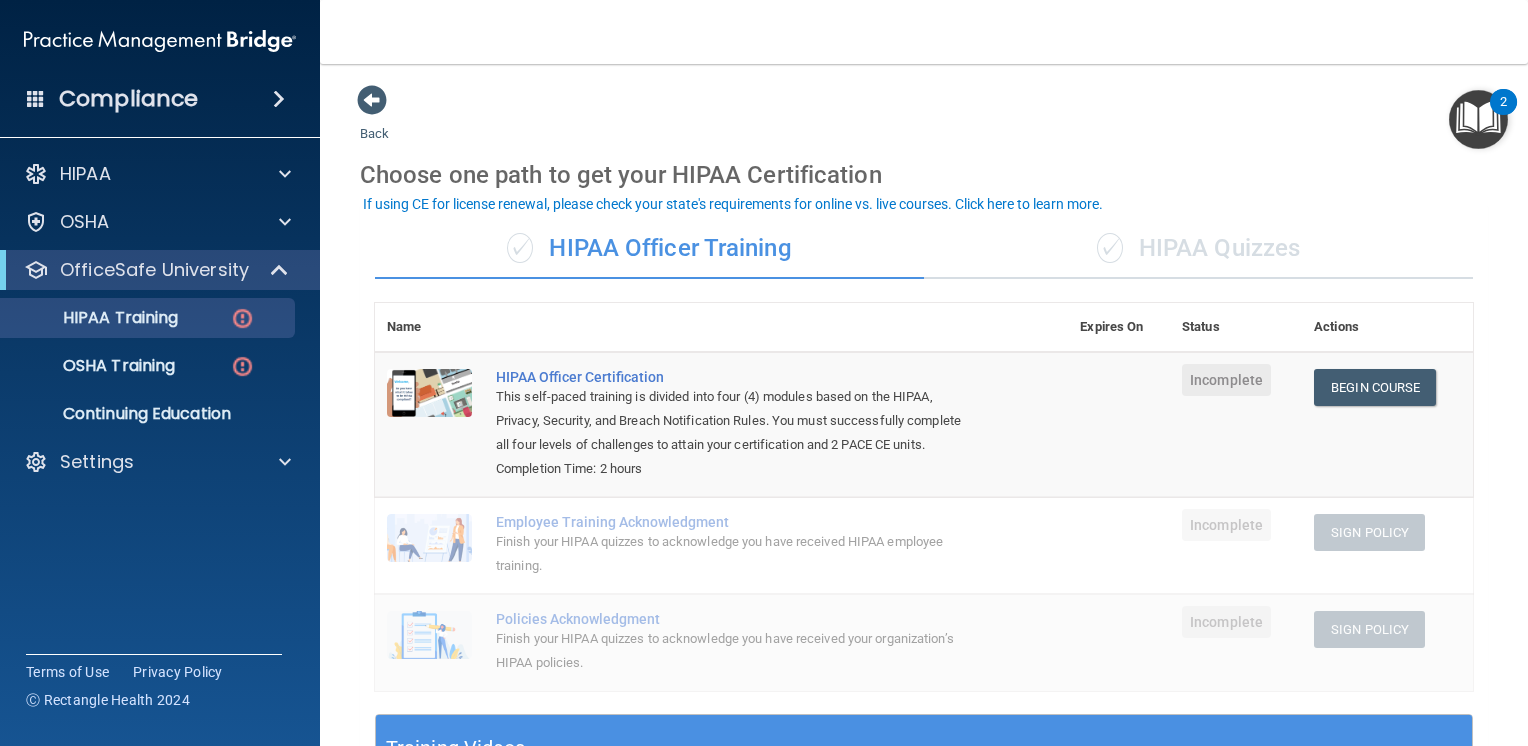 drag, startPoint x: 824, startPoint y: 249, endPoint x: 1056, endPoint y: 64, distance: 296.73053 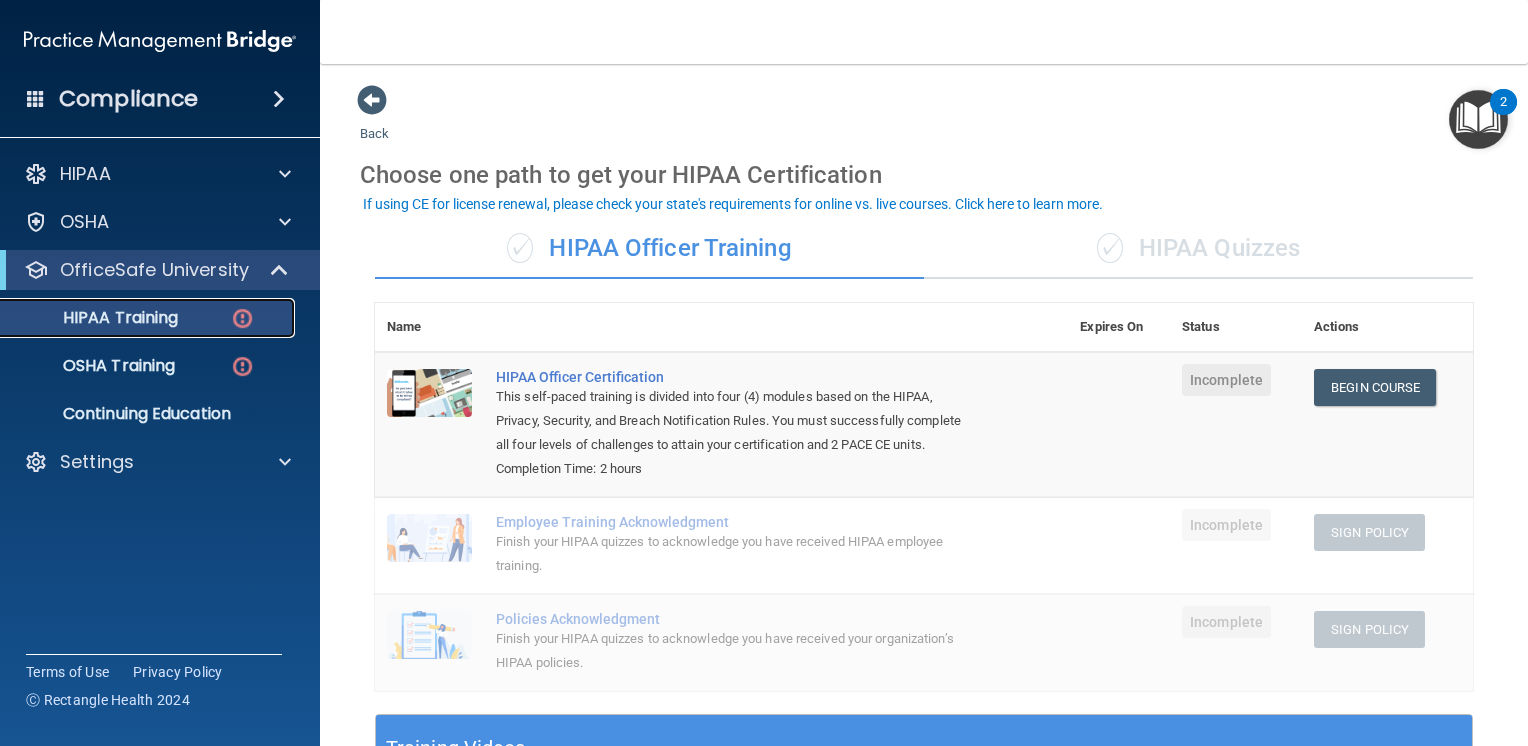 click on "HIPAA Training" at bounding box center (95, 318) 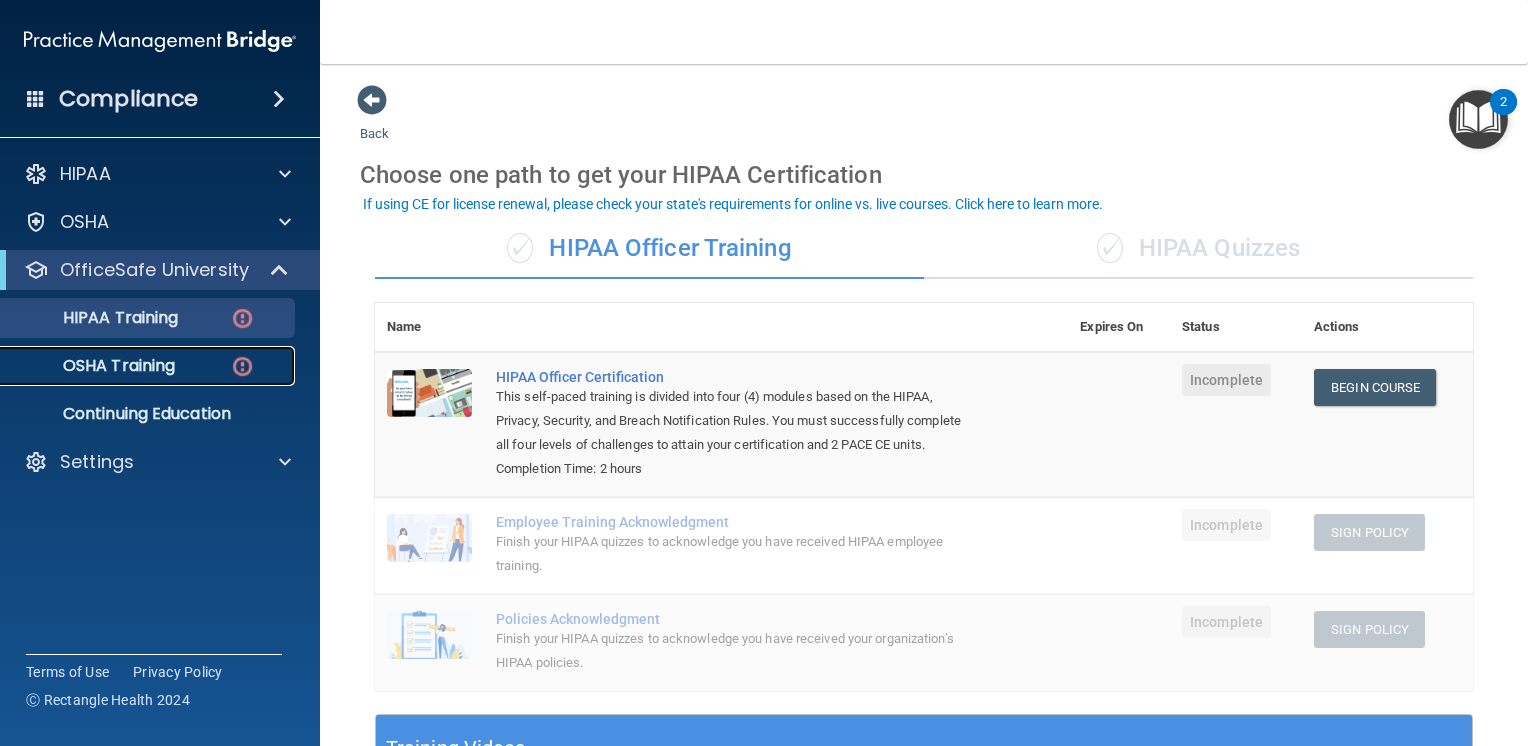 click on "OSHA Training" at bounding box center (94, 366) 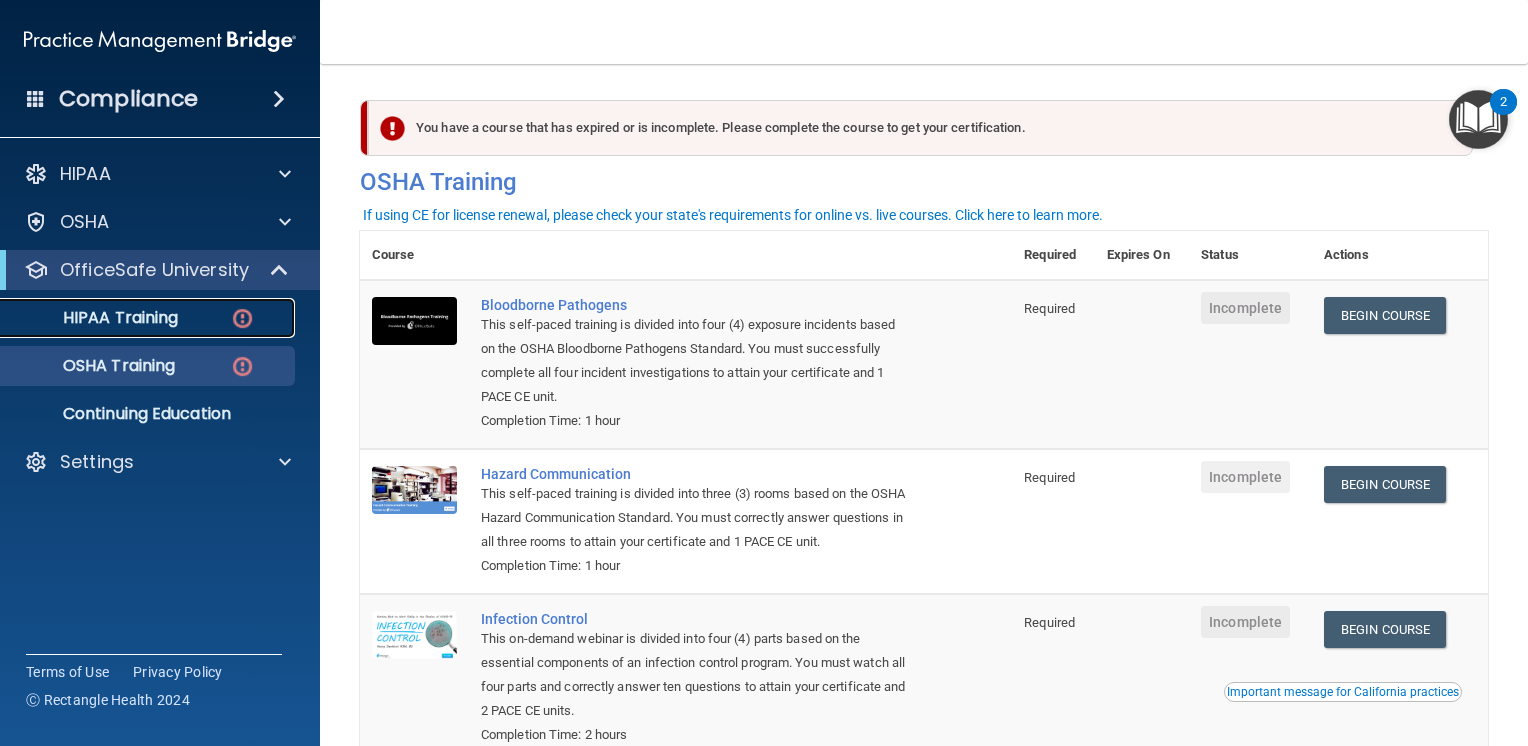 click on "HIPAA Training" at bounding box center [137, 318] 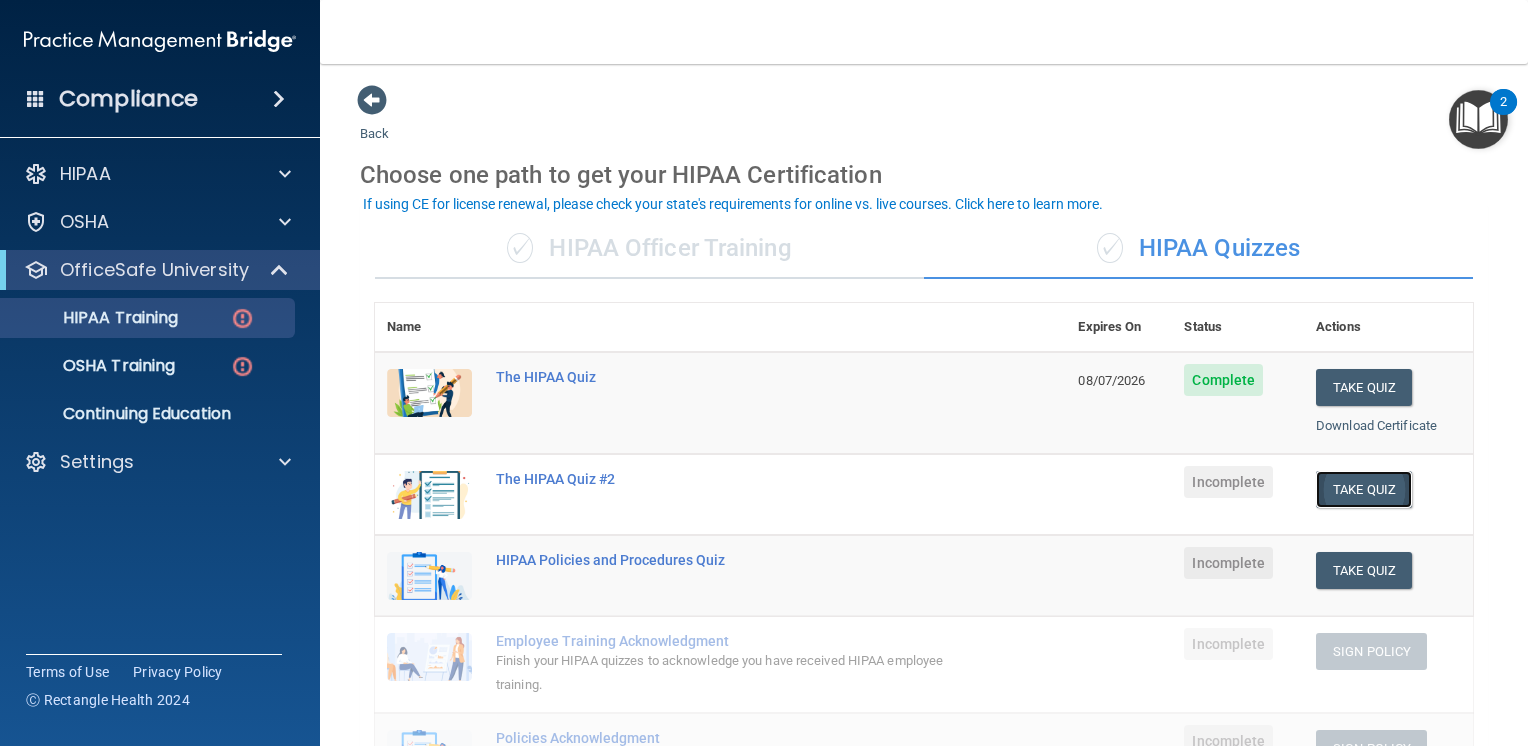 click on "Take Quiz" at bounding box center (1364, 489) 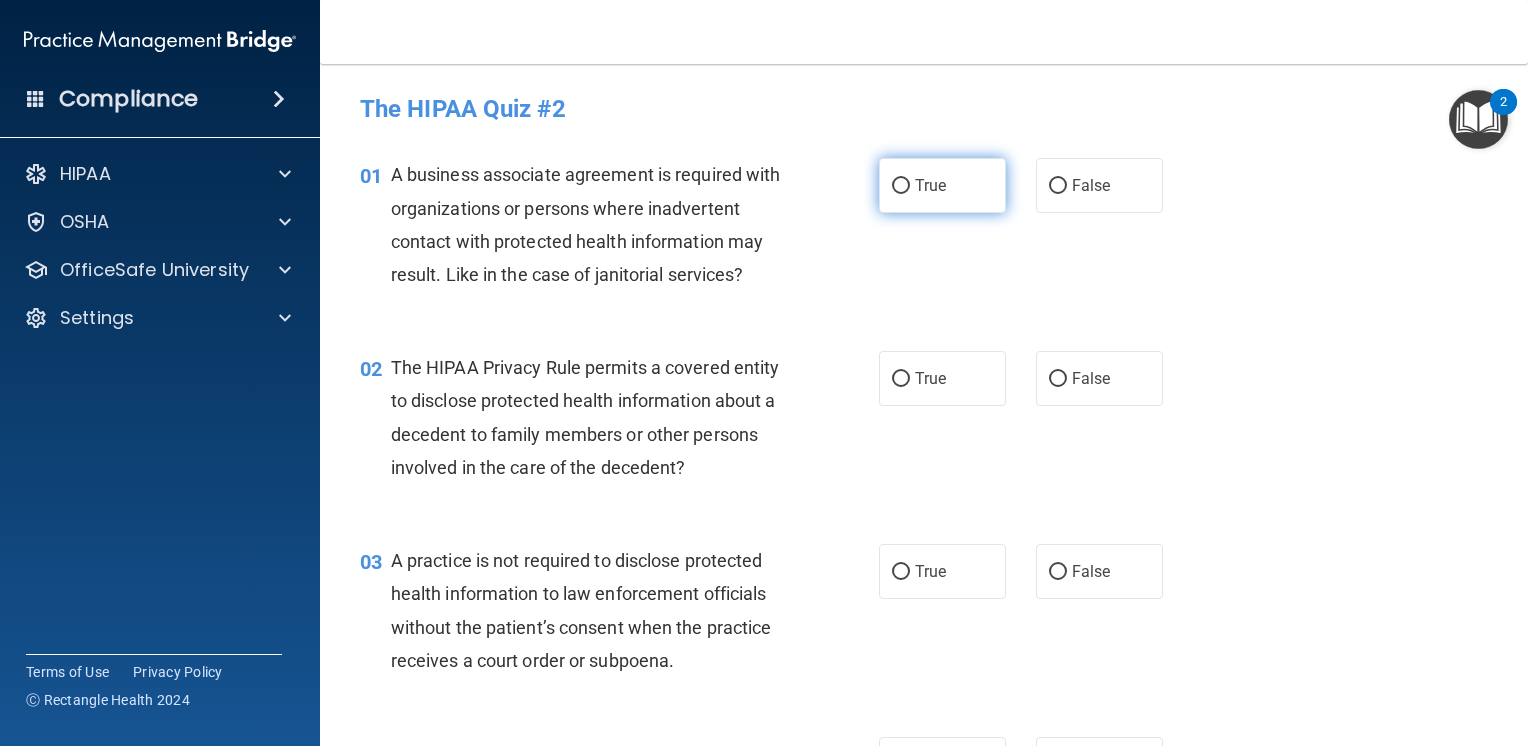 click on "True" at bounding box center (942, 185) 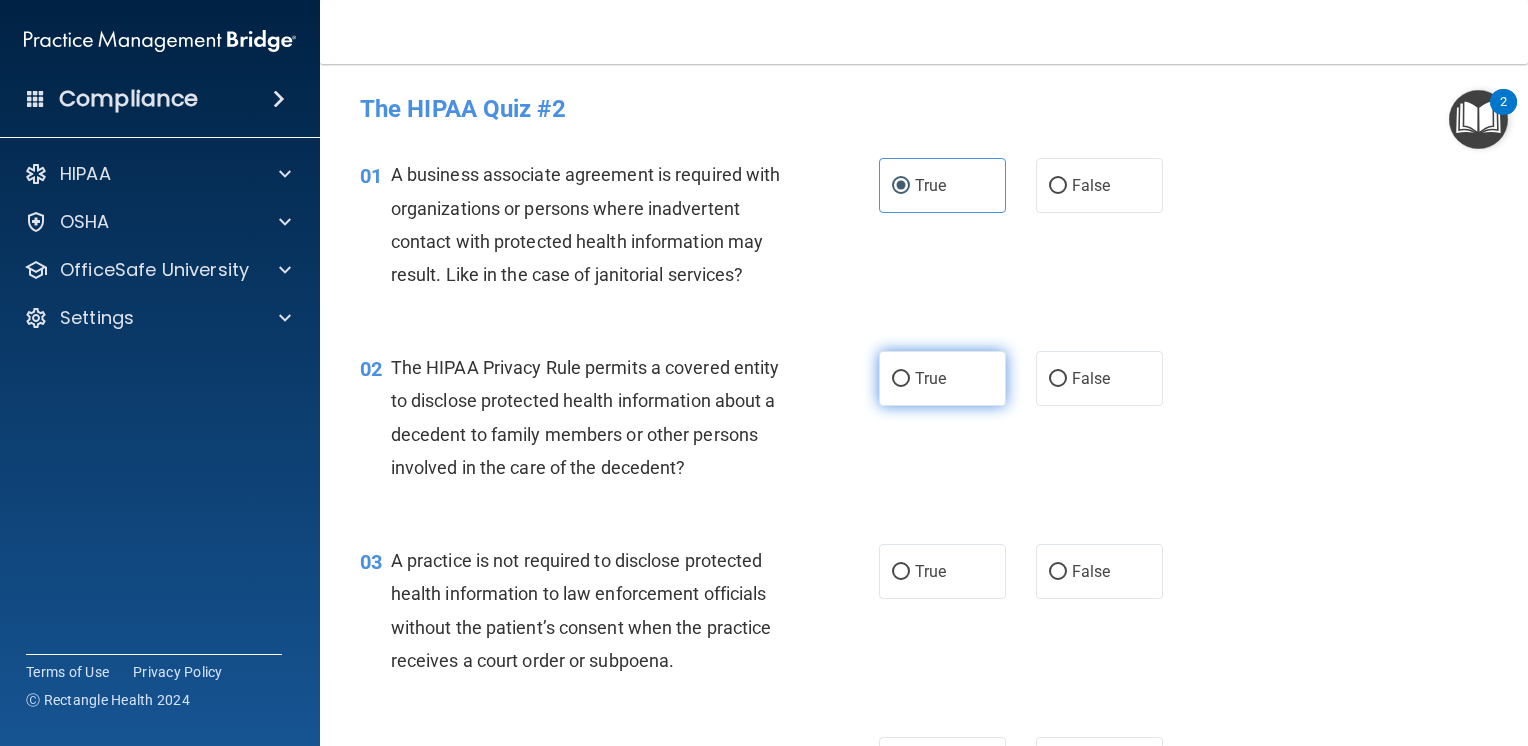 click on "True" at bounding box center [942, 378] 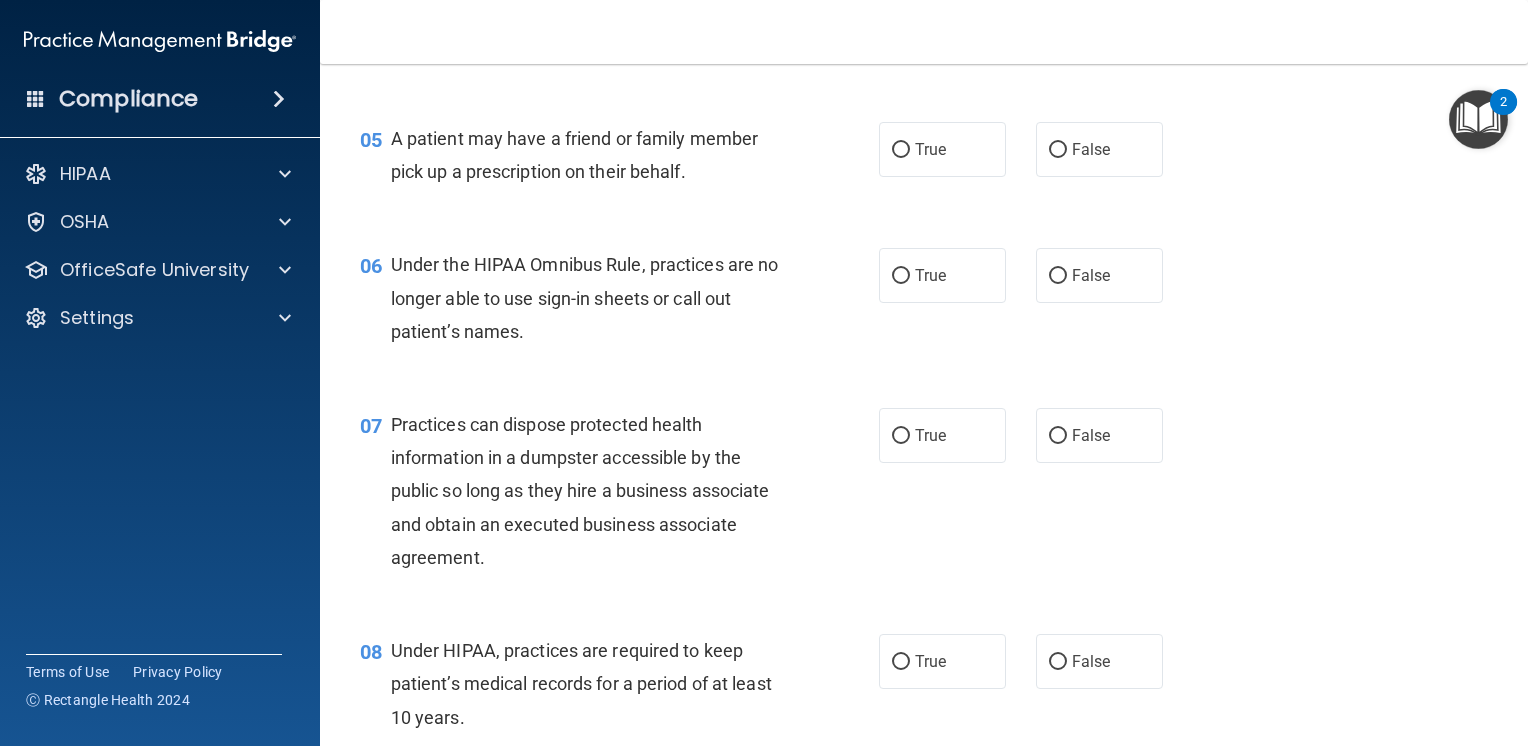 scroll, scrollTop: 1091, scrollLeft: 0, axis: vertical 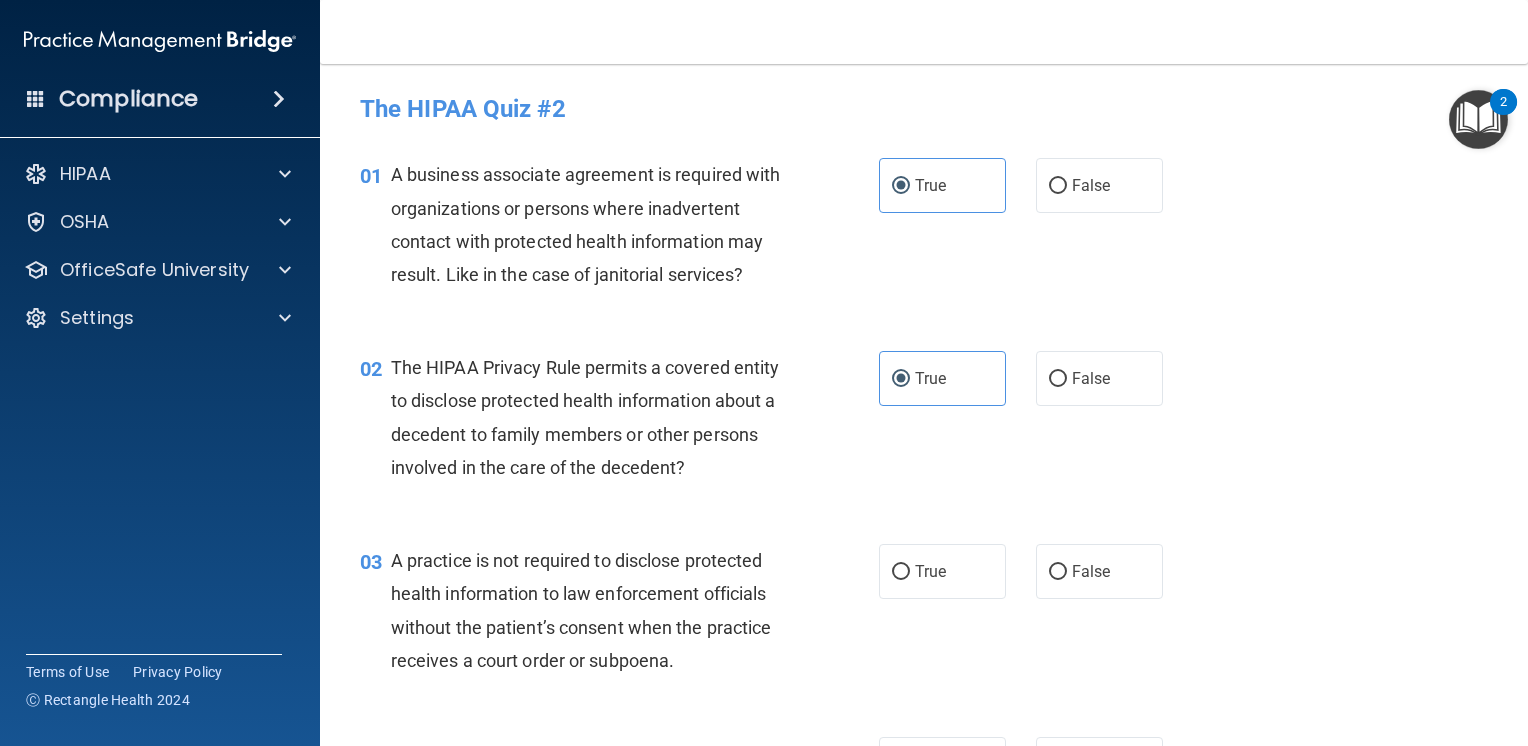 click on "-                The HIPAA Quiz #2         This quiz doesn’t expire until . Are you sure you want to take this quiz now?   Take the quiz anyway!                       01       A business associate agreement is required with organizations or persons where inadvertent contact with protected health information may result.  Like in the case of janitorial services?                 True           False                       02       The HIPAA Privacy Rule permits a covered entity to disclose protected health information about a decedent to family members or other persons involved in the care of the decedent?                 True           False                       03       A practice is not required to disclose protected health information to law enforcement officials without the patient’s consent when the practice receives  a court order or subpoena.                 True           False                       04                       True           False                       05" at bounding box center (924, 405) 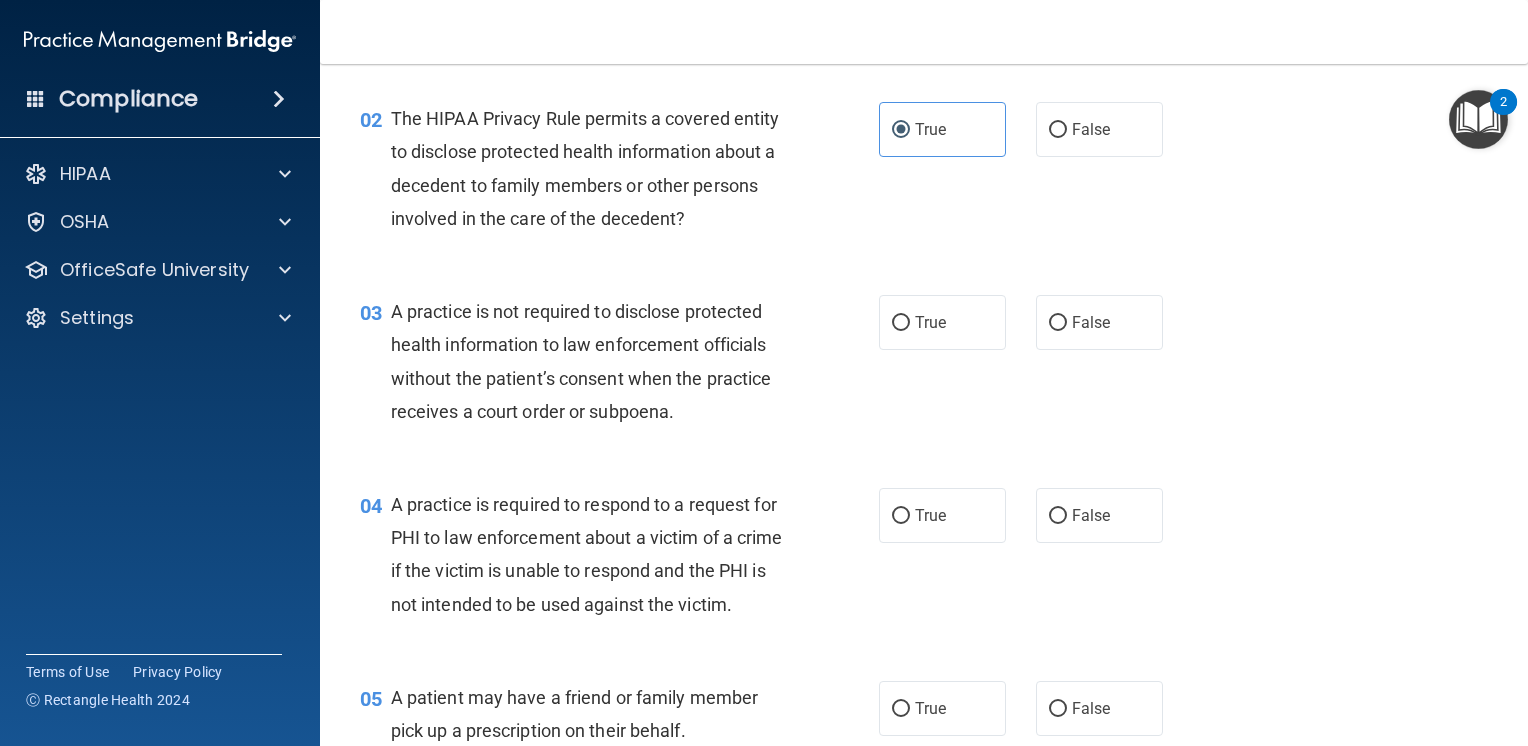 scroll, scrollTop: 280, scrollLeft: 0, axis: vertical 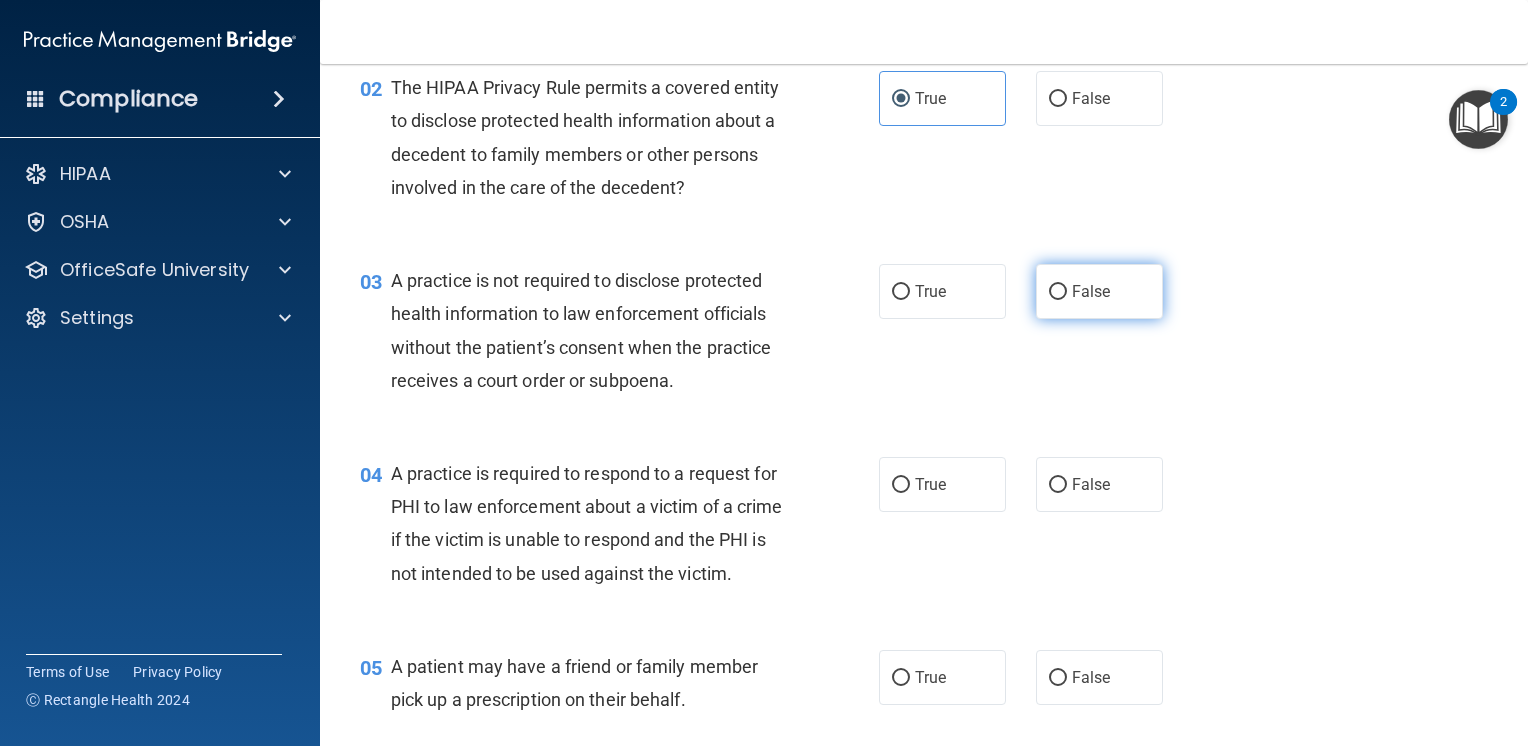 click on "False" at bounding box center (1099, 291) 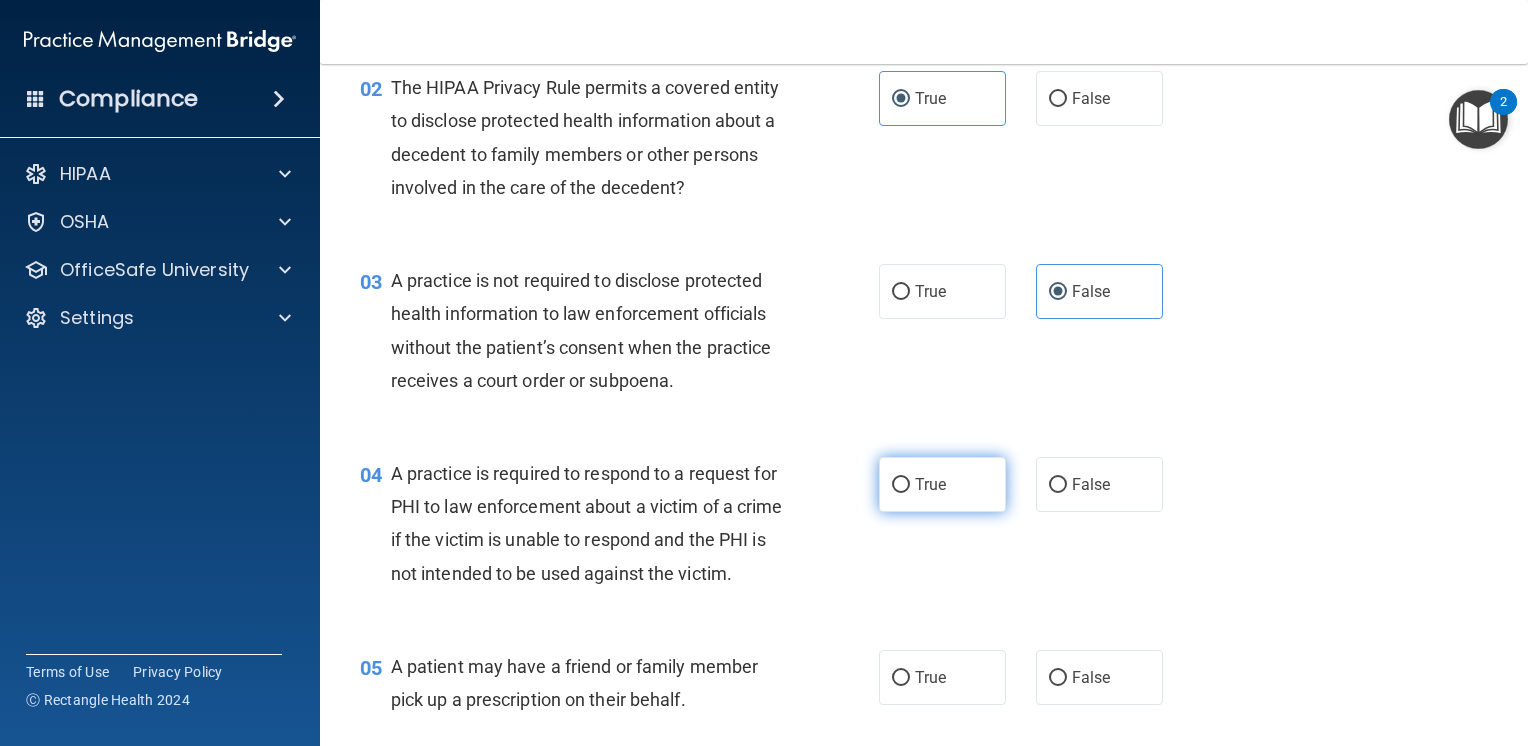 click on "True" at bounding box center (930, 484) 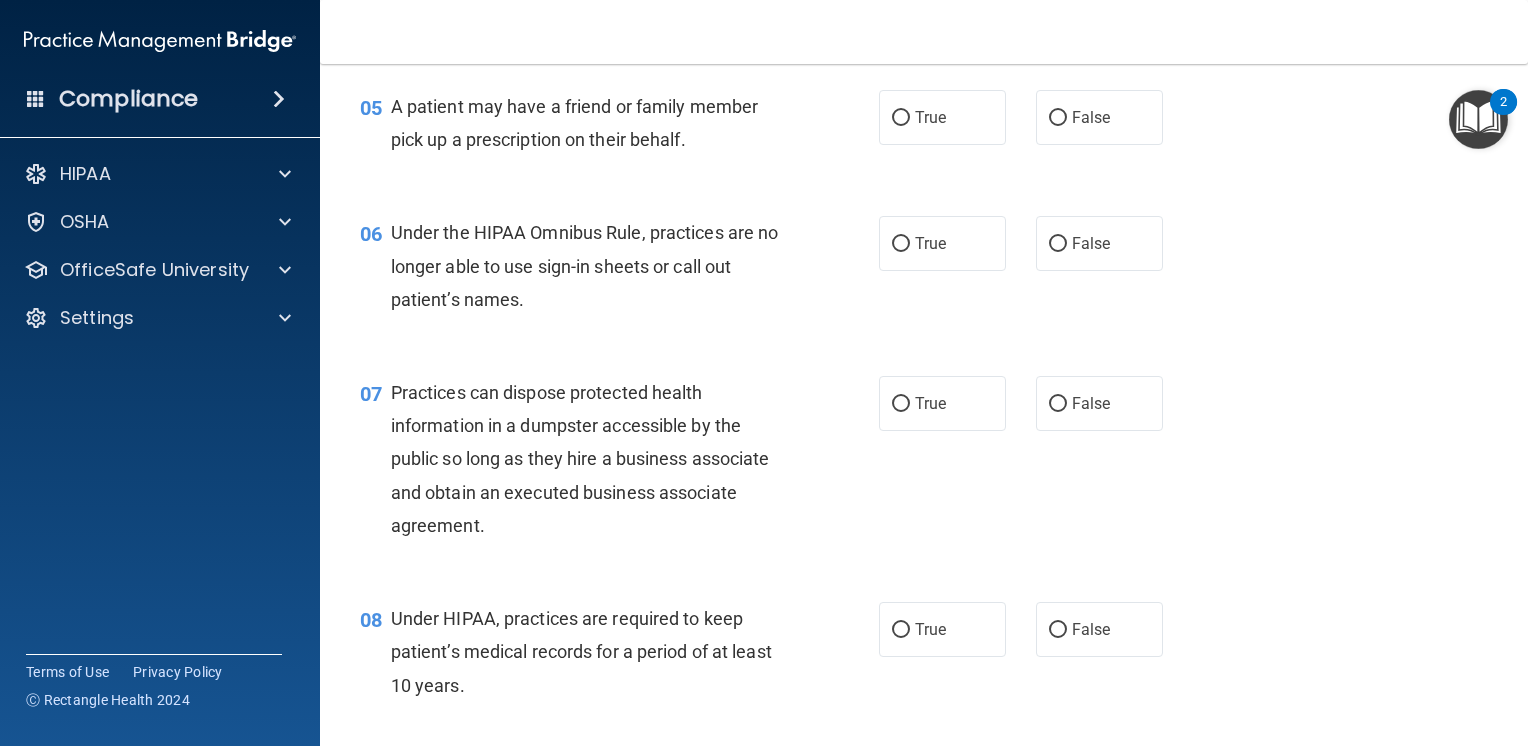 scroll, scrollTop: 880, scrollLeft: 0, axis: vertical 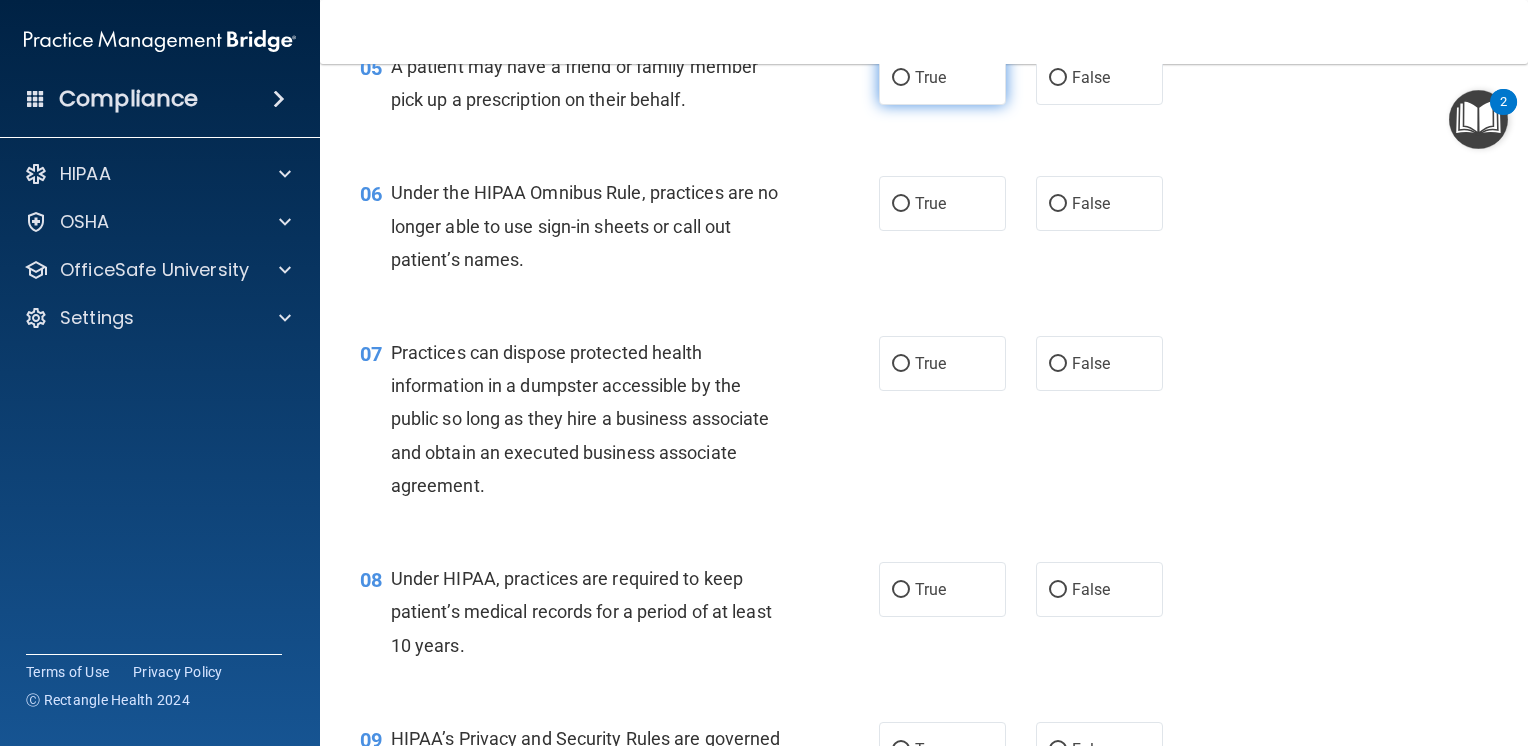 click on "True" at bounding box center [901, 78] 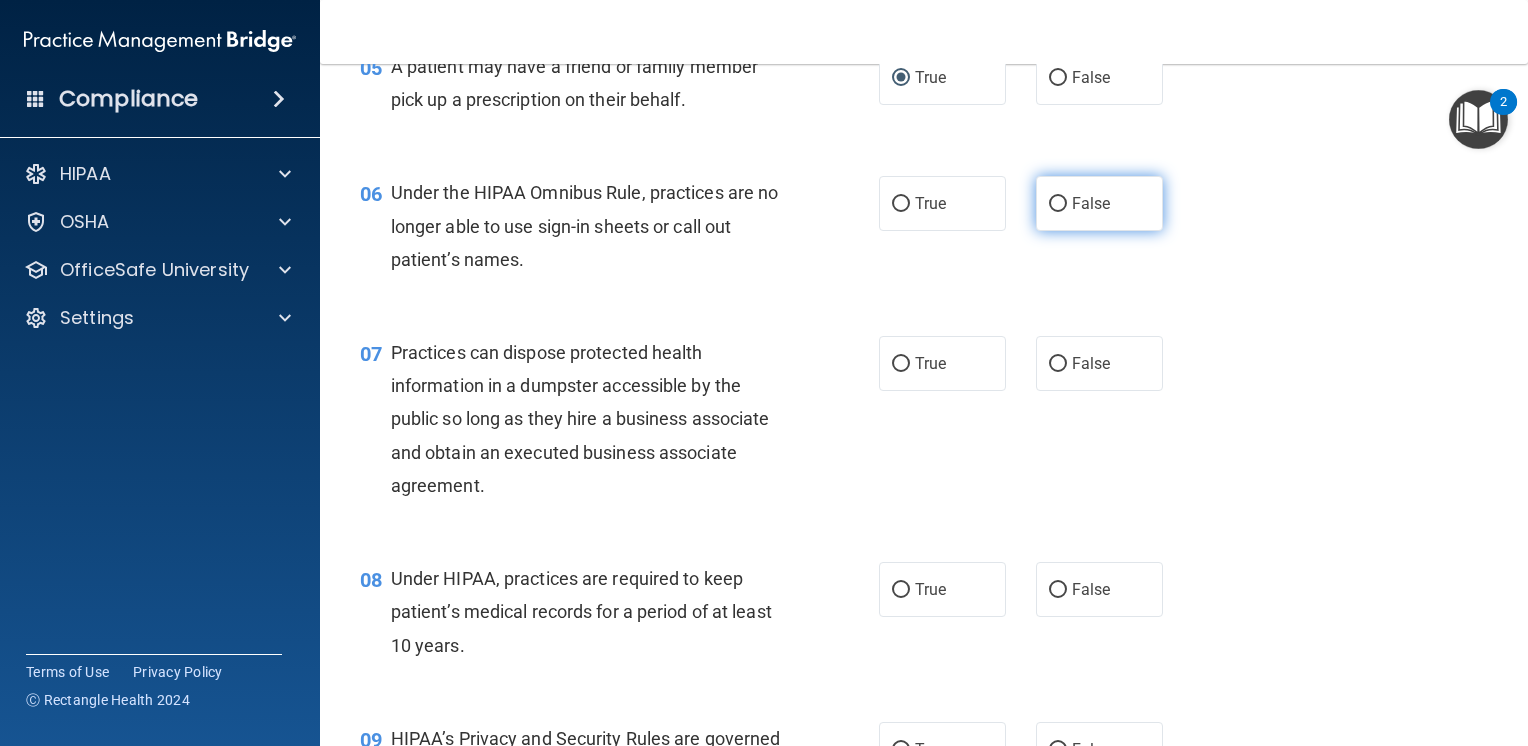 click on "False" at bounding box center [1091, 203] 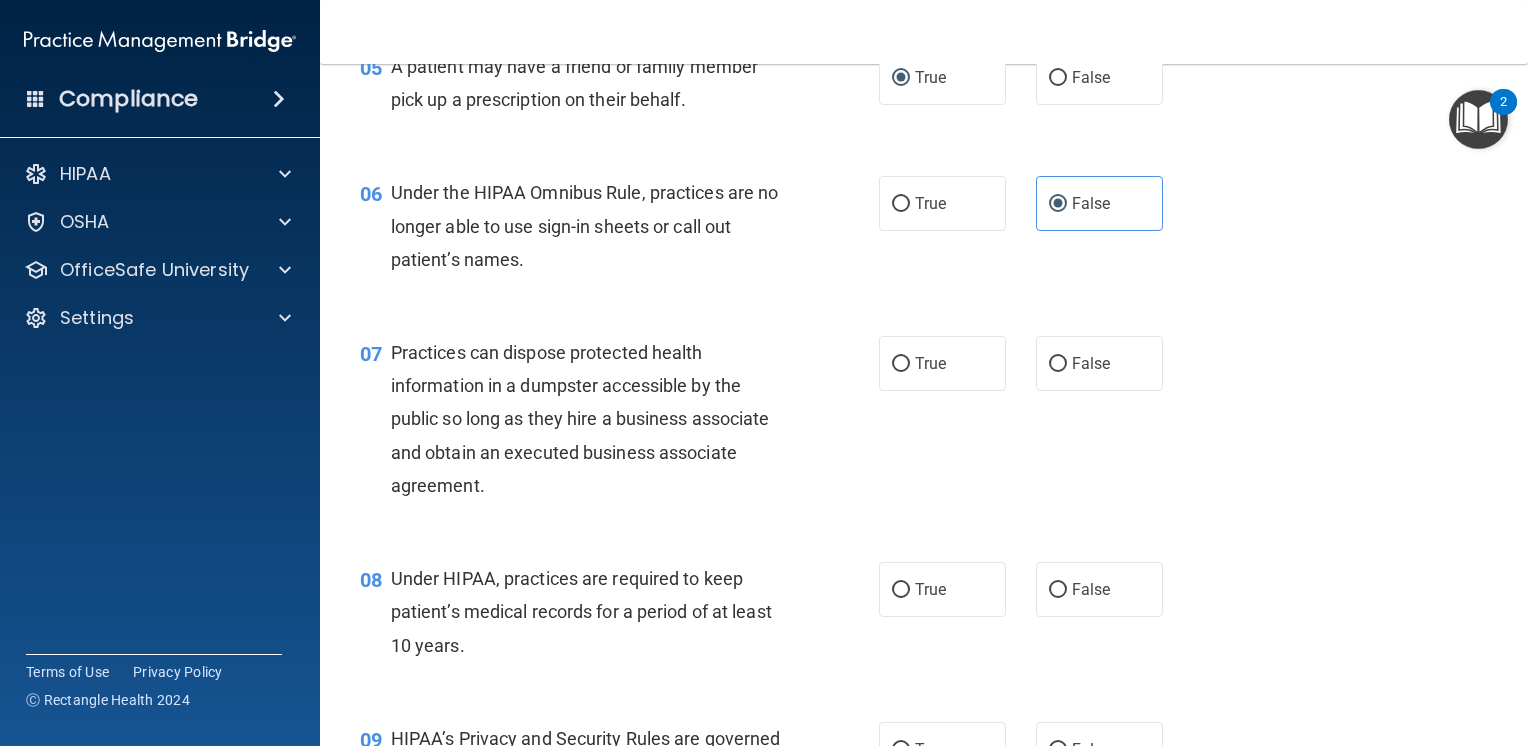 click on "06       Under the HIPAA Omnibus Rule, practices are no longer able to use sign-in sheets or call out patient’s names.                 True           False" at bounding box center [924, 231] 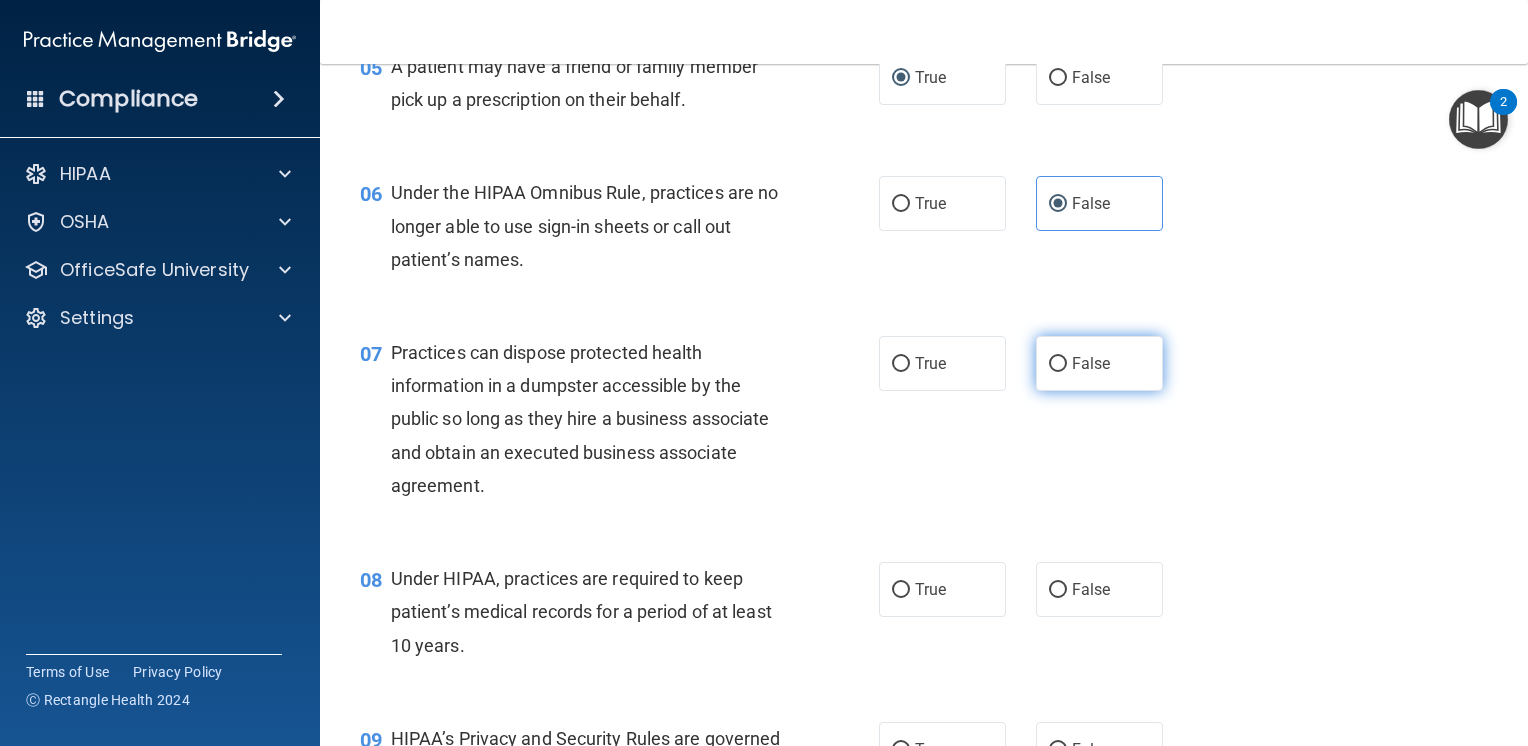 click on "False" at bounding box center [1099, 363] 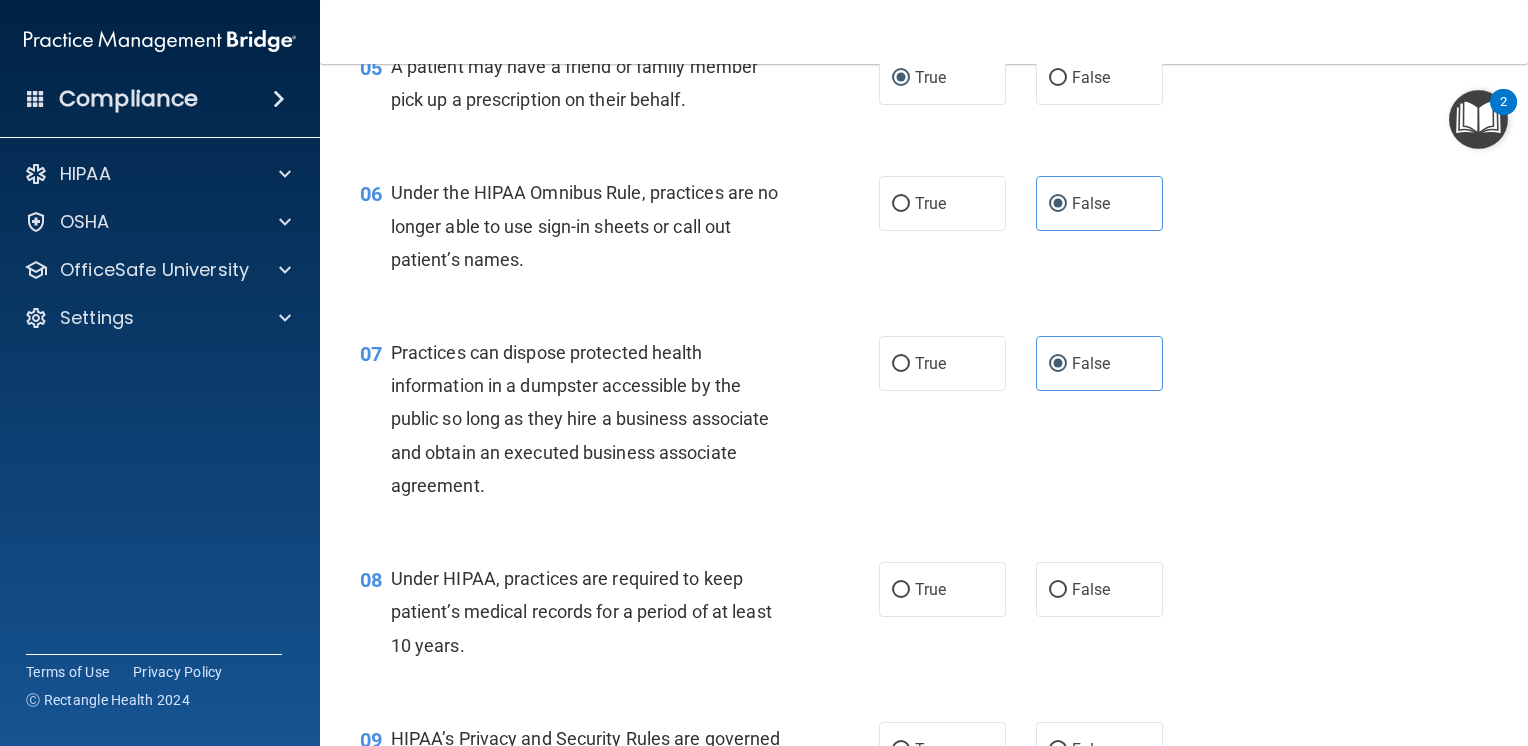 click on "08       Under HIPAA, practices are required to keep patient’s medical records for a period of at least 10 years.                 True           False" at bounding box center [924, 617] 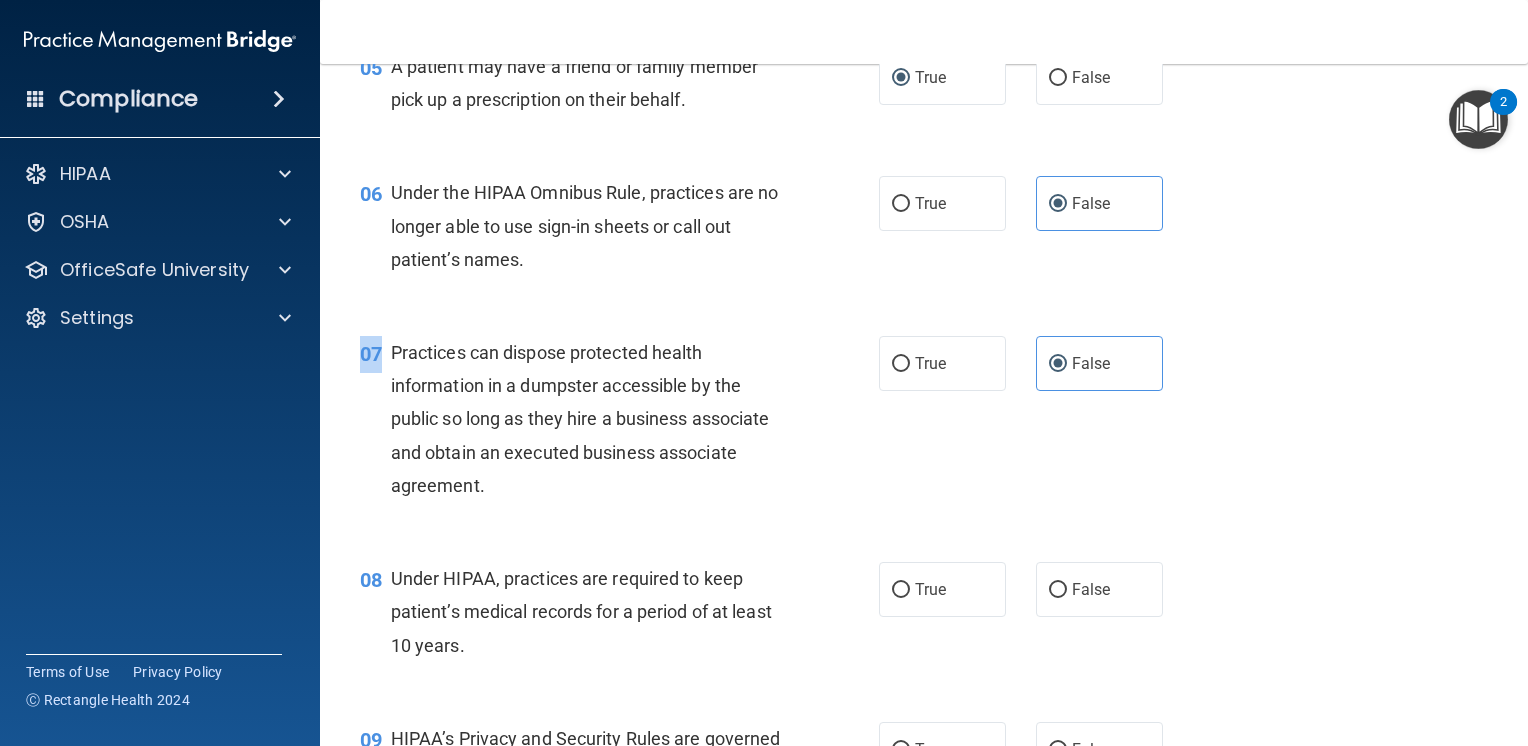 click on "07       Practices can dispose protected health information in a dumpster accessible by the public so long as they hire a business associate and obtain an executed business associate agreement.                 True           False" at bounding box center [924, 424] 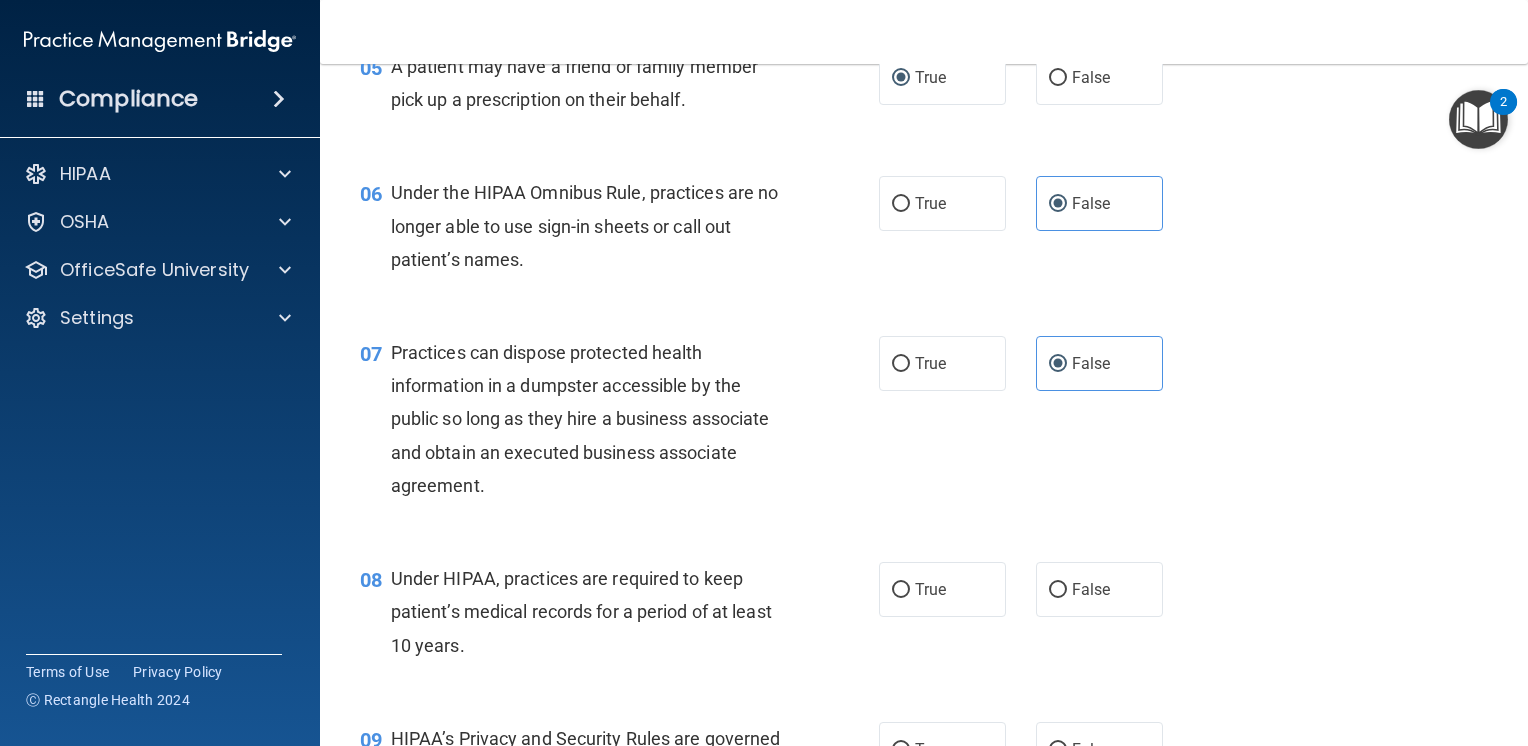 drag, startPoint x: 950, startPoint y: 536, endPoint x: 896, endPoint y: 564, distance: 60.827625 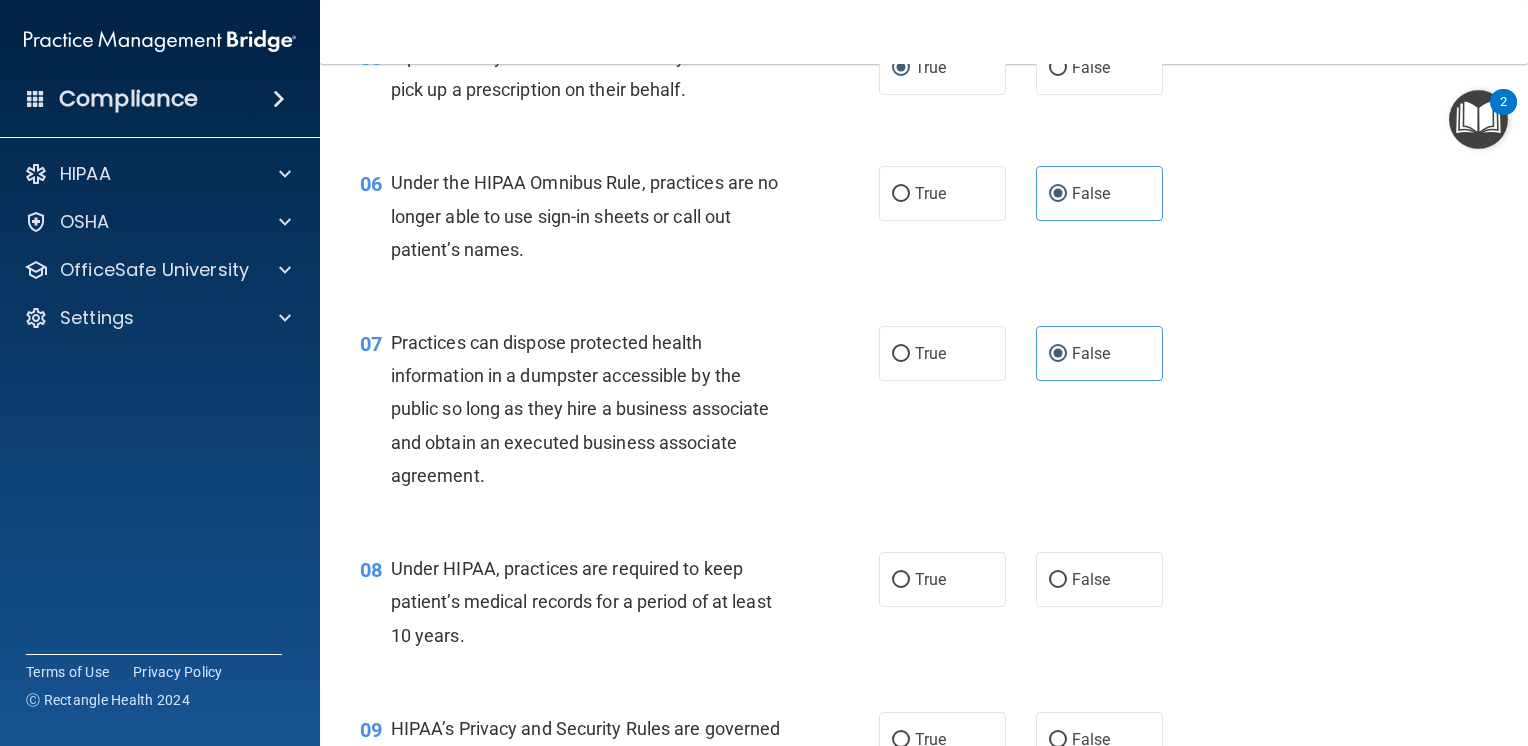 scroll, scrollTop: 911, scrollLeft: 0, axis: vertical 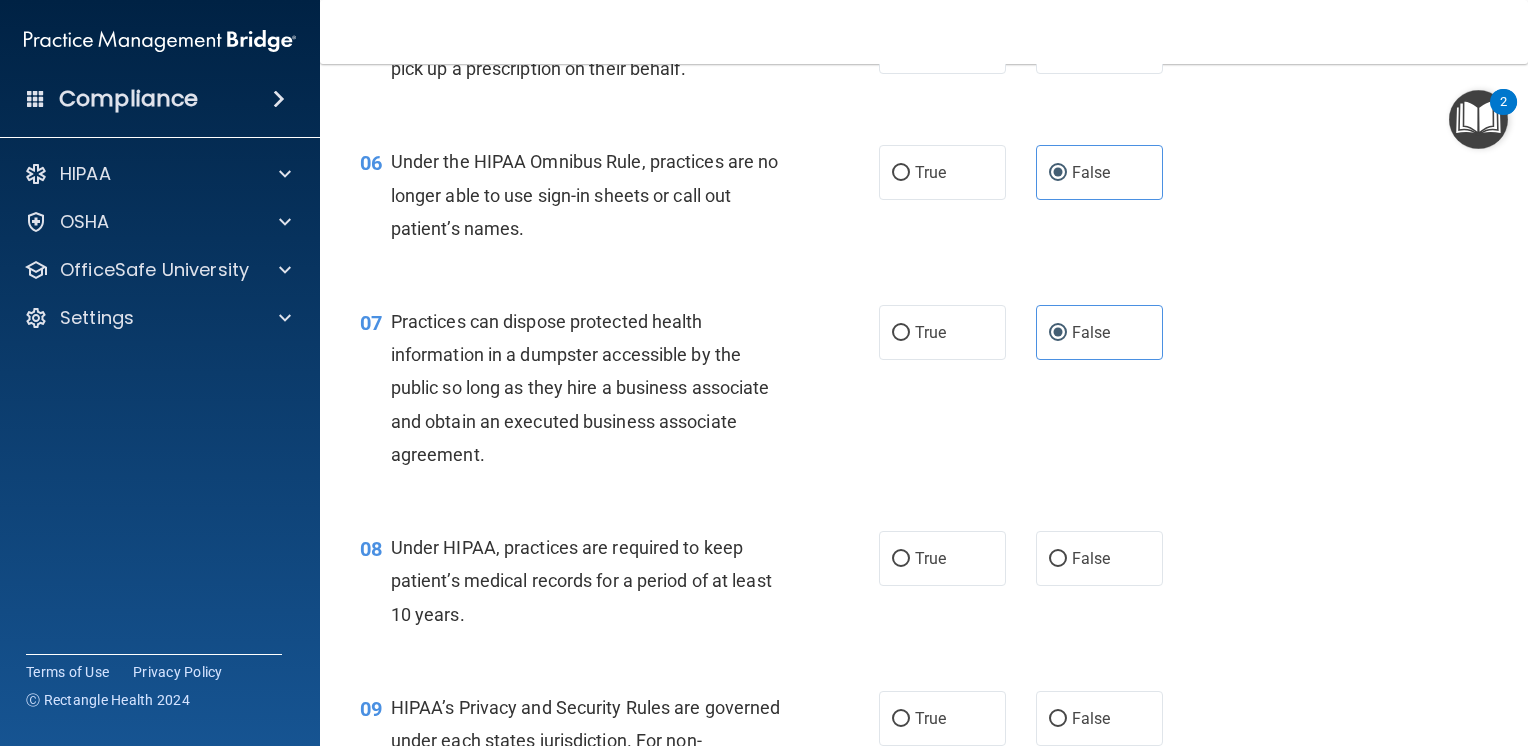drag, startPoint x: 564, startPoint y: 606, endPoint x: 564, endPoint y: 627, distance: 21 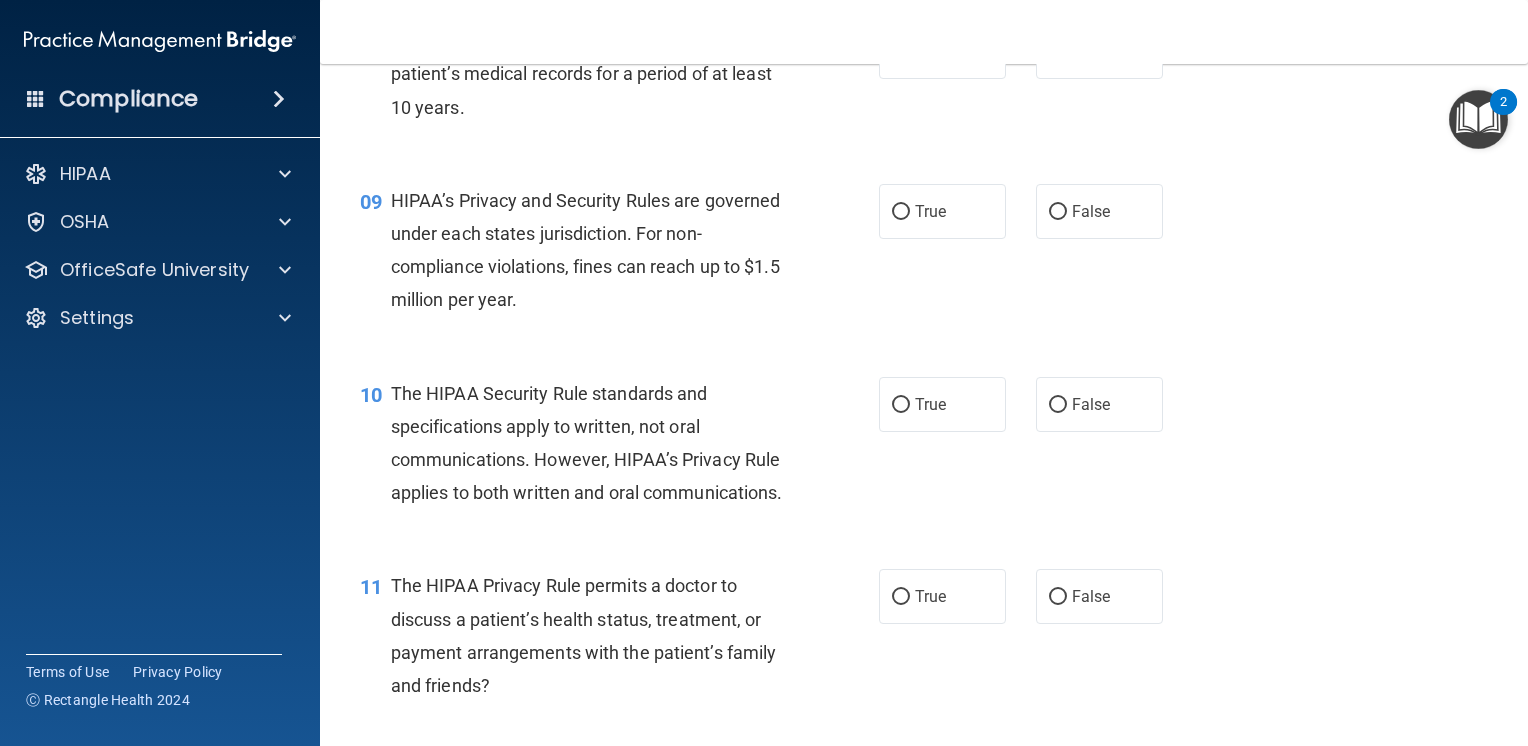 scroll, scrollTop: 1432, scrollLeft: 0, axis: vertical 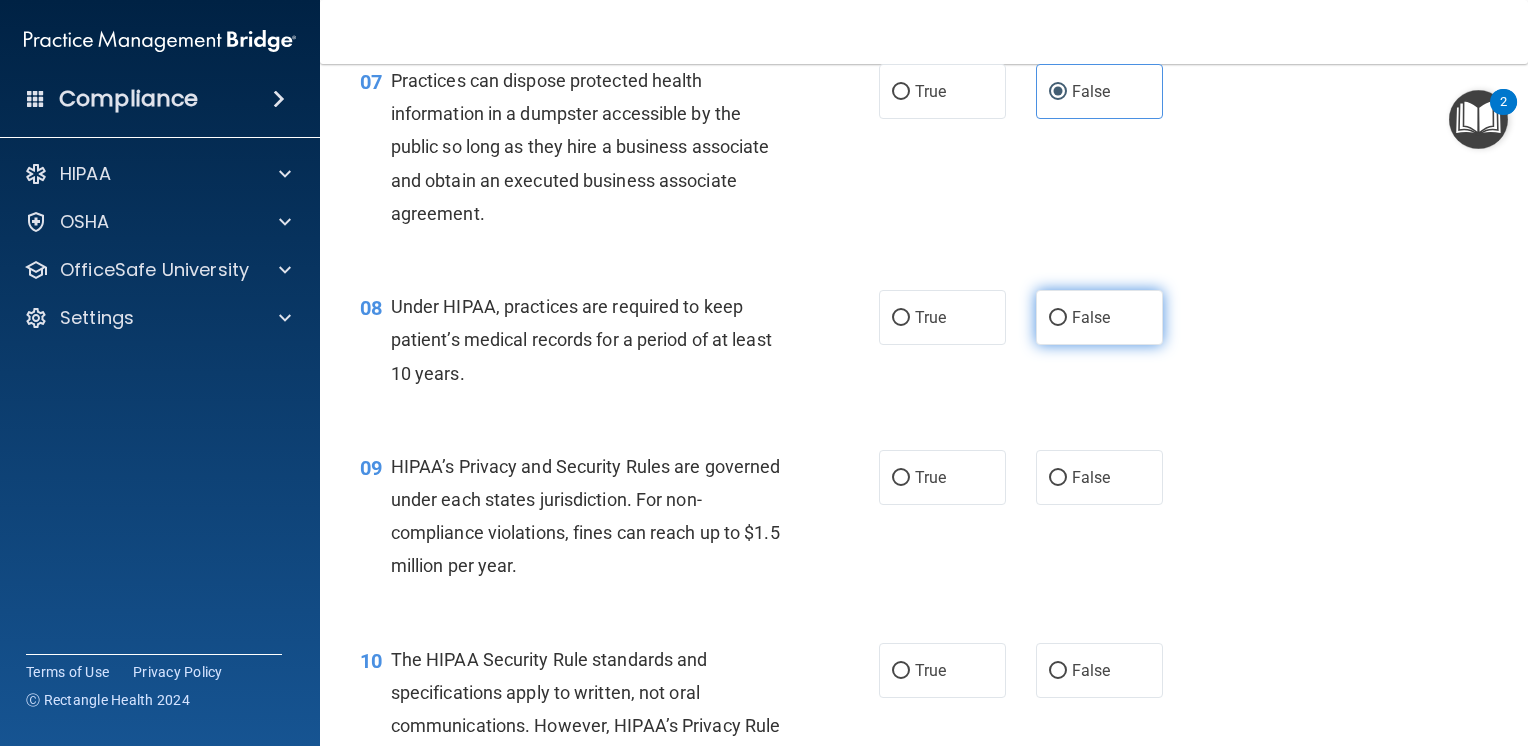 click on "False" at bounding box center [1099, 317] 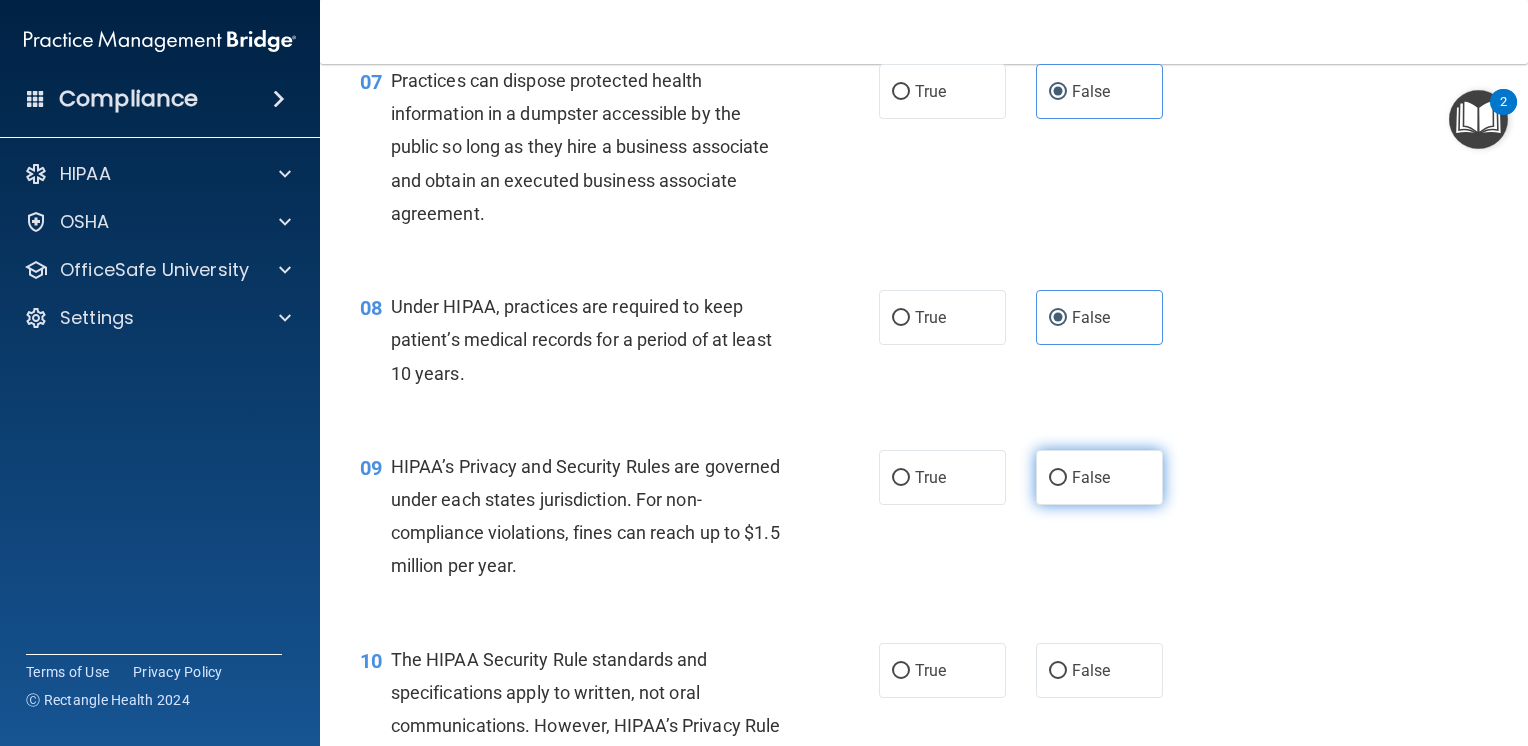click on "False" at bounding box center (1099, 477) 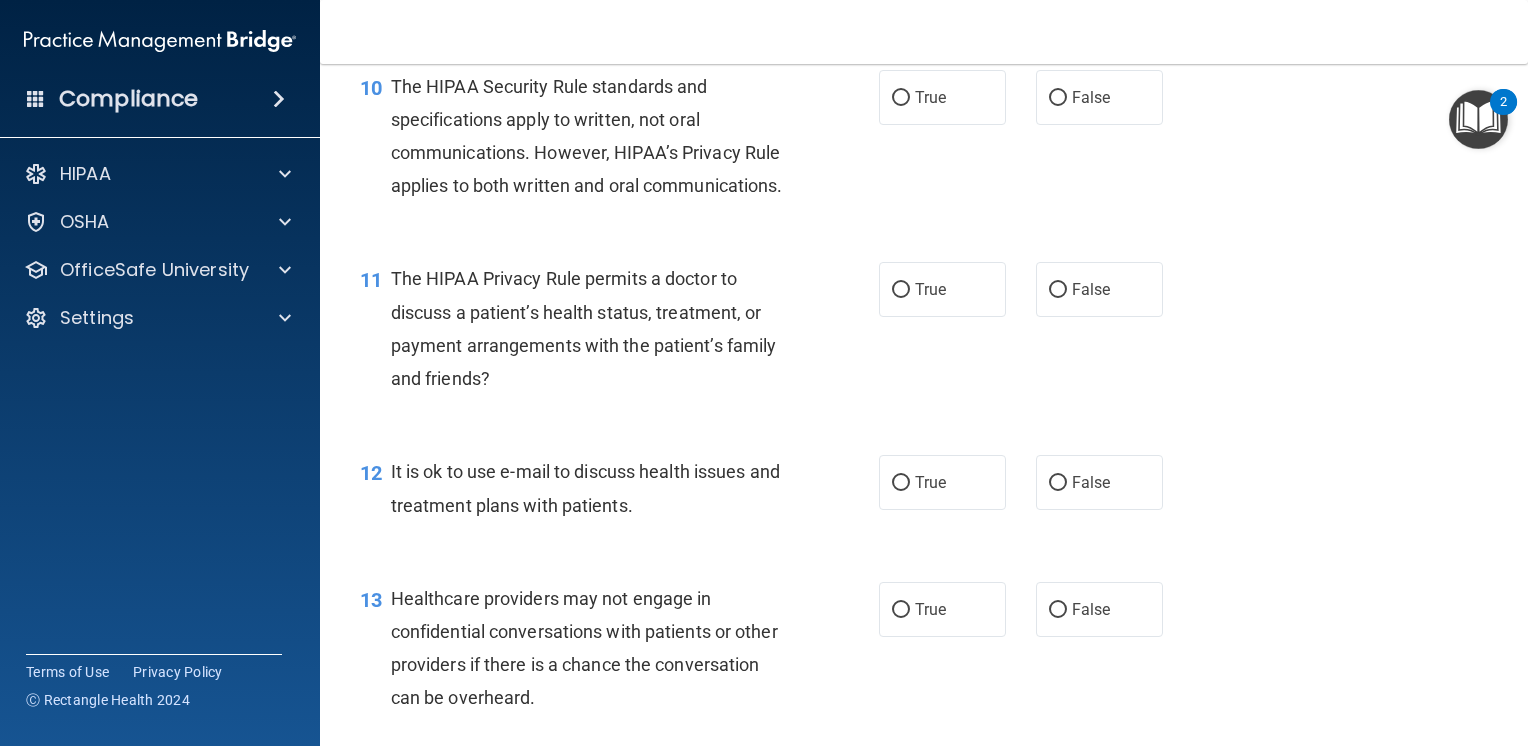 scroll, scrollTop: 1765, scrollLeft: 0, axis: vertical 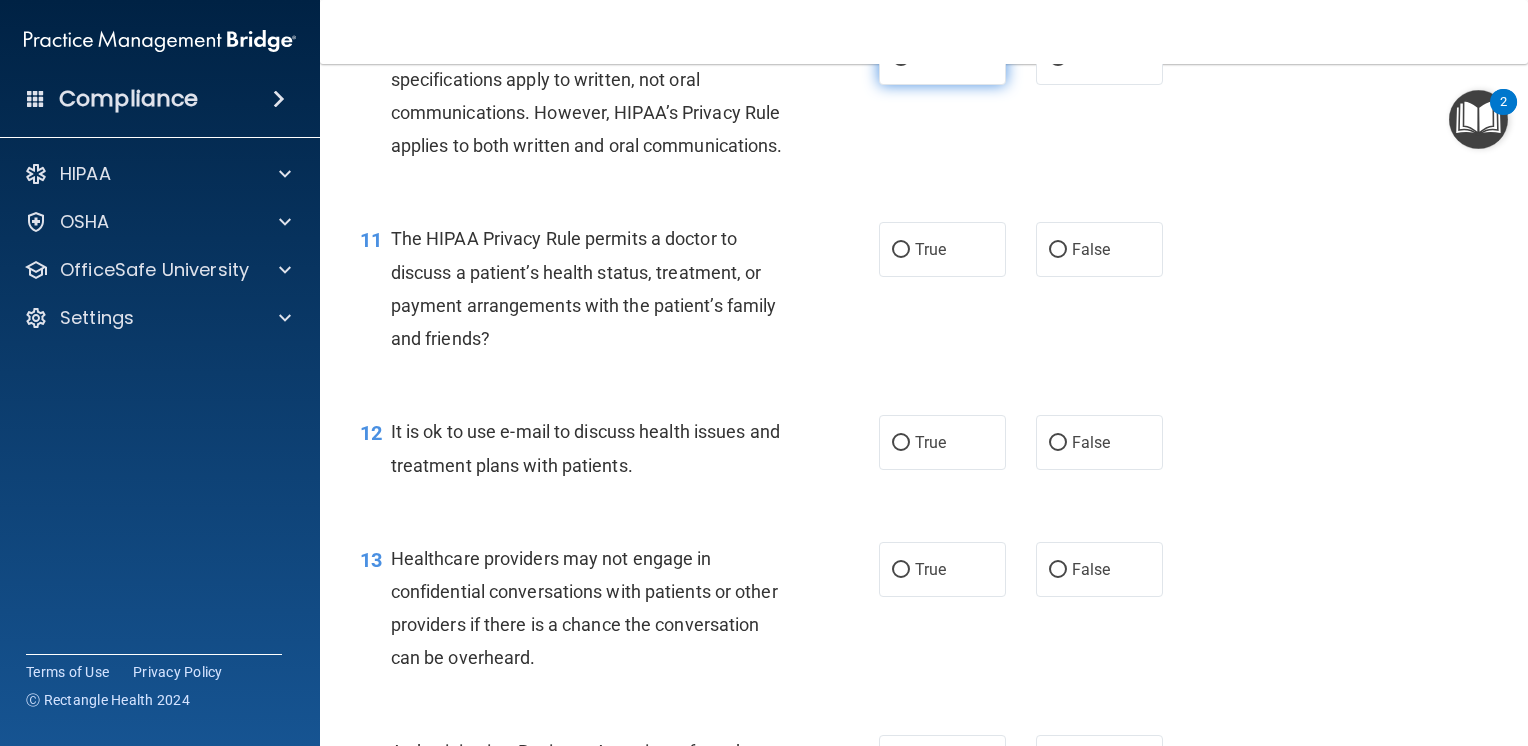 click on "True" at bounding box center (901, 58) 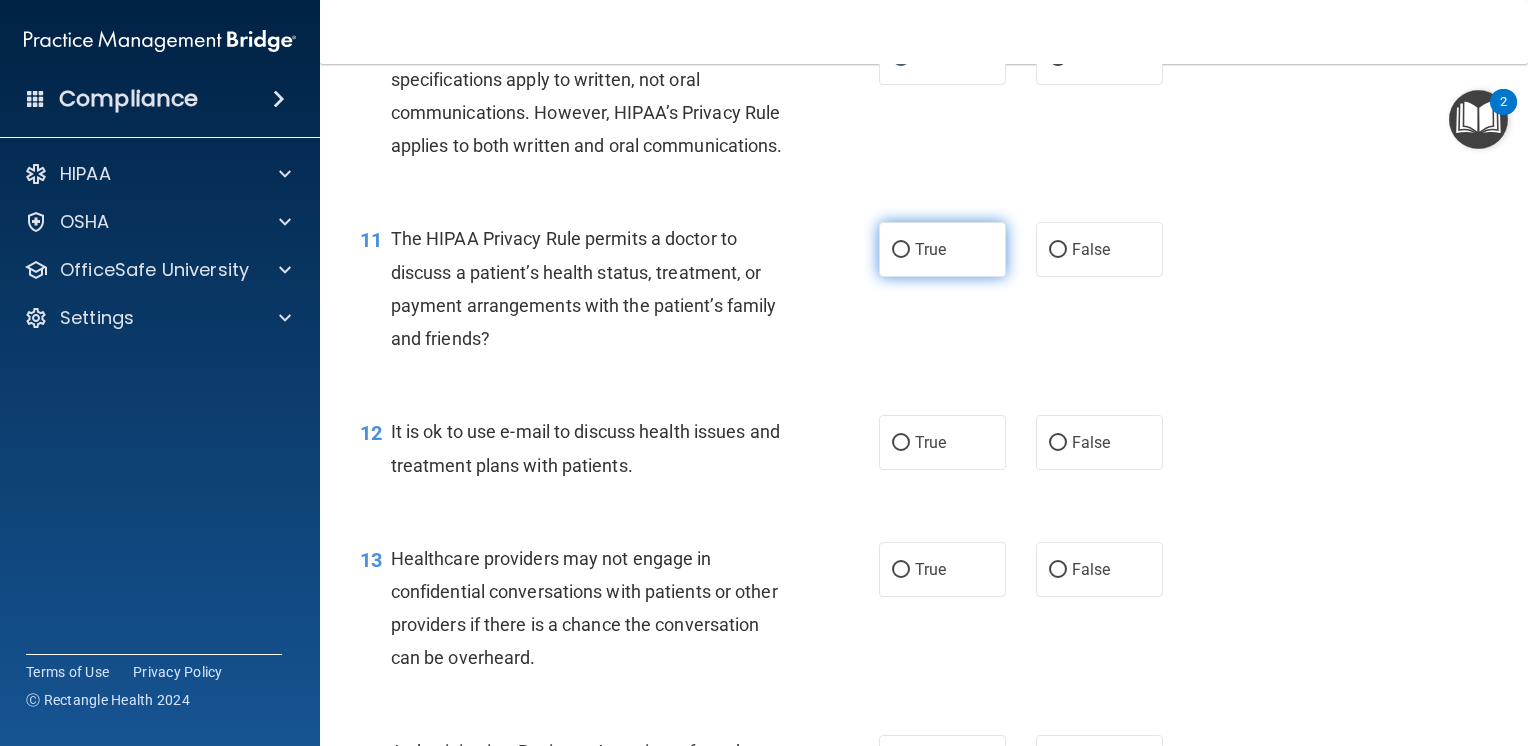 click on "True" at bounding box center [942, 249] 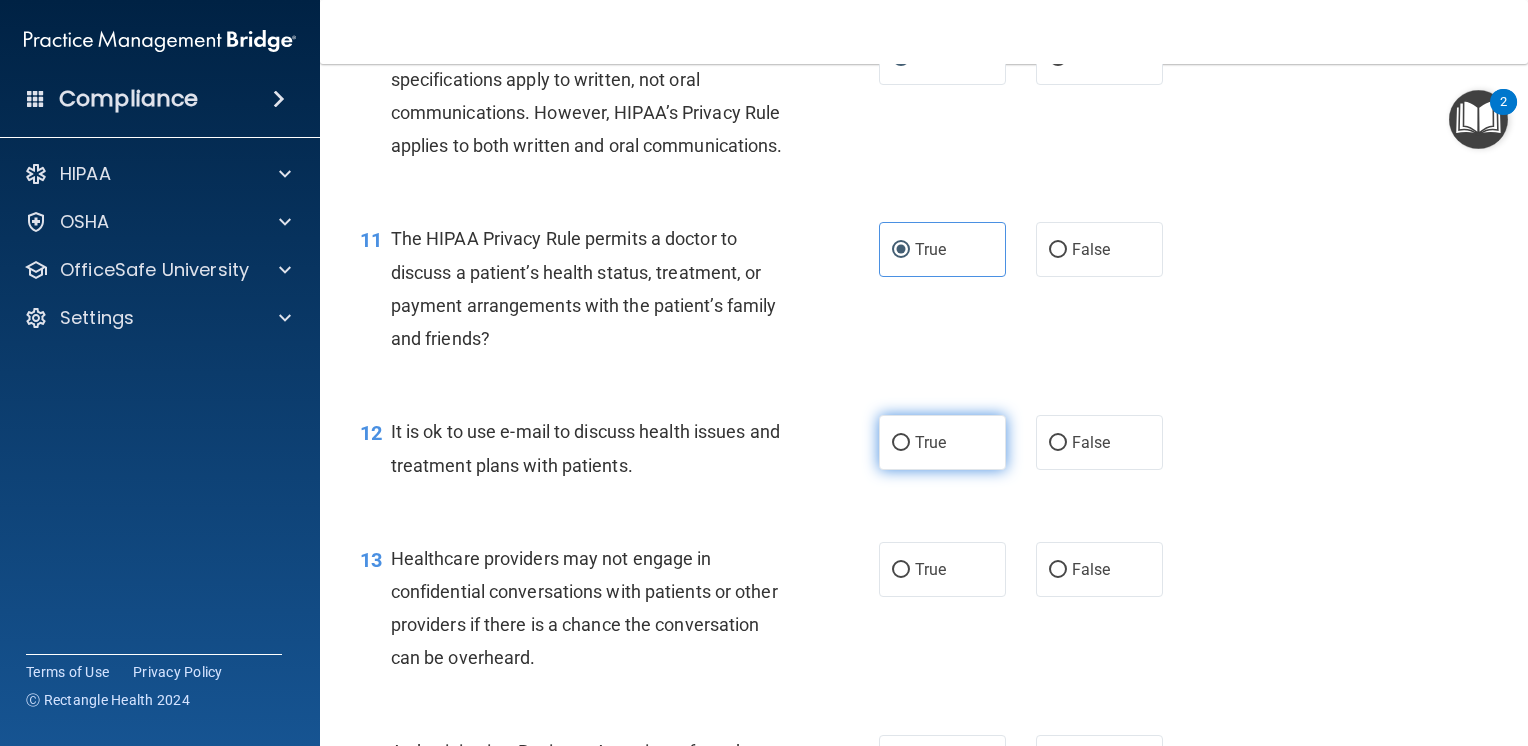 click on "True" at bounding box center [942, 442] 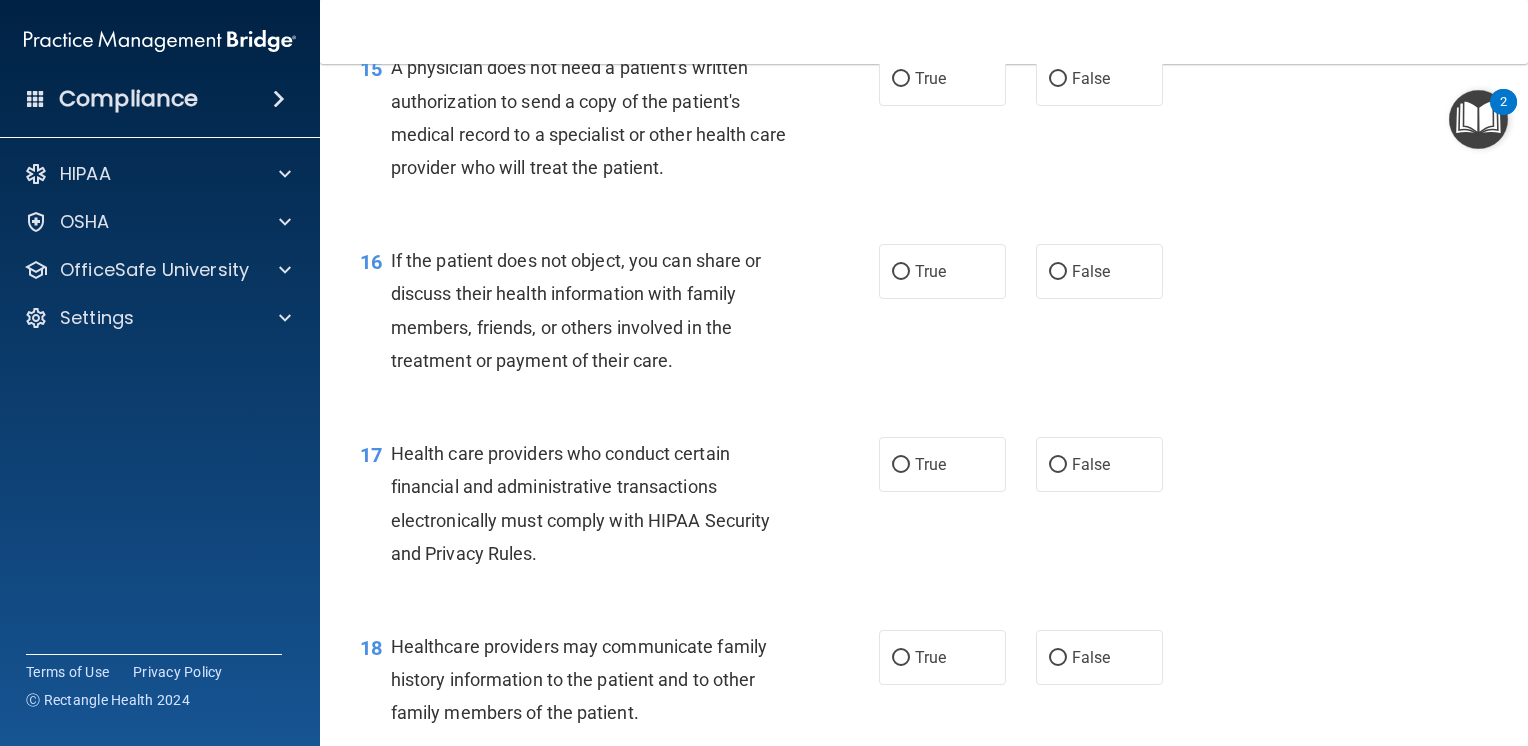 scroll, scrollTop: 2580, scrollLeft: 0, axis: vertical 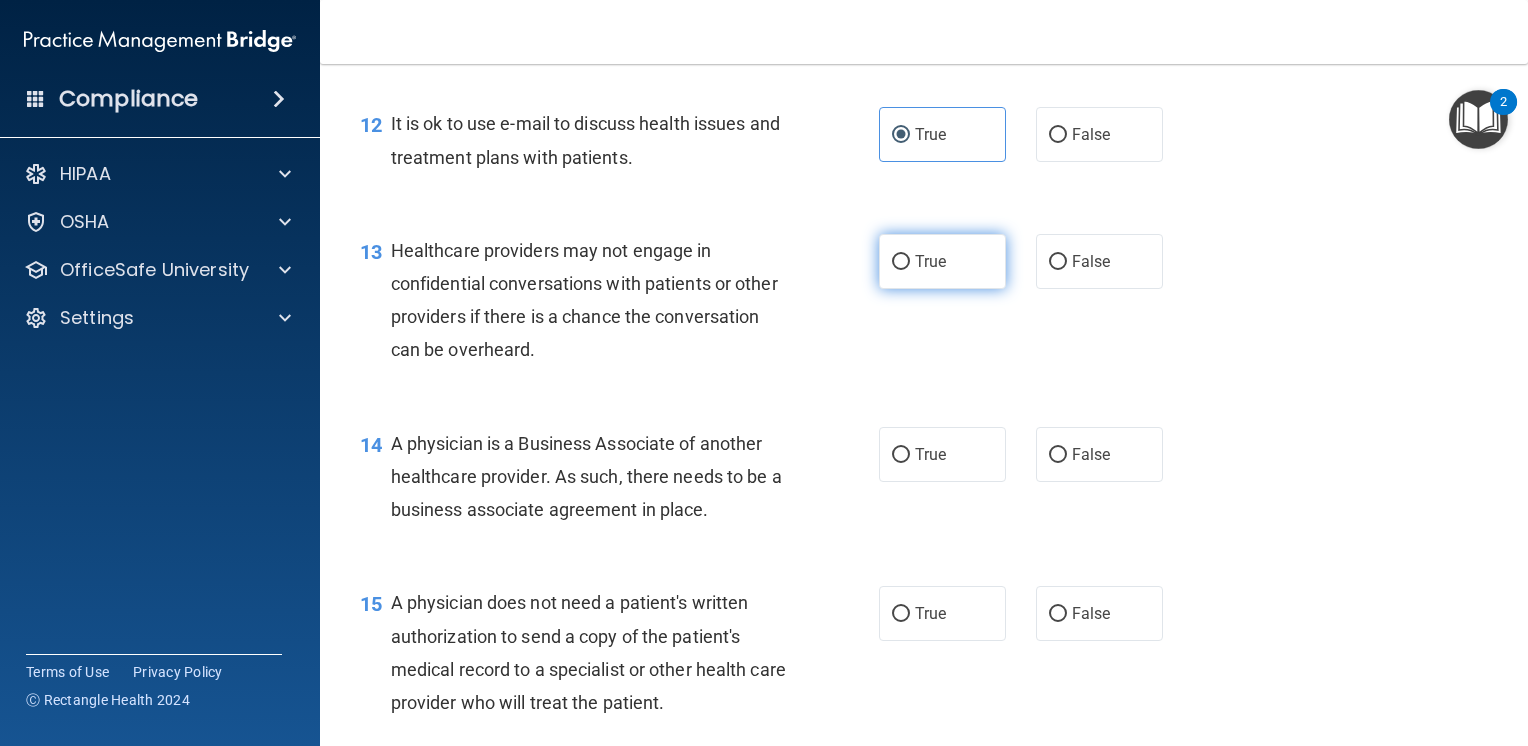 click on "True" at bounding box center (942, 261) 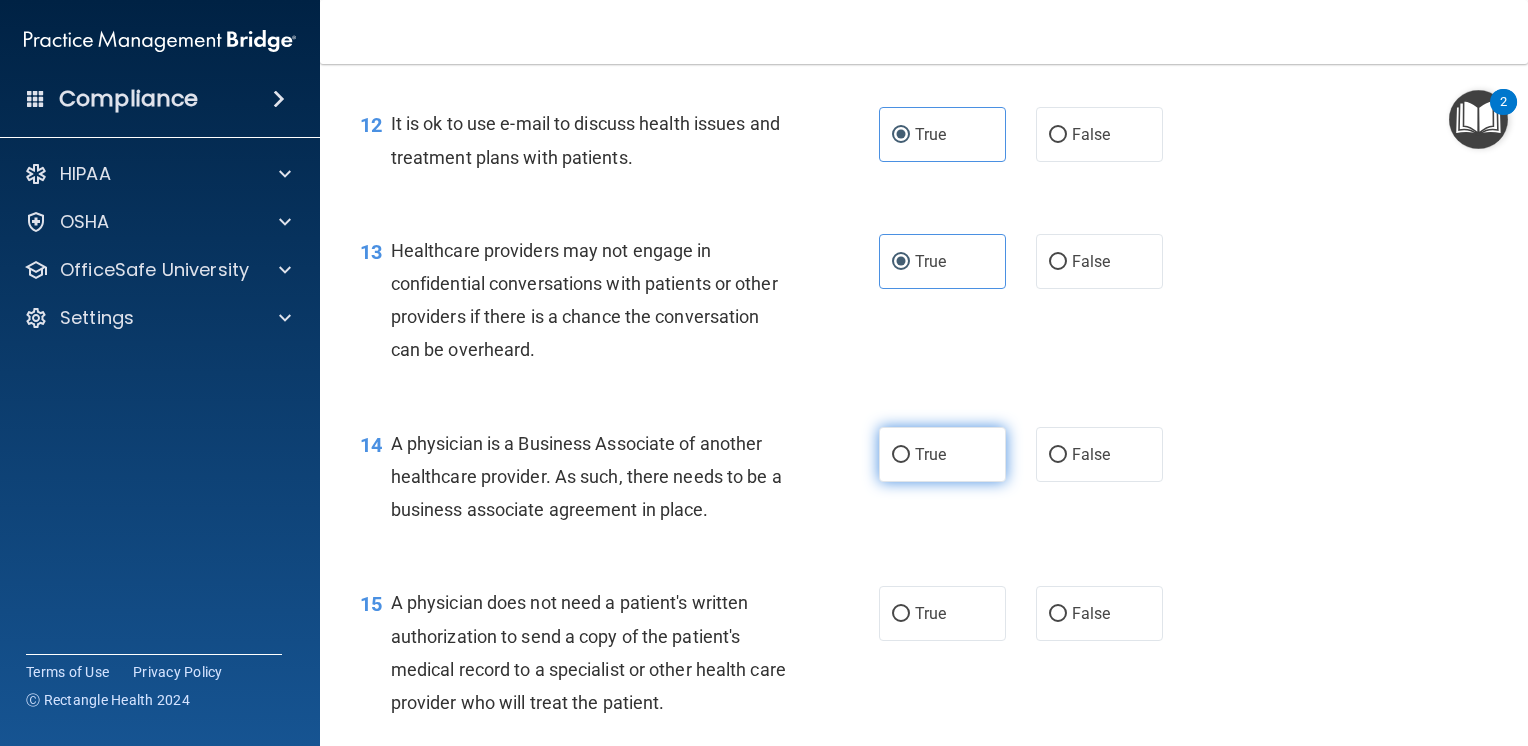 click on "True" at bounding box center [930, 454] 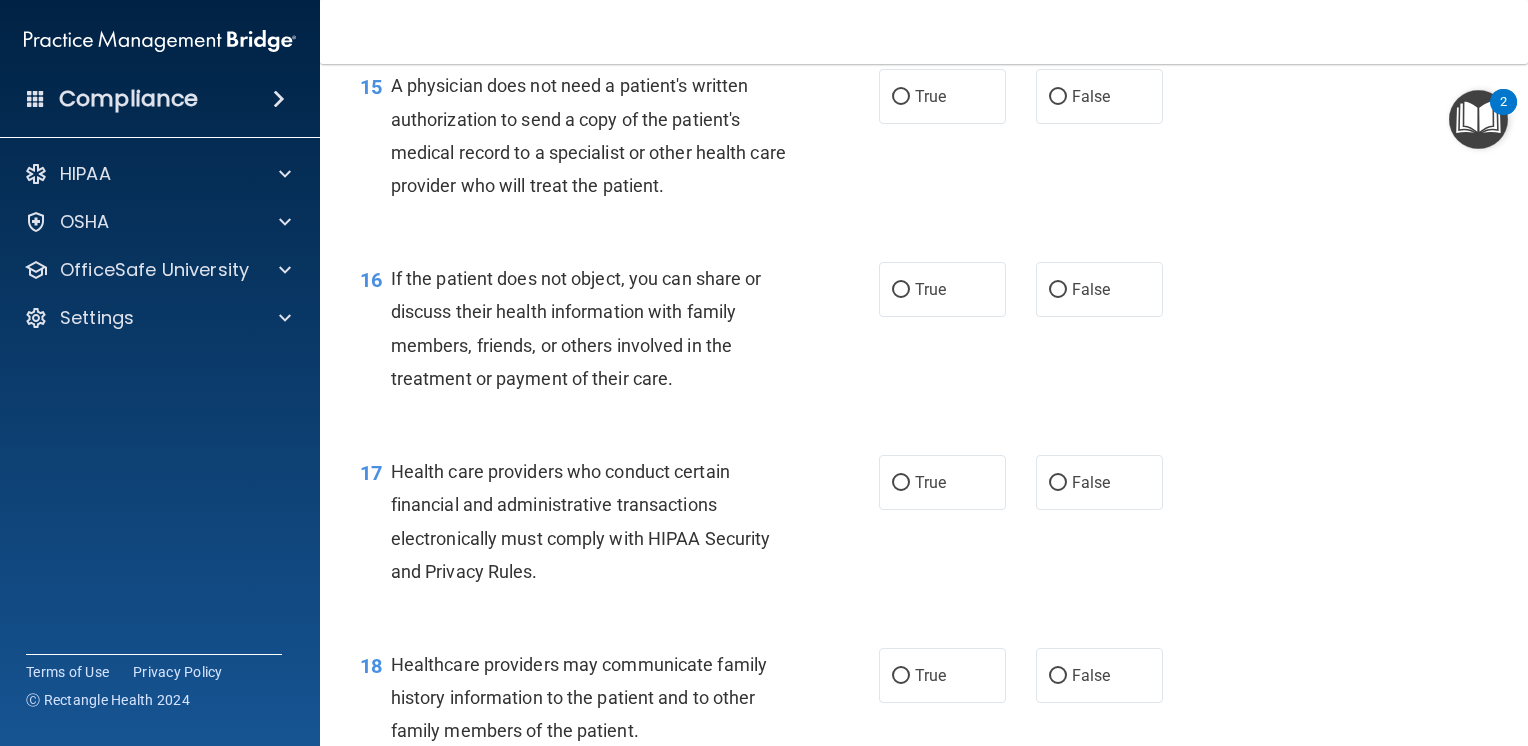 scroll, scrollTop: 2630, scrollLeft: 0, axis: vertical 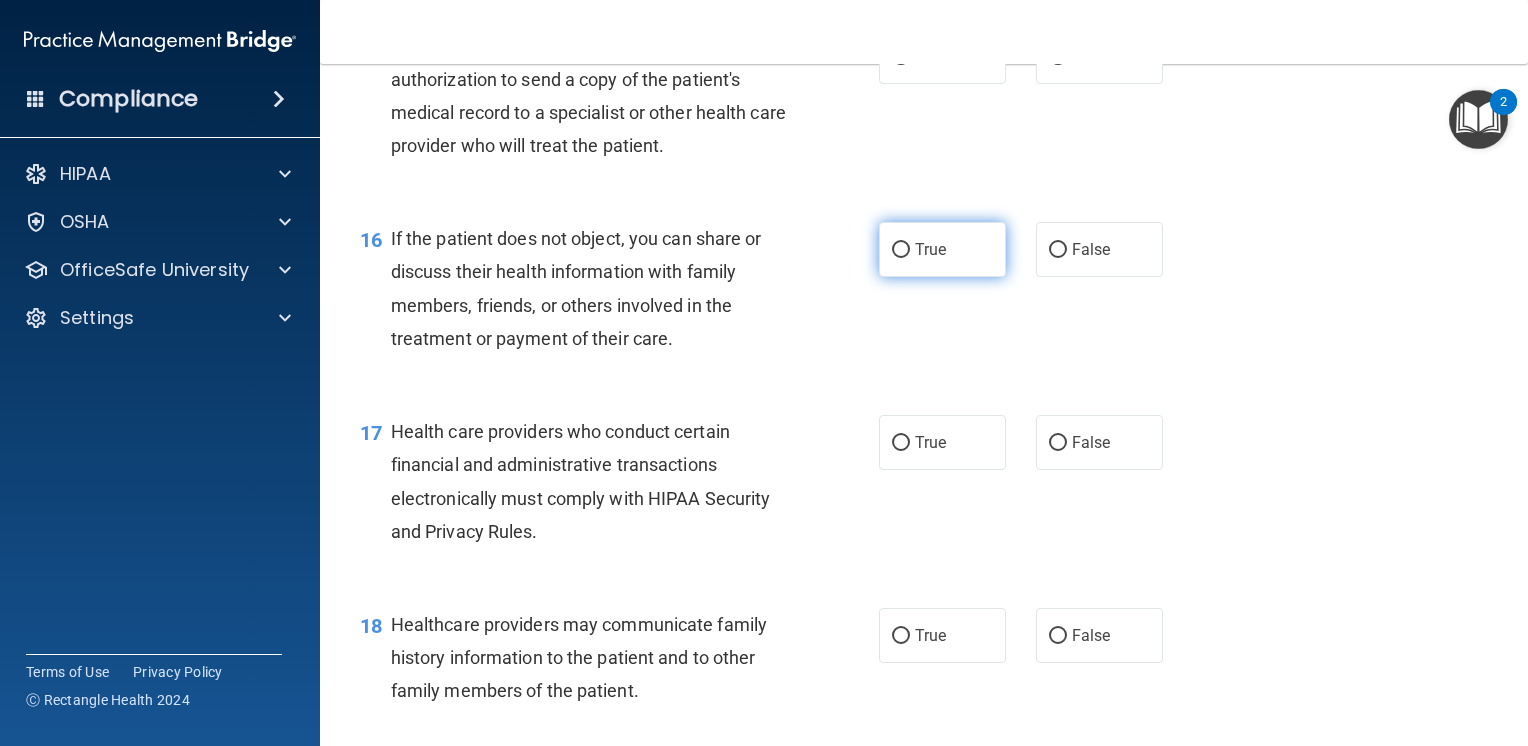 click on "True" at bounding box center [942, 249] 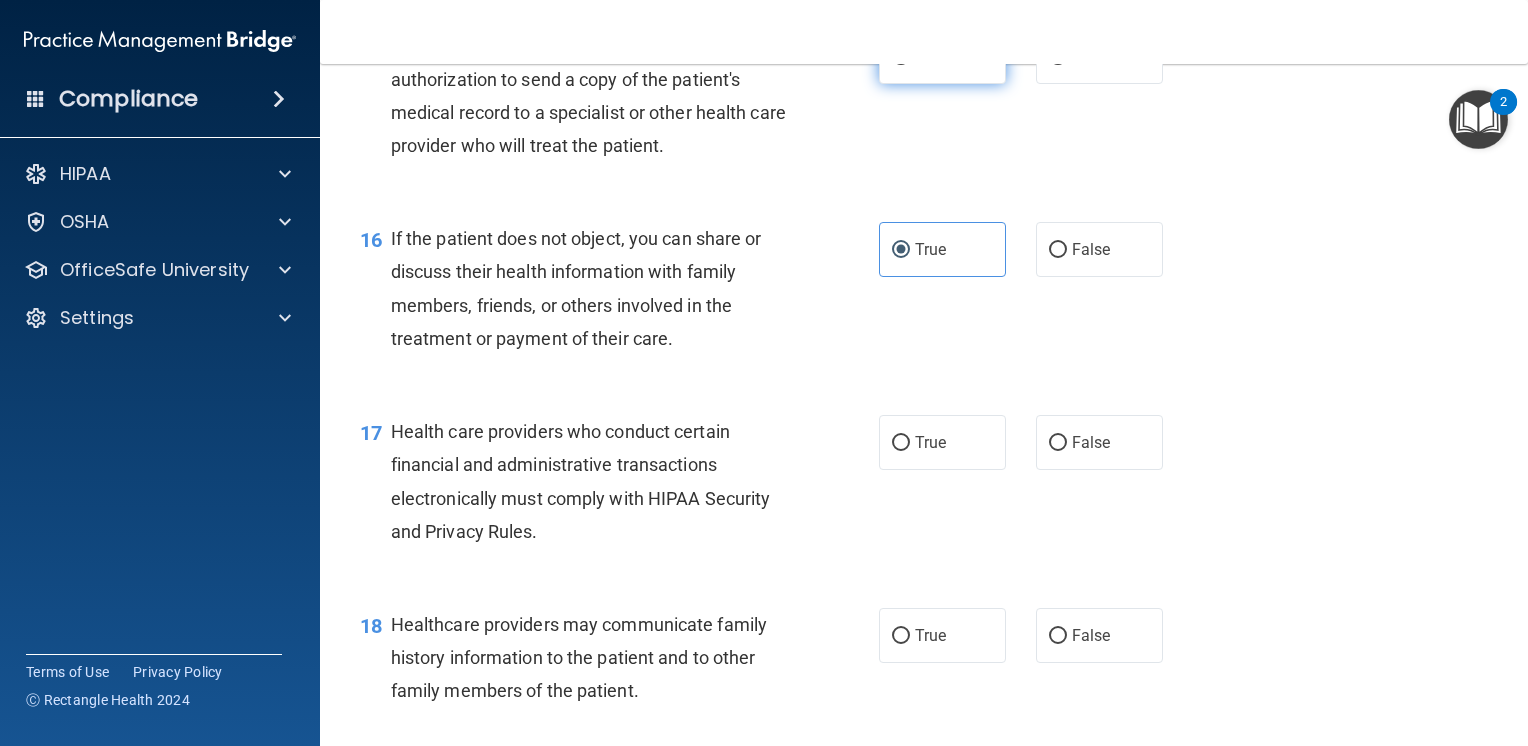 click on "True" at bounding box center (942, 56) 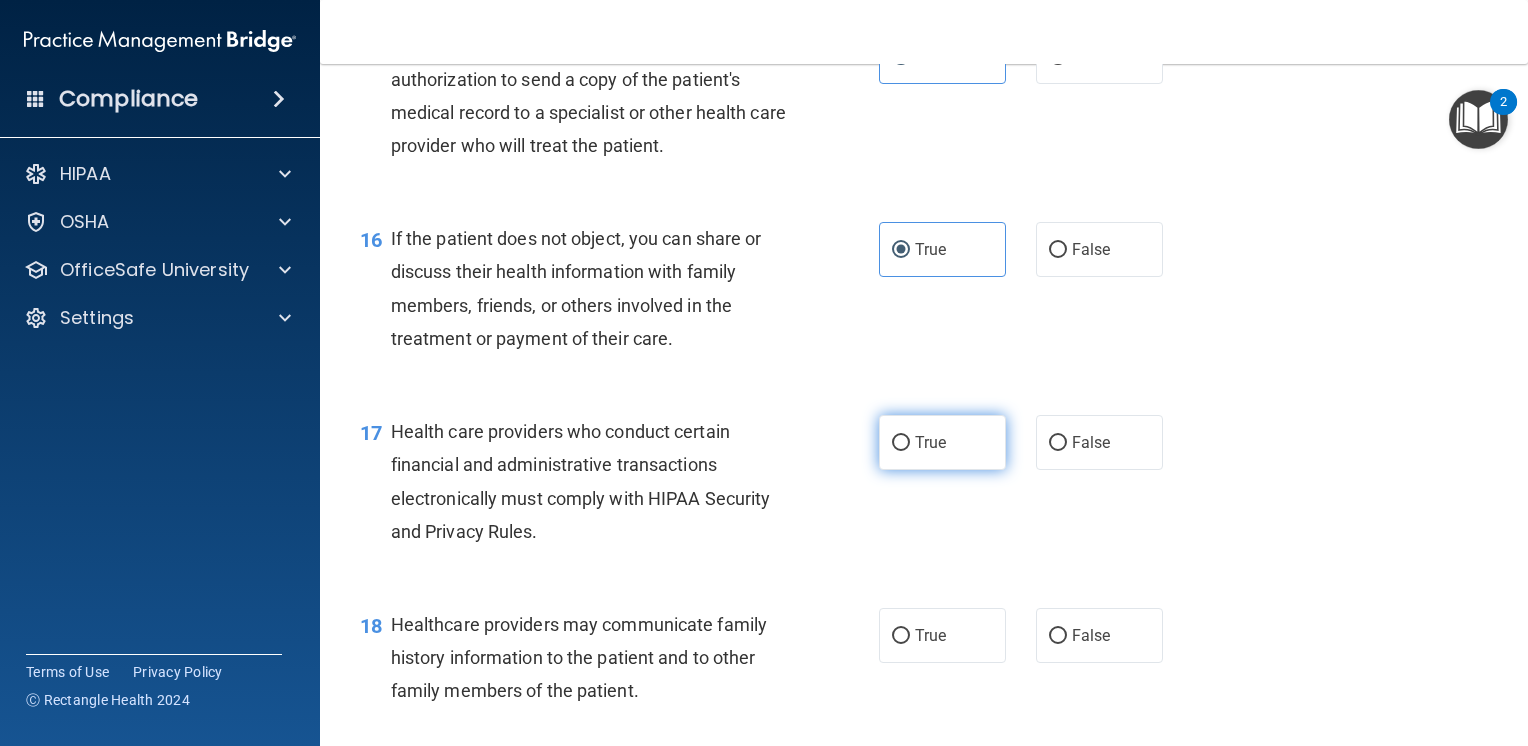 click on "True" at bounding box center (901, 443) 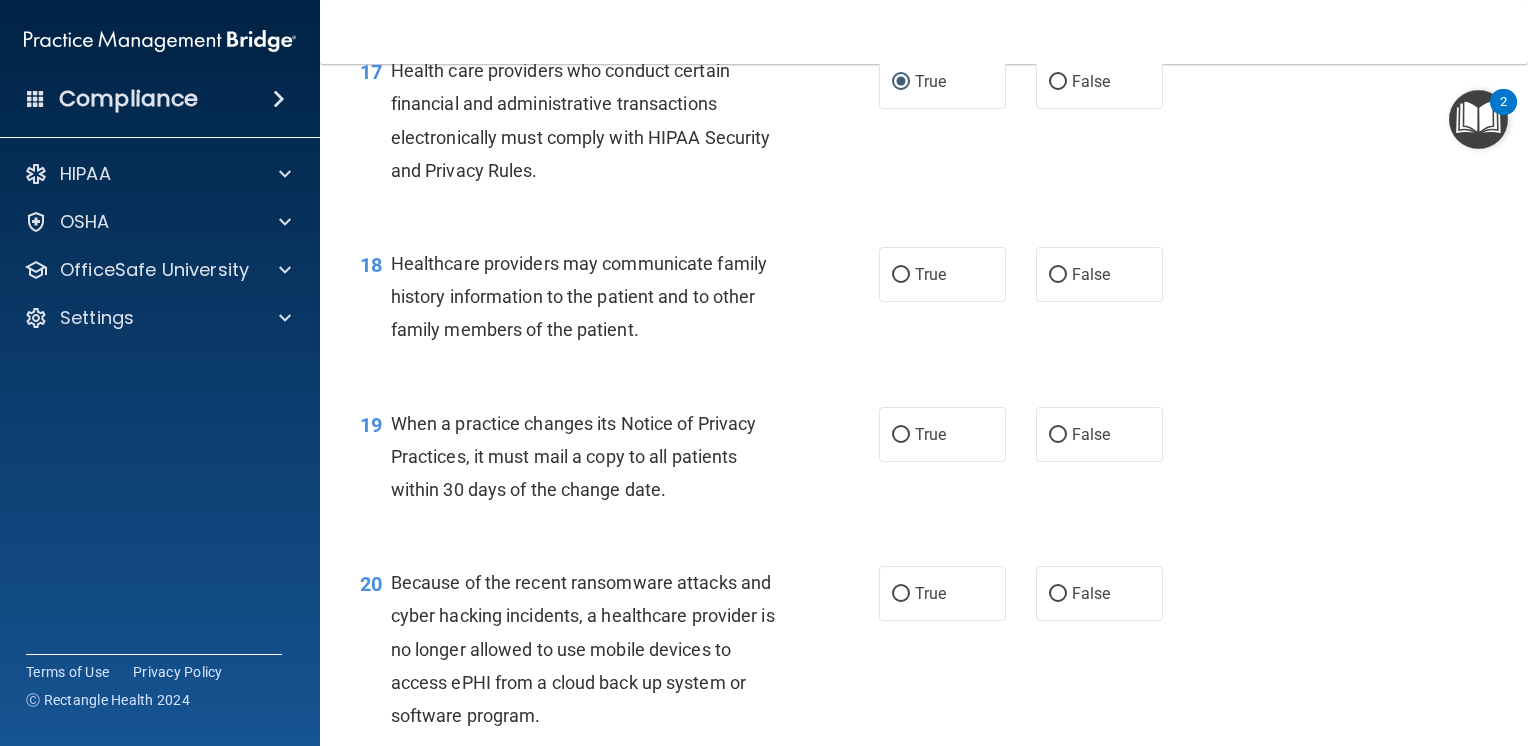 scroll, scrollTop: 3030, scrollLeft: 0, axis: vertical 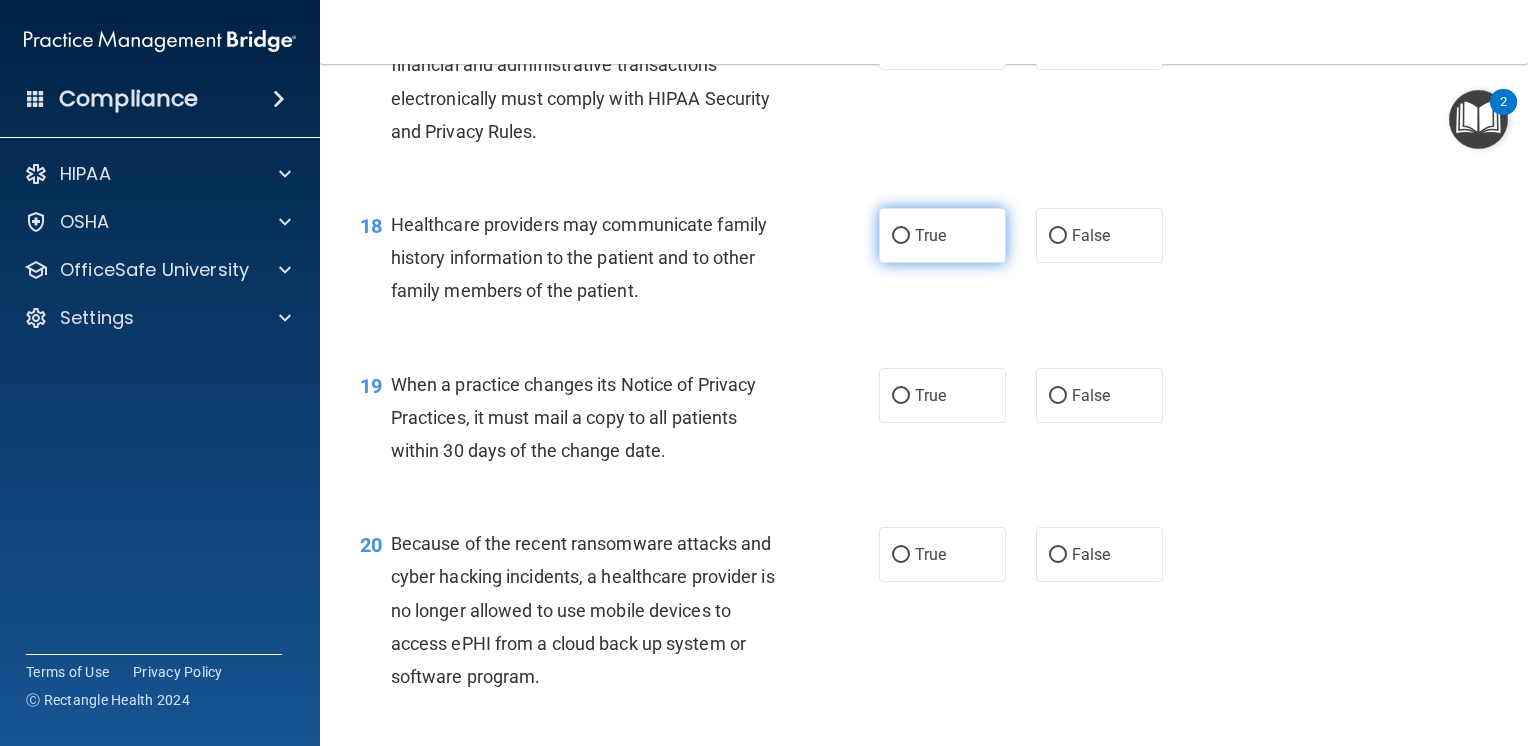 click on "True" at bounding box center (942, 235) 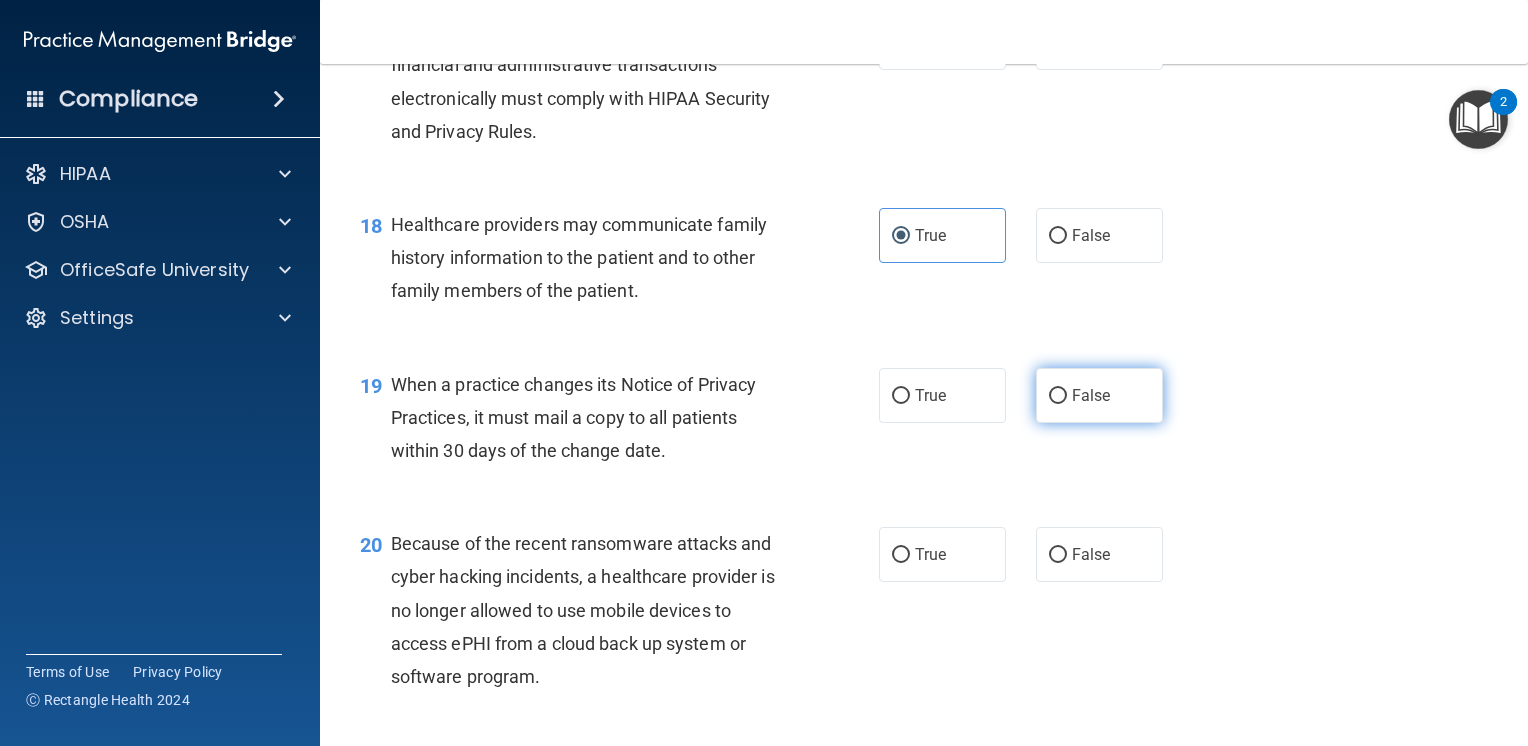click on "False" at bounding box center [1099, 395] 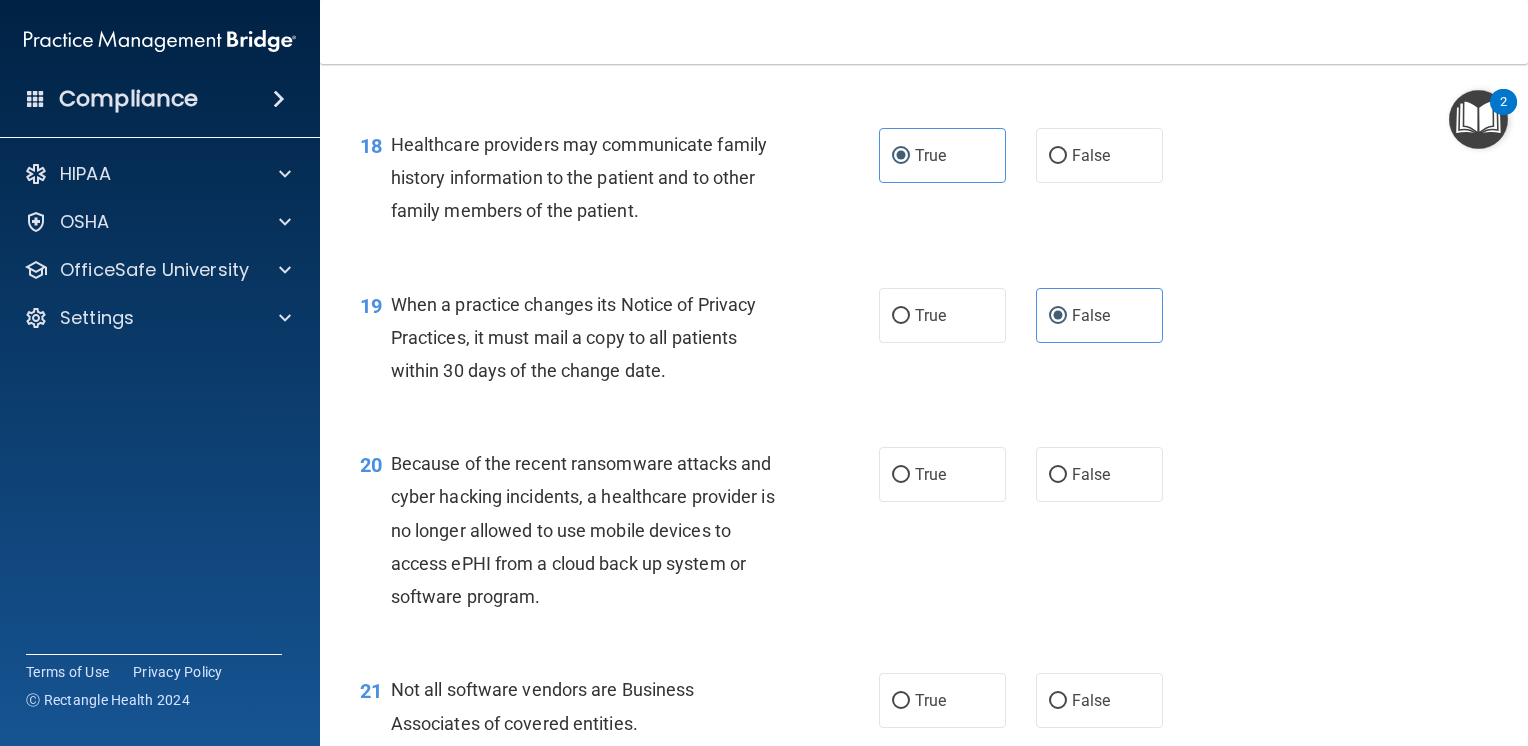 scroll, scrollTop: 3150, scrollLeft: 0, axis: vertical 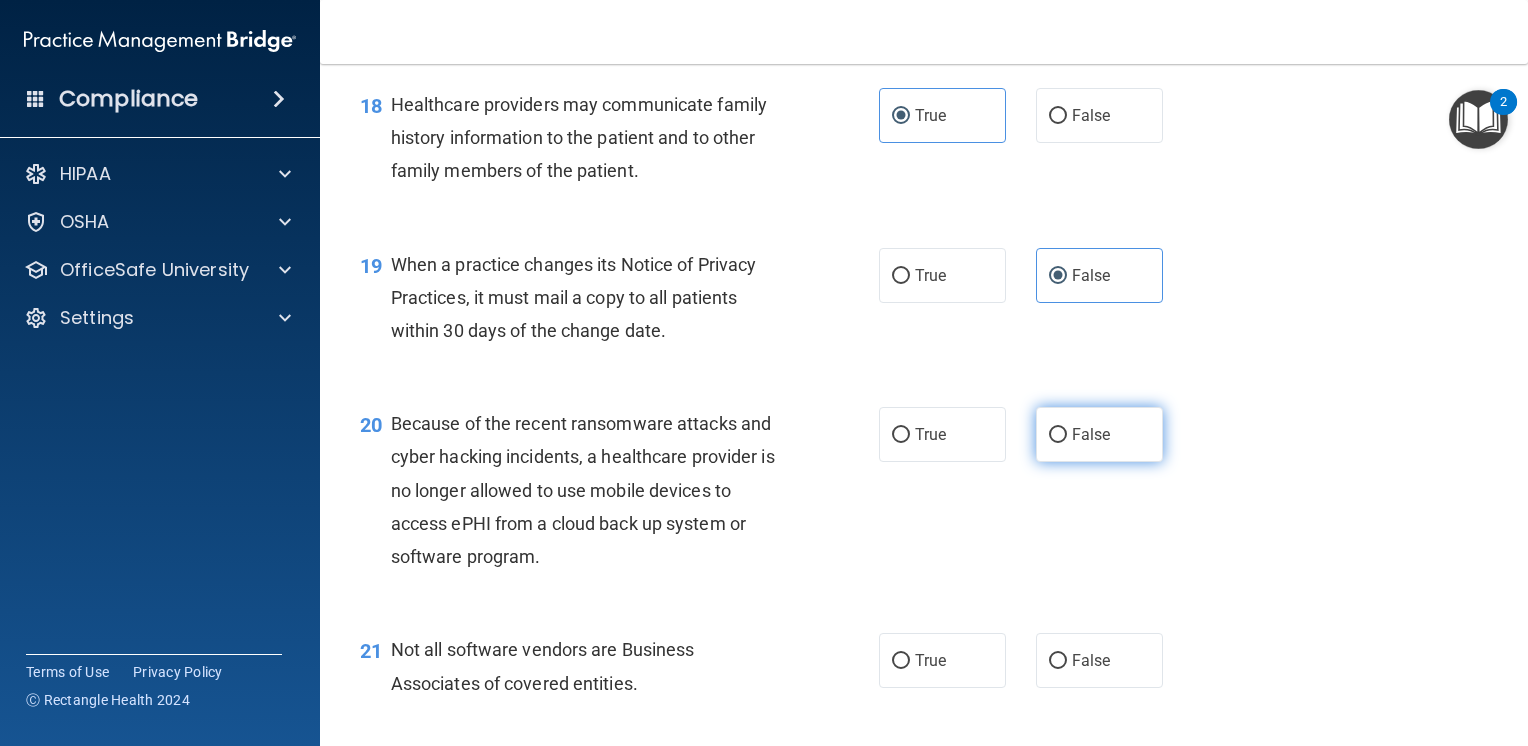click on "False" at bounding box center [1058, 435] 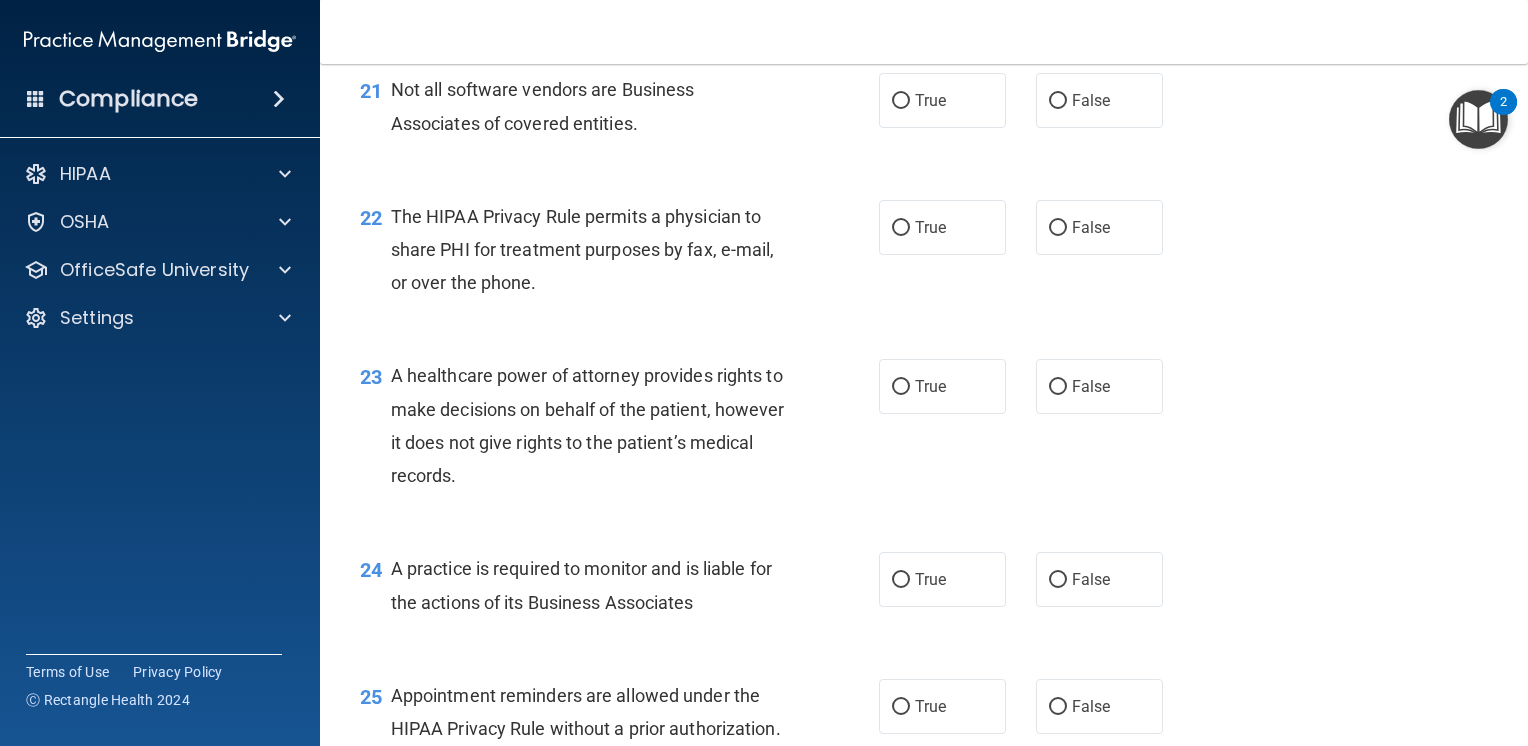 scroll, scrollTop: 3750, scrollLeft: 0, axis: vertical 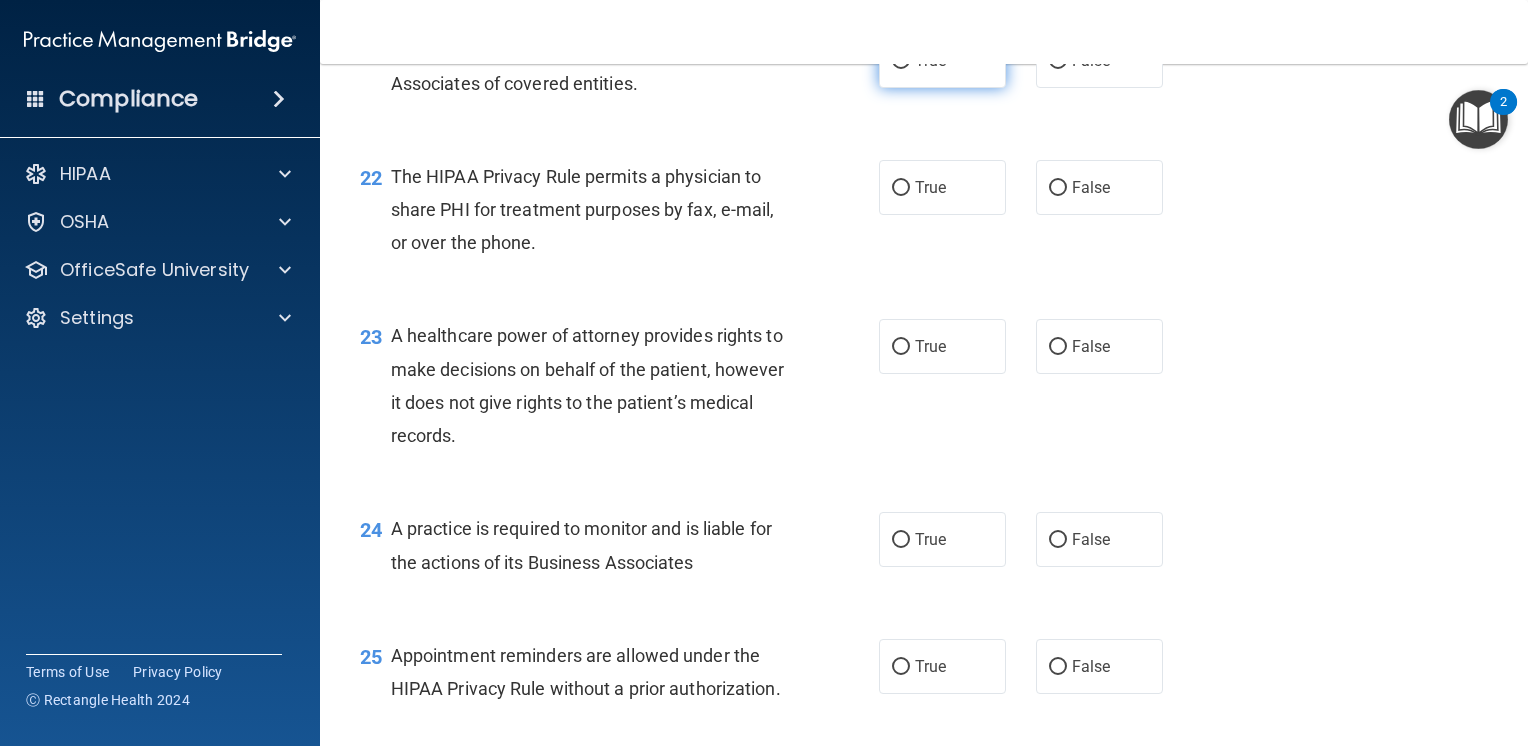 click on "True" at bounding box center (942, 60) 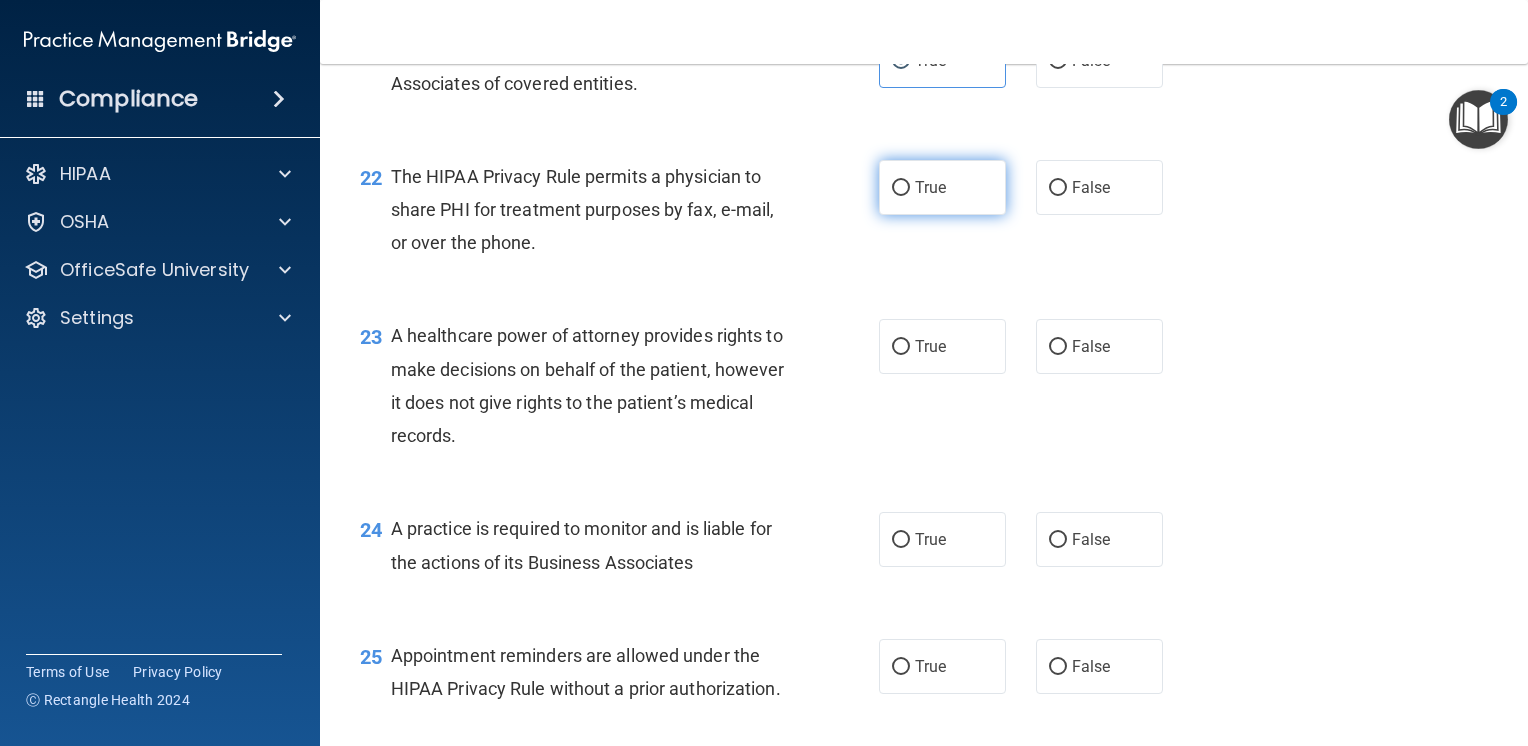 click on "True" at bounding box center [901, 188] 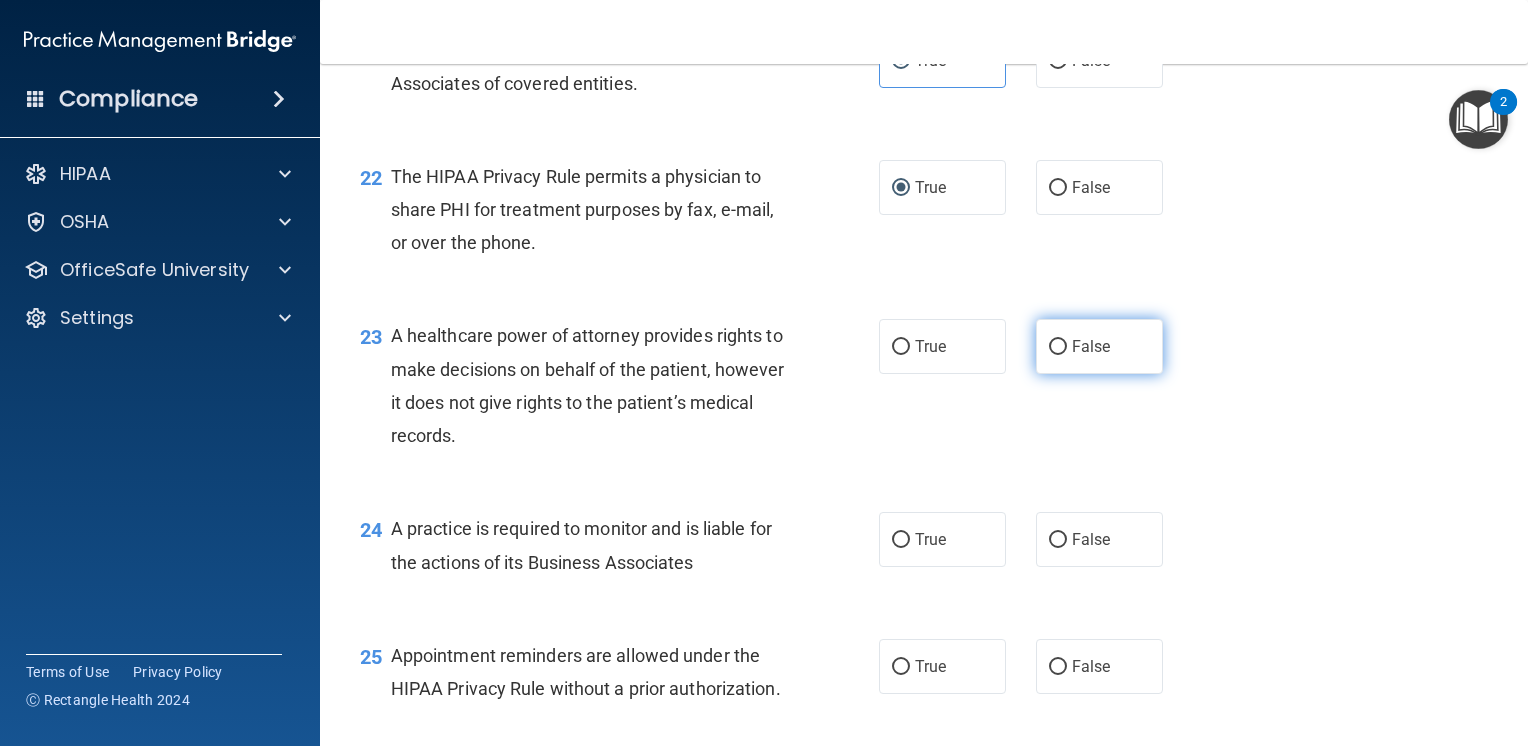 click on "False" at bounding box center [1099, 346] 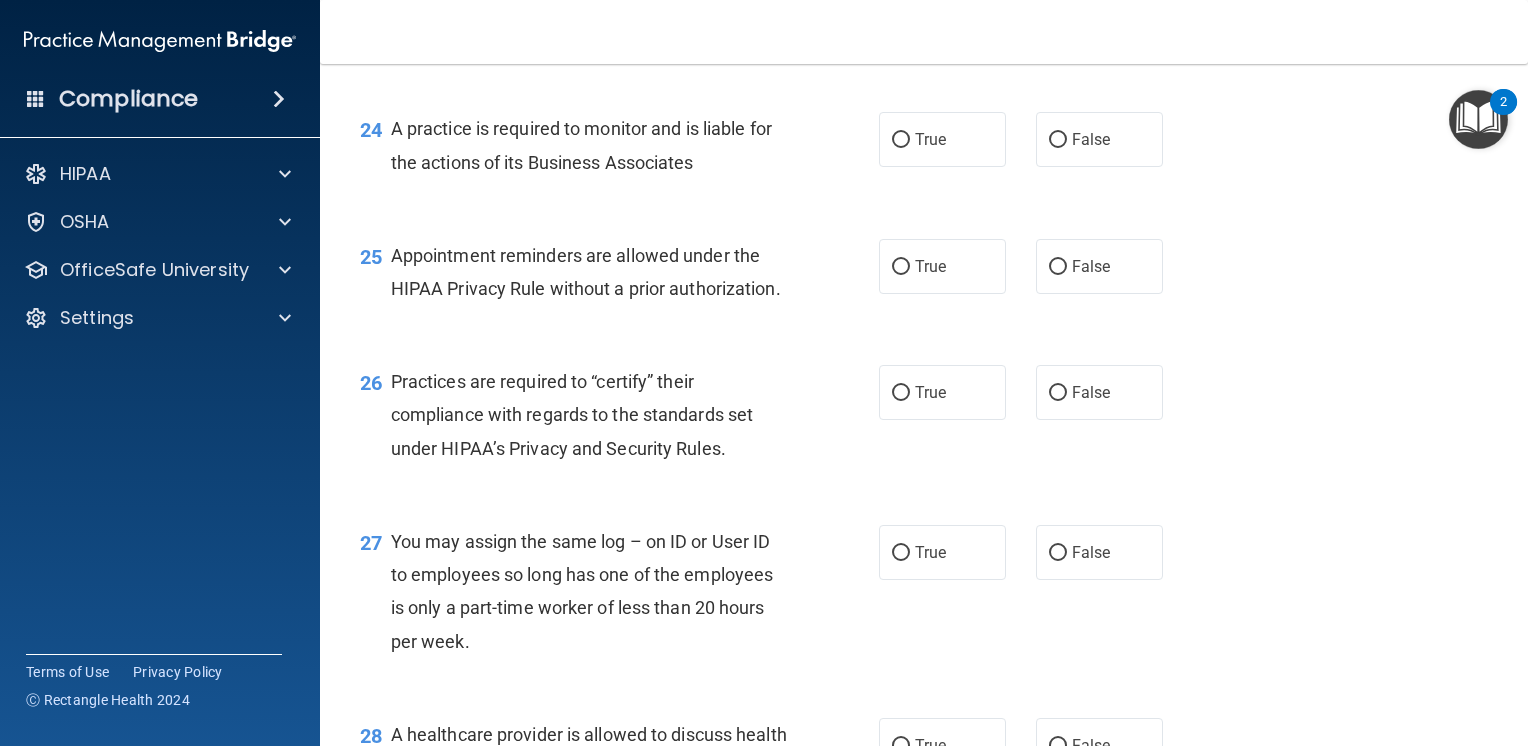 scroll, scrollTop: 4190, scrollLeft: 0, axis: vertical 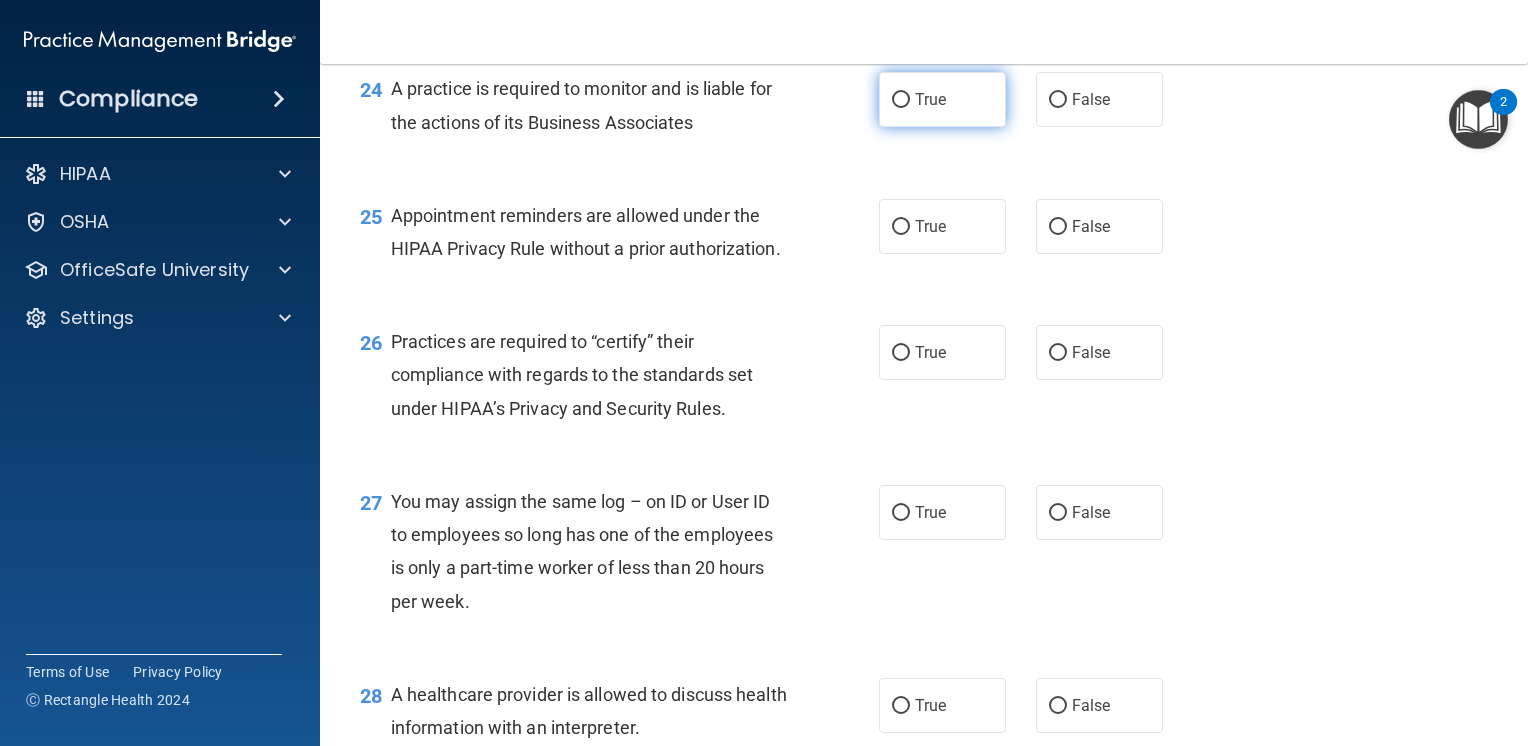 click on "True" at bounding box center (901, 100) 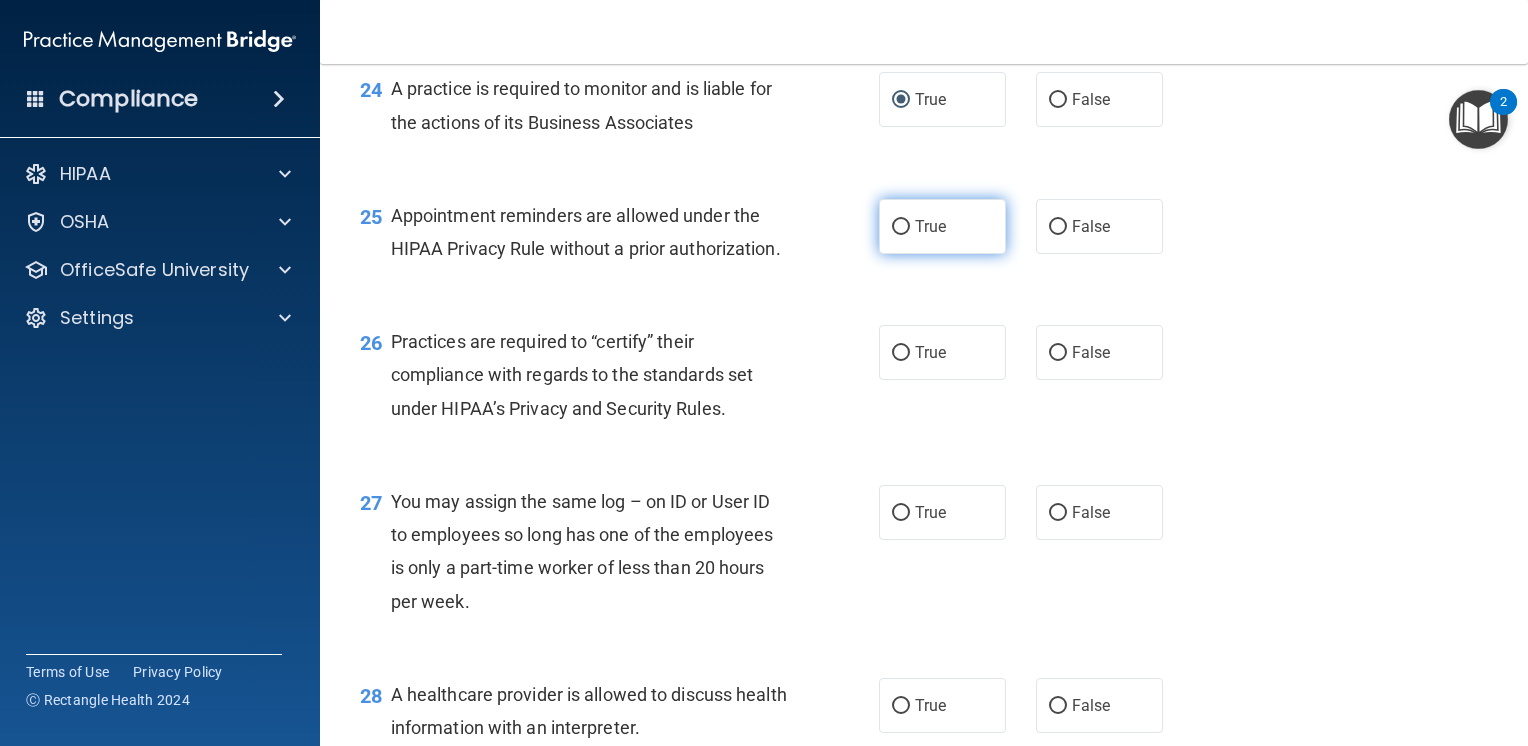 click on "True" at bounding box center (930, 226) 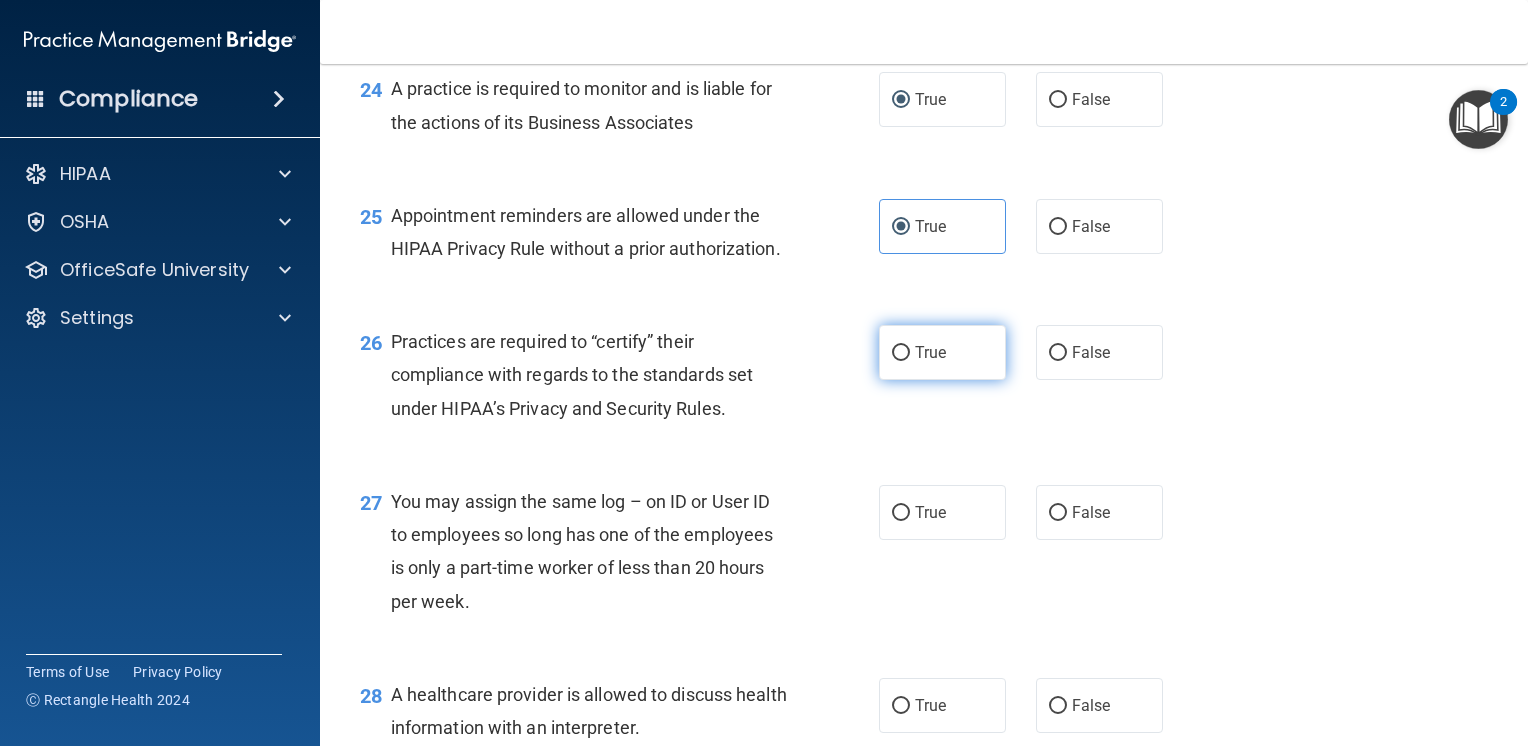 click on "True" at bounding box center (942, 352) 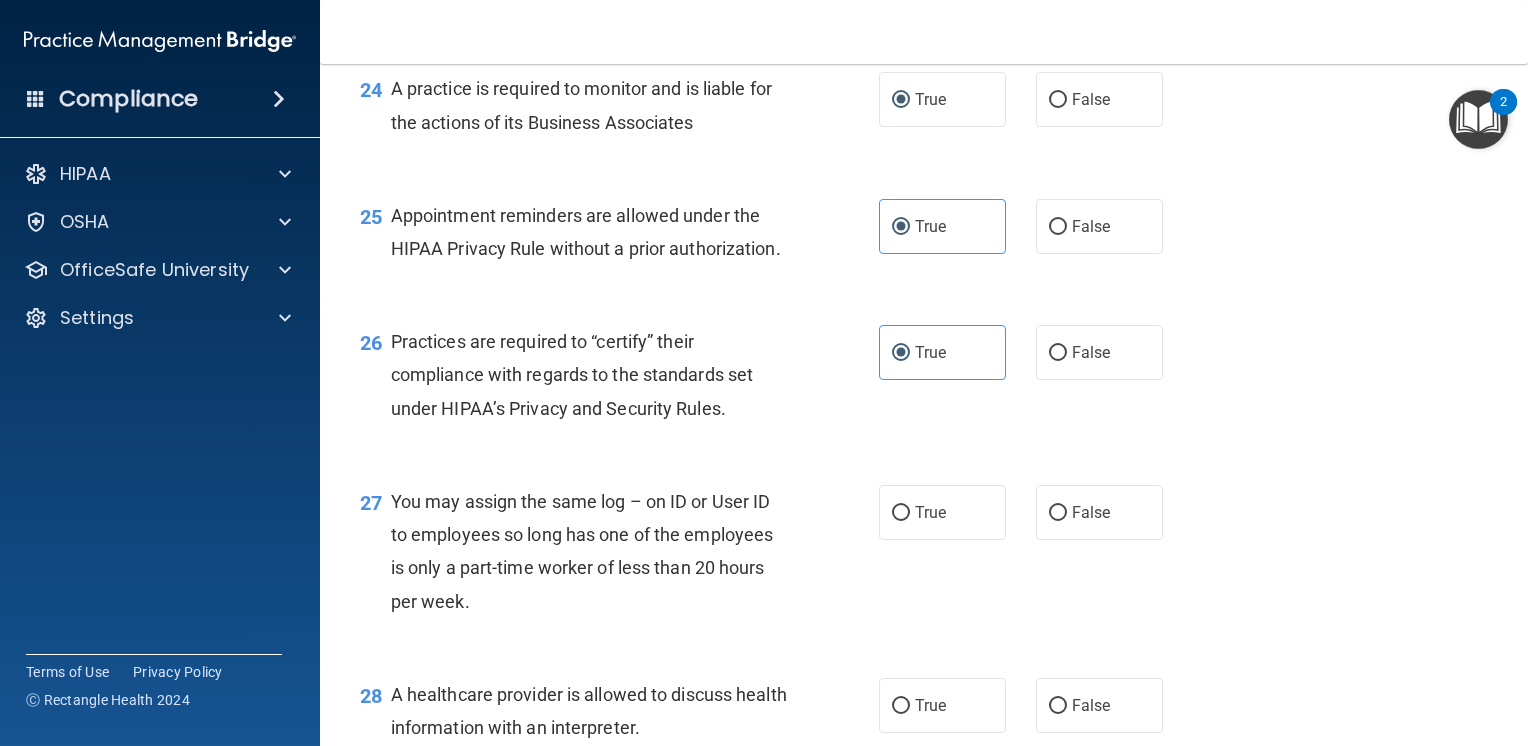 click on "26       Practices are required to “certify” their compliance with regards to the standards set under HIPAA’s Privacy and Security Rules." at bounding box center (619, 380) 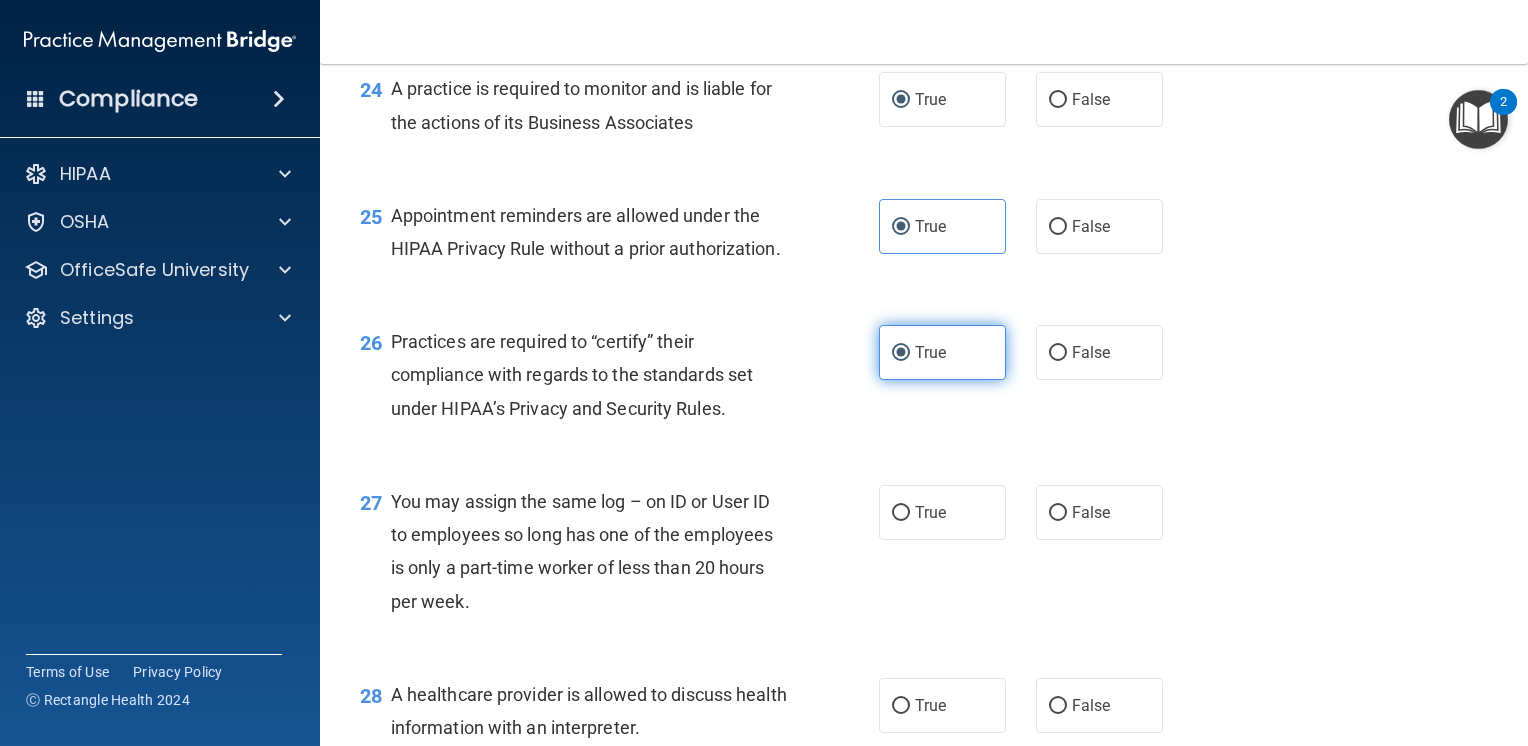 click on "True" at bounding box center [942, 352] 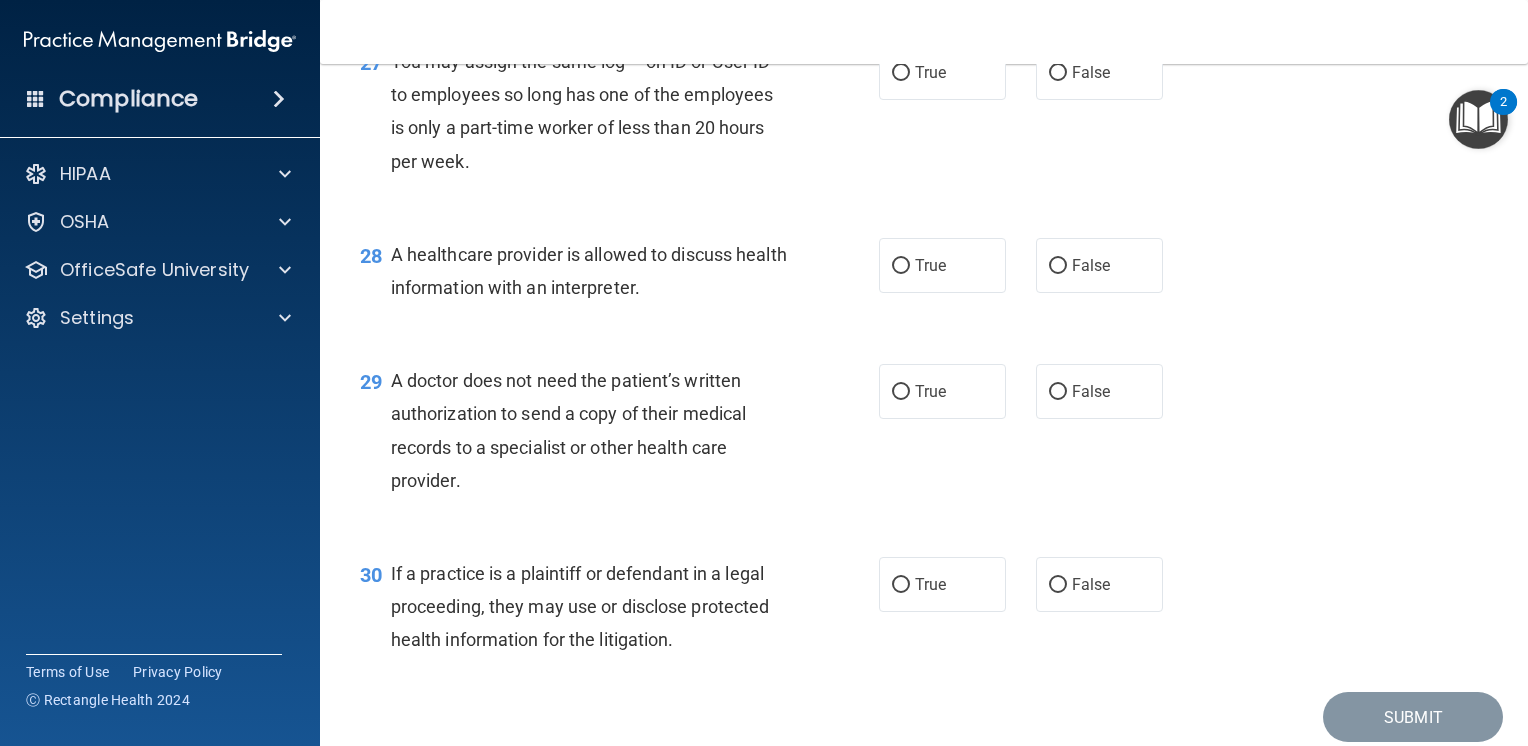 scroll, scrollTop: 4670, scrollLeft: 0, axis: vertical 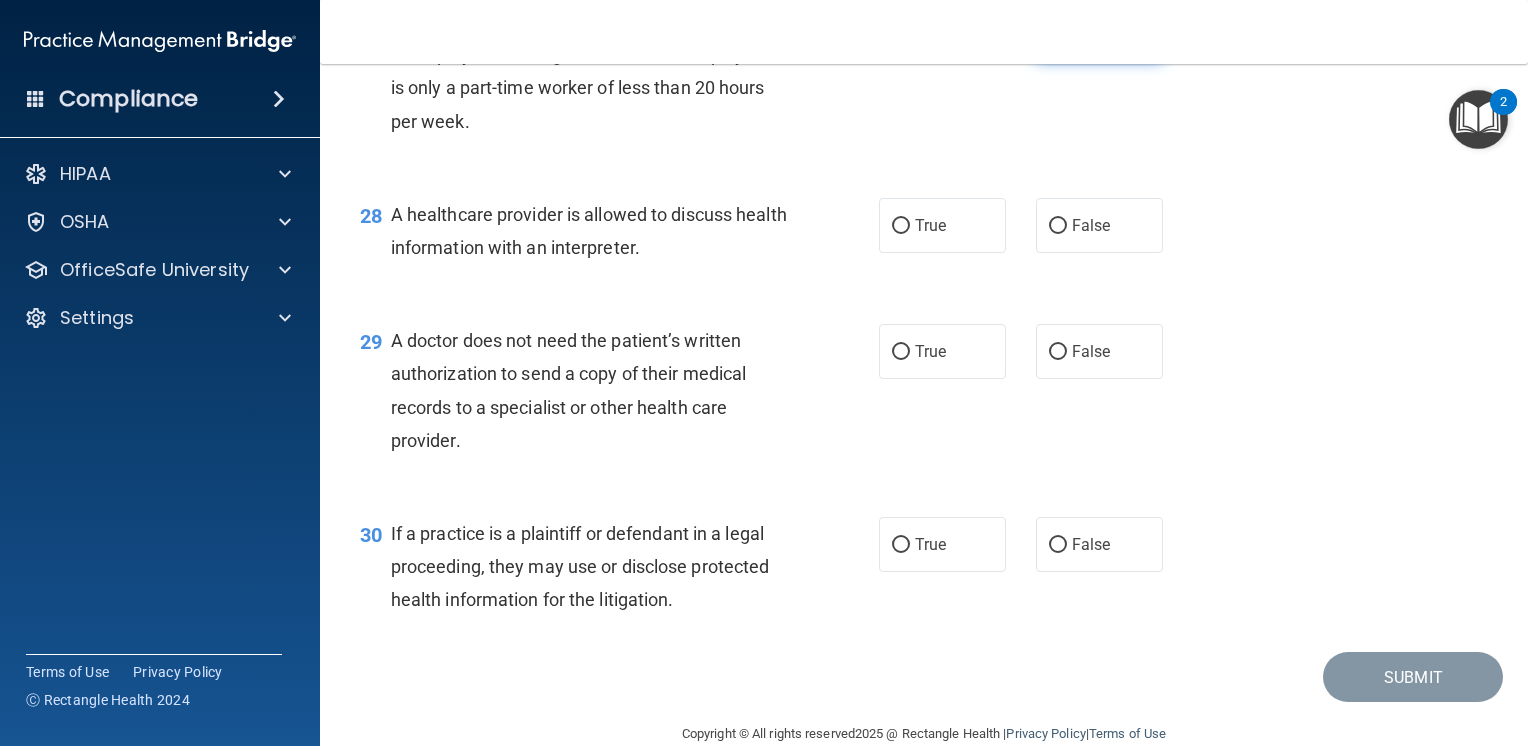 click on "False" at bounding box center [1091, 32] 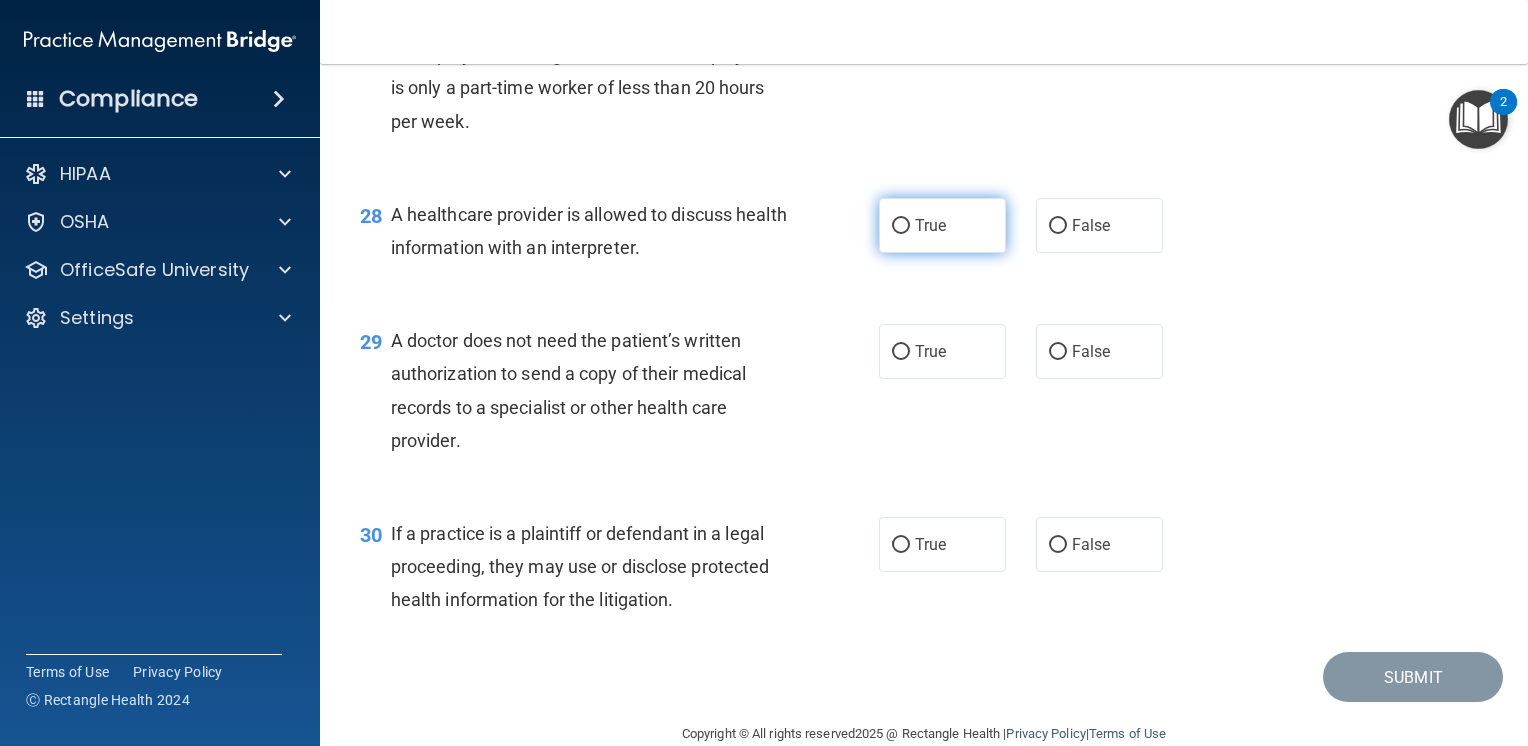 click on "True" at bounding box center [930, 225] 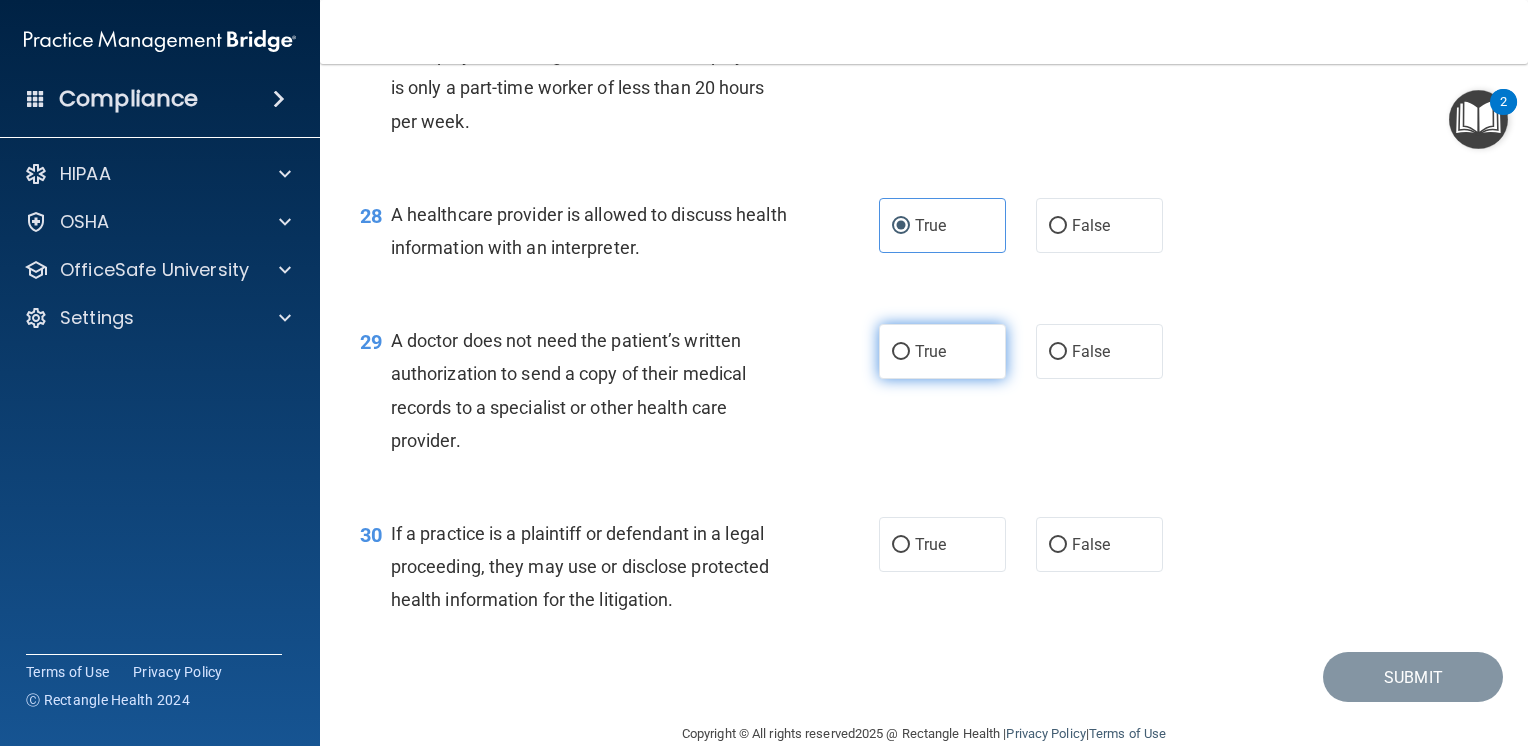 click on "True" at bounding box center (901, 352) 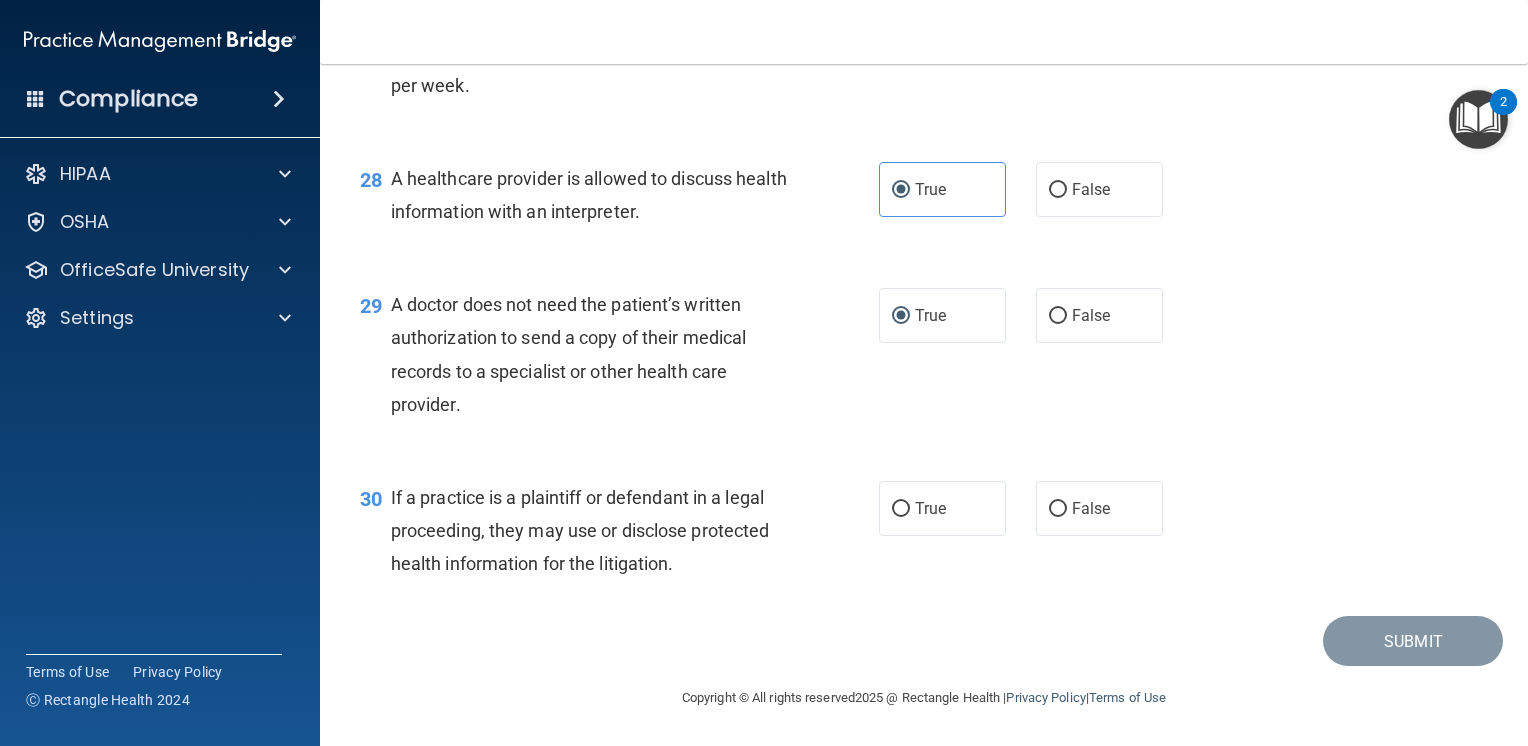 scroll, scrollTop: 4805, scrollLeft: 0, axis: vertical 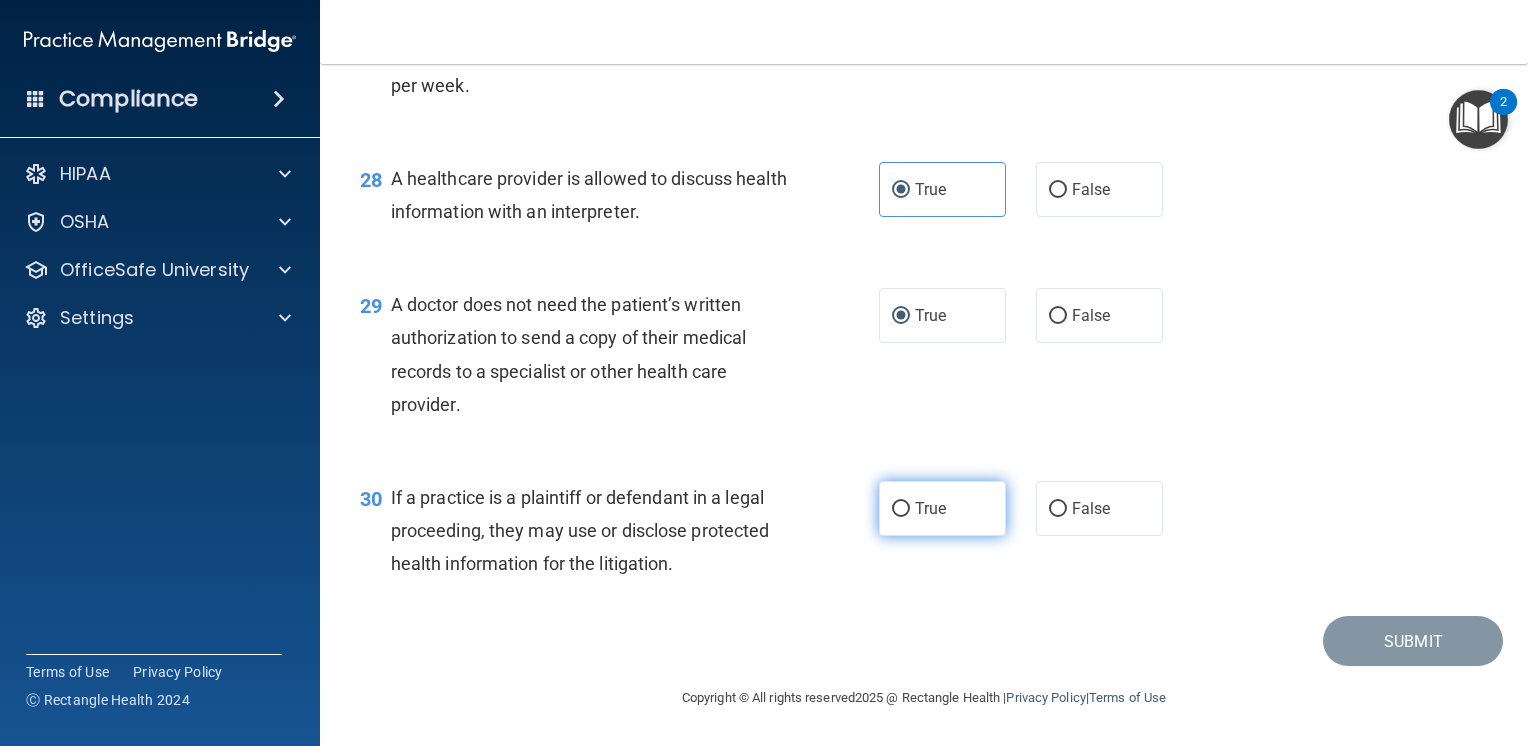 click on "True" at bounding box center (942, 508) 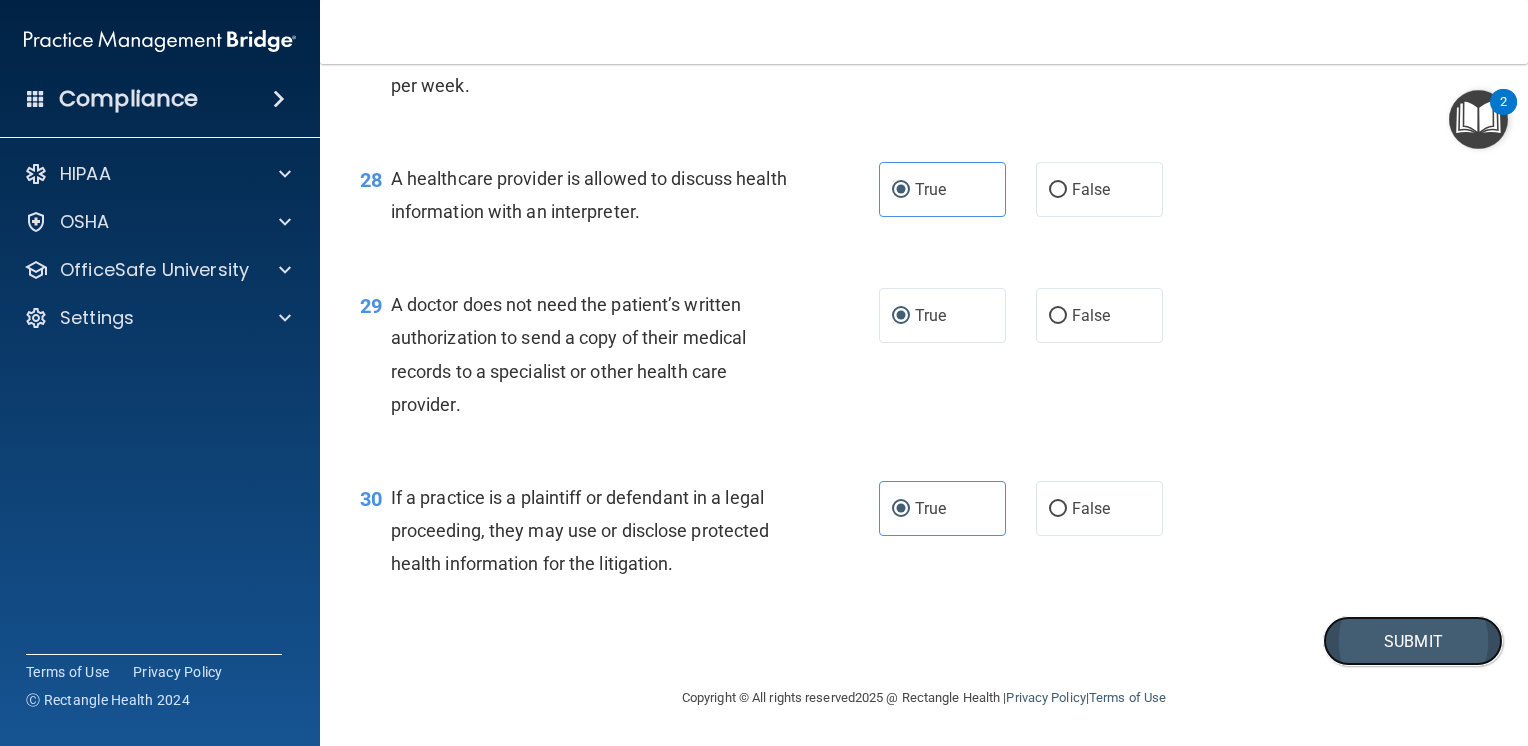click on "Submit" at bounding box center (1413, 641) 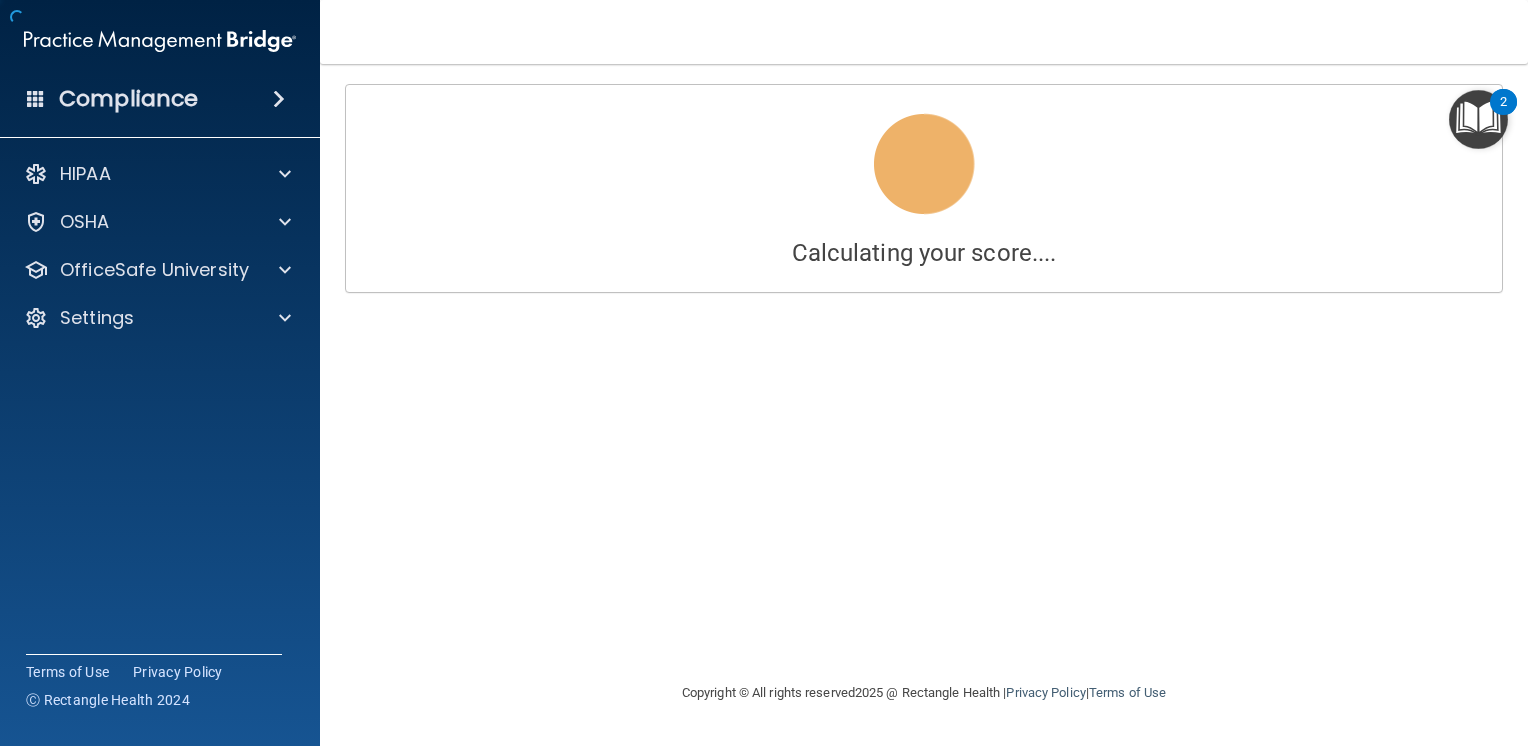 scroll, scrollTop: 0, scrollLeft: 0, axis: both 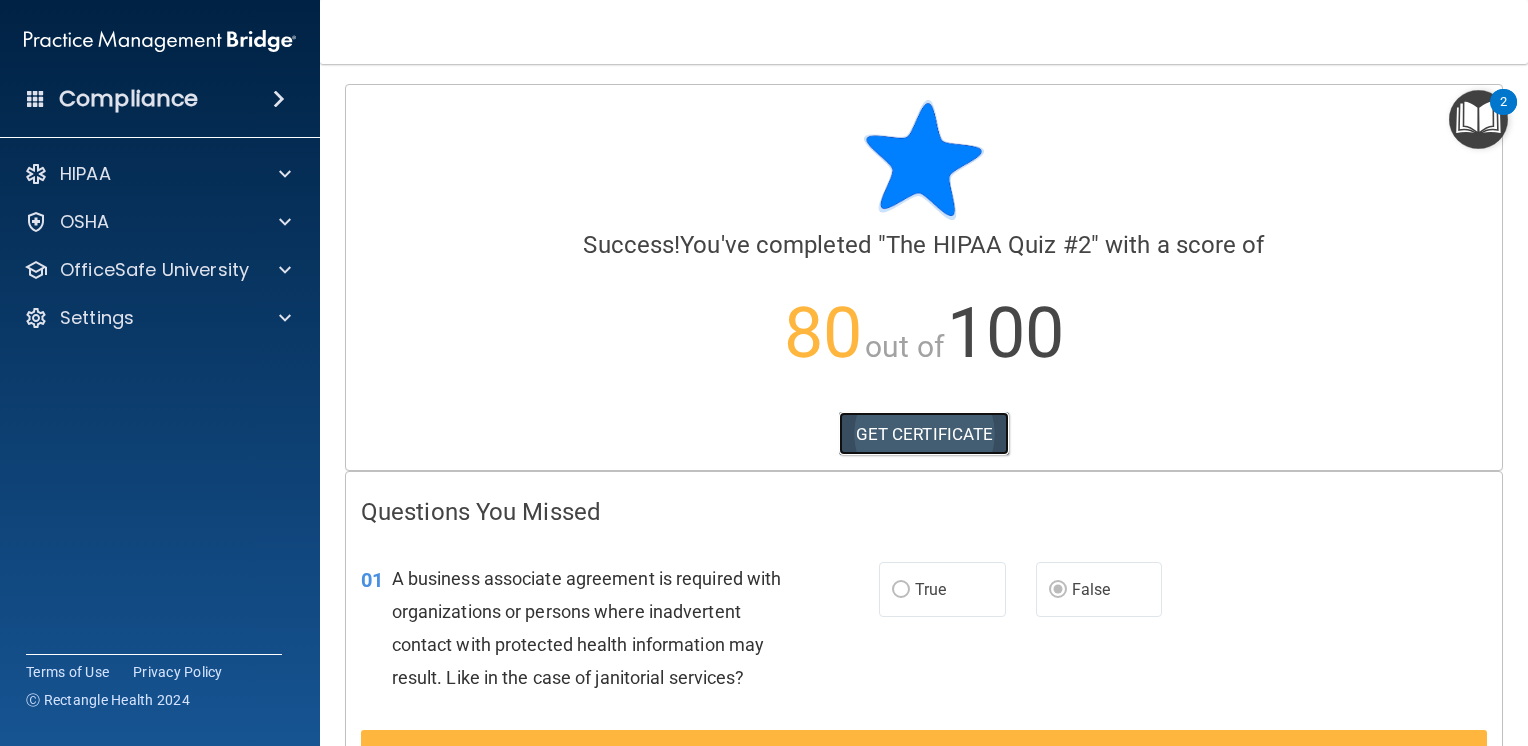 click on "GET CERTIFICATE" at bounding box center [924, 434] 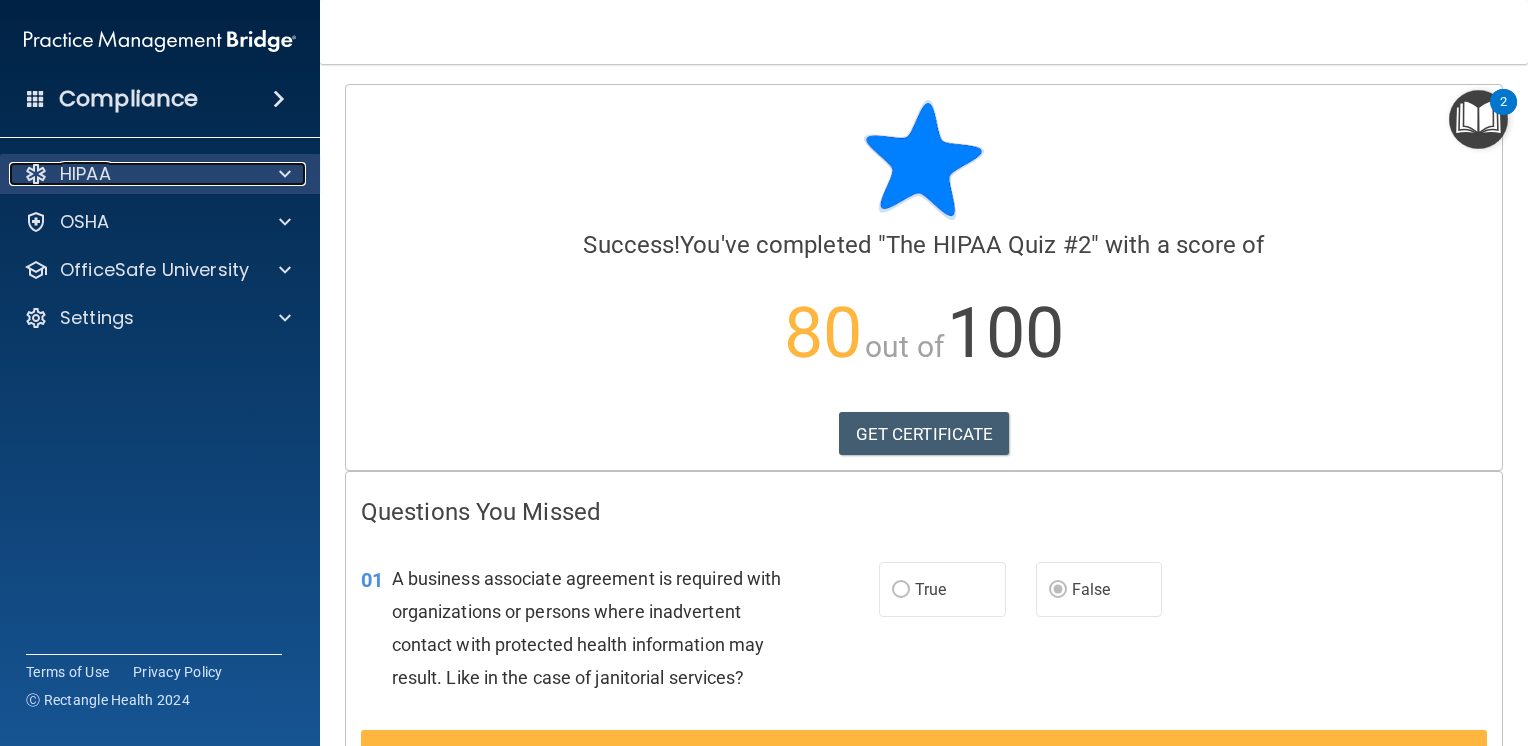 click on "HIPAA" at bounding box center [133, 174] 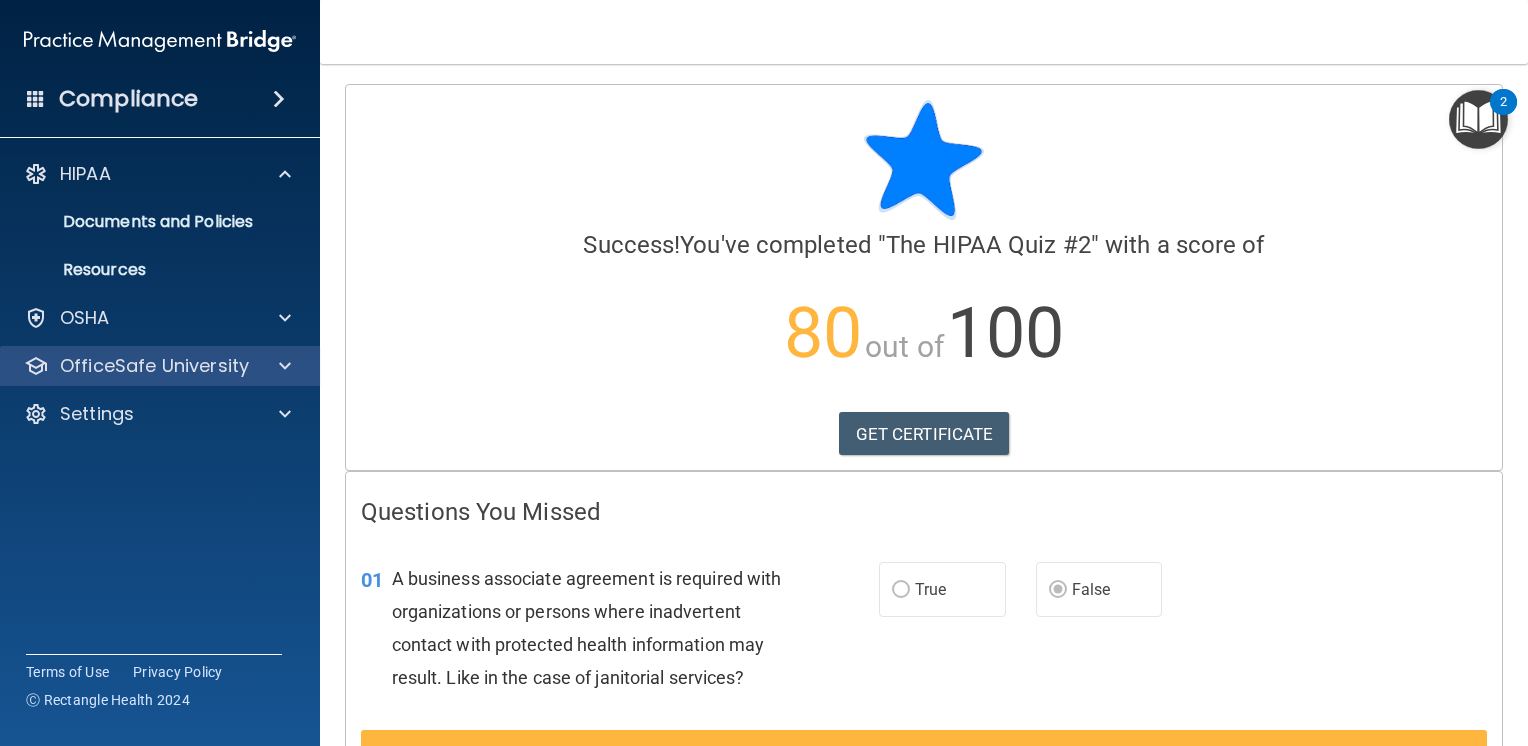click on "OfficeSafe University" at bounding box center (160, 366) 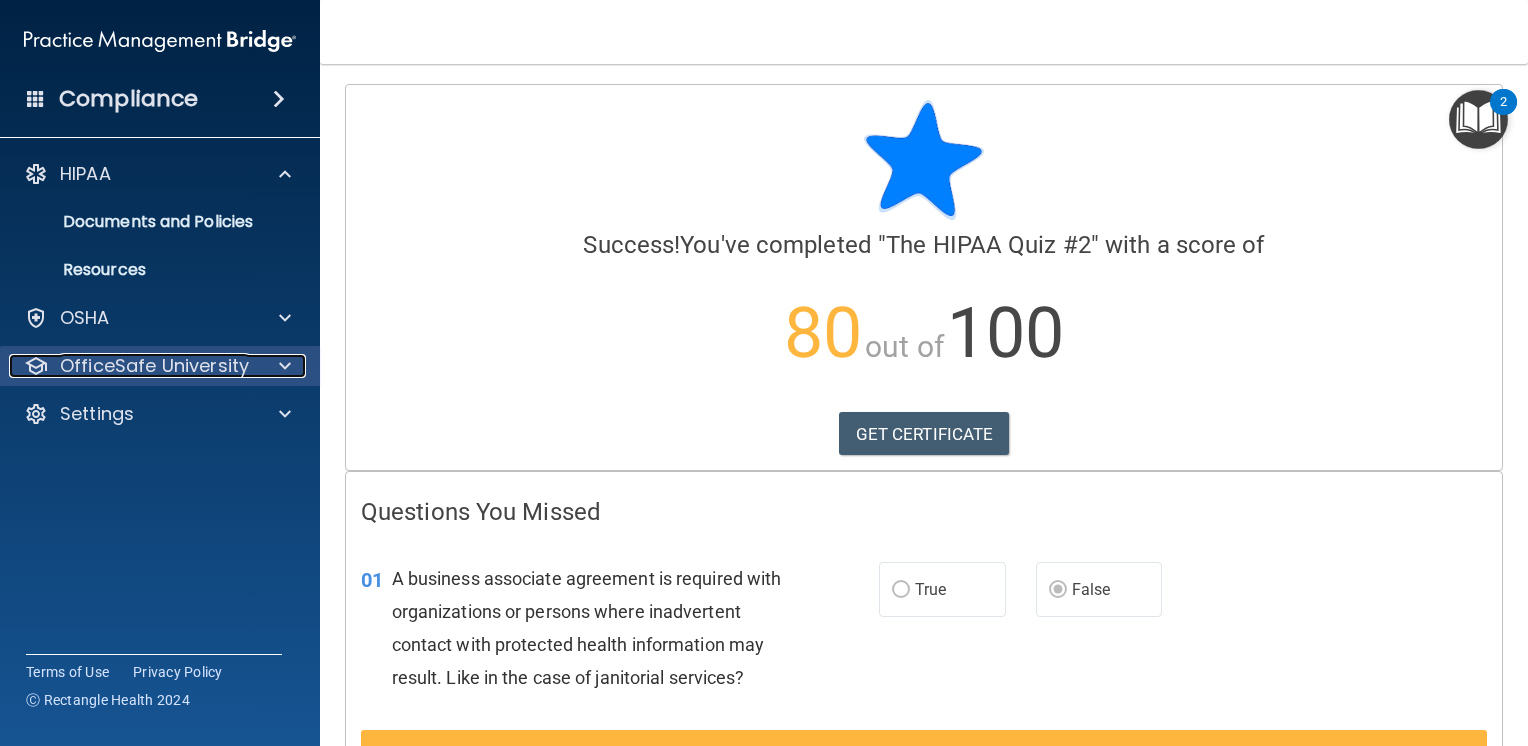 click on "OfficeSafe University" at bounding box center [154, 366] 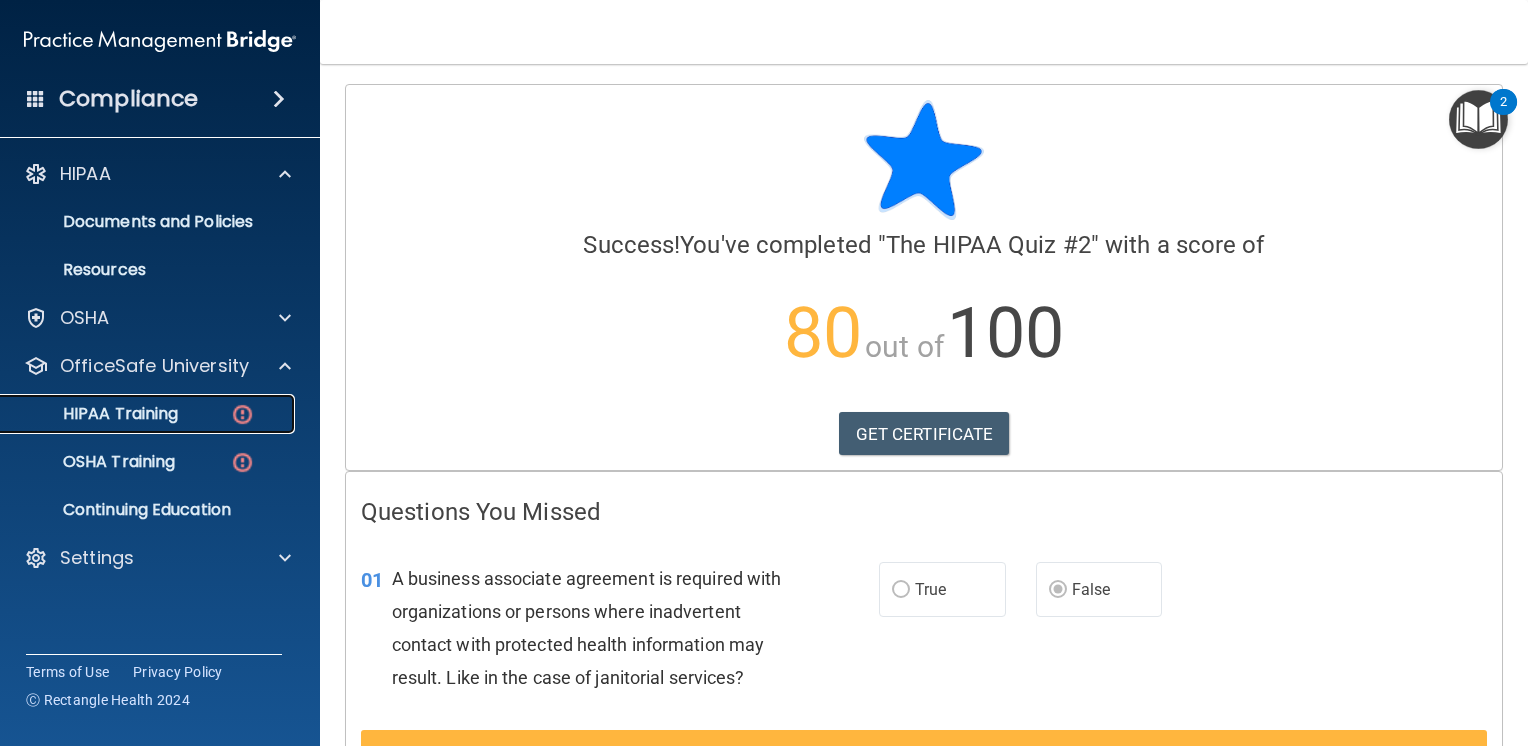 click on "HIPAA Training" at bounding box center (149, 414) 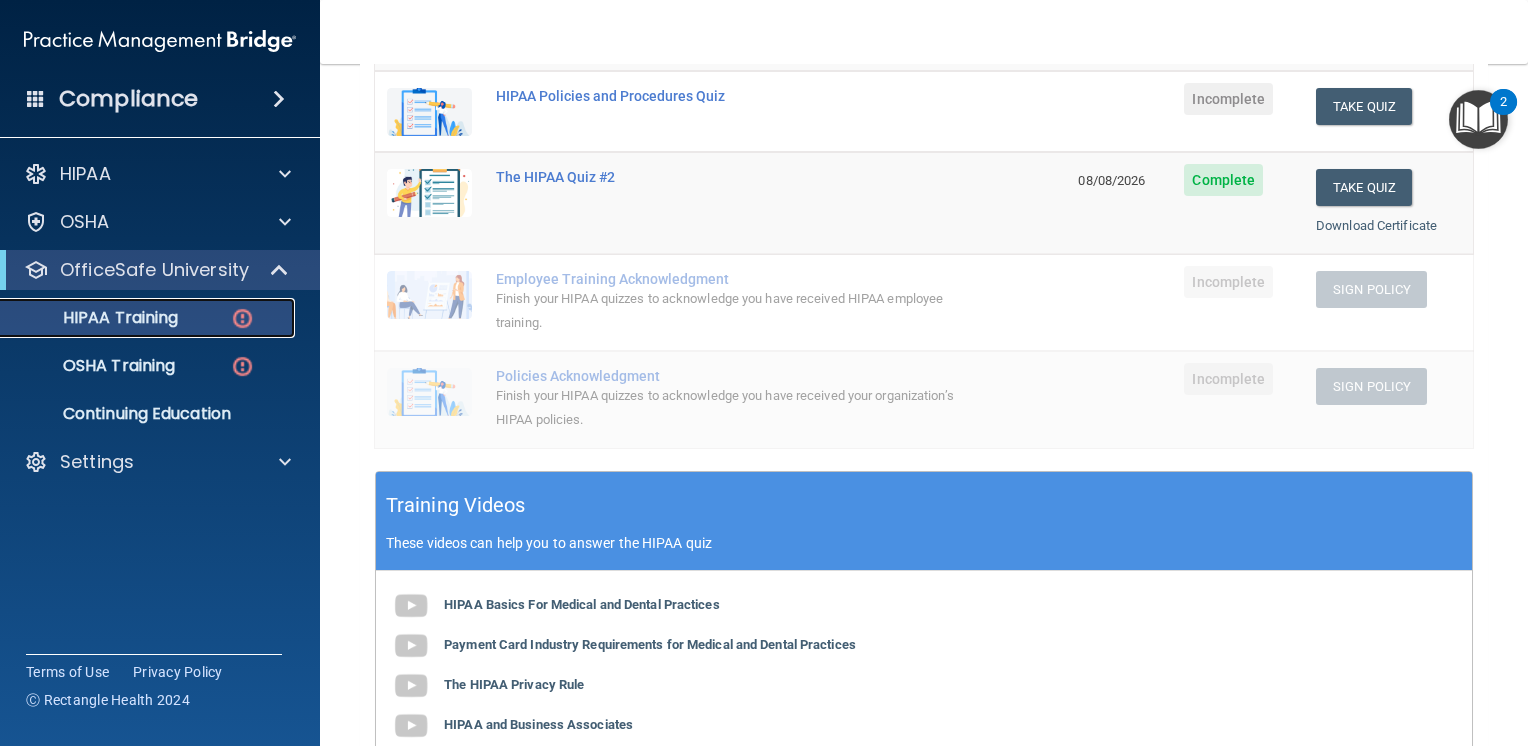 scroll, scrollTop: 396, scrollLeft: 0, axis: vertical 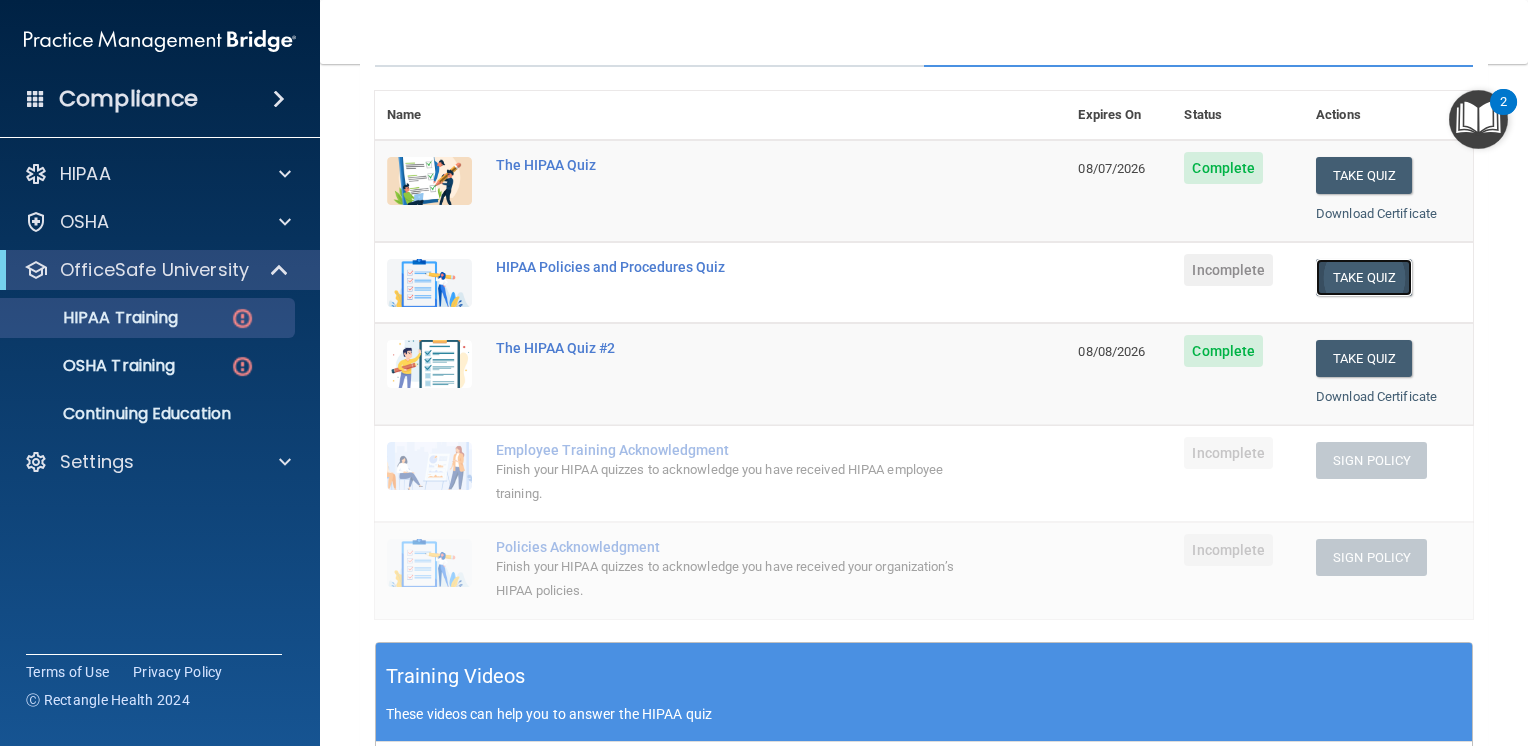 click on "Take Quiz" at bounding box center (1364, 277) 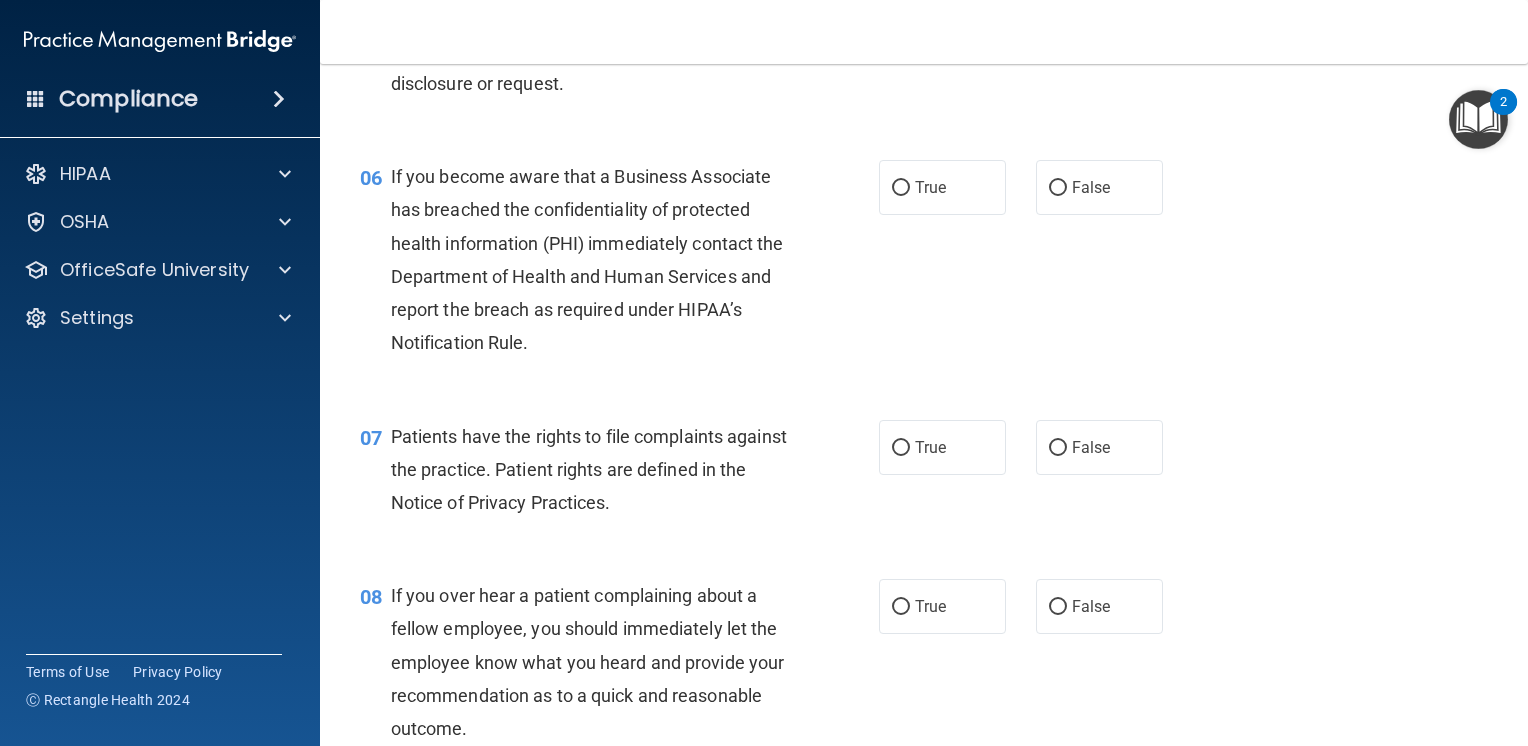 scroll, scrollTop: 0, scrollLeft: 0, axis: both 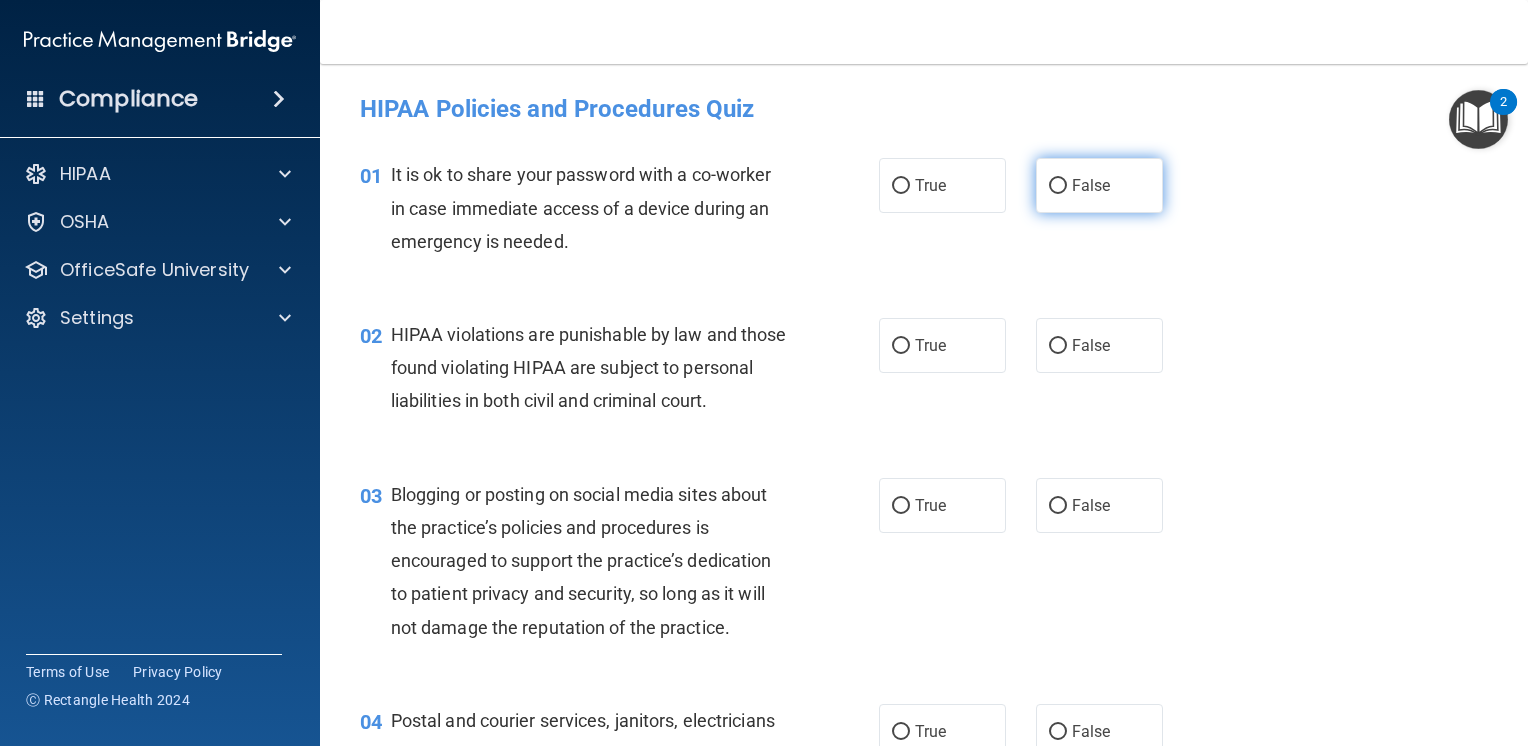 click on "False" at bounding box center [1058, 186] 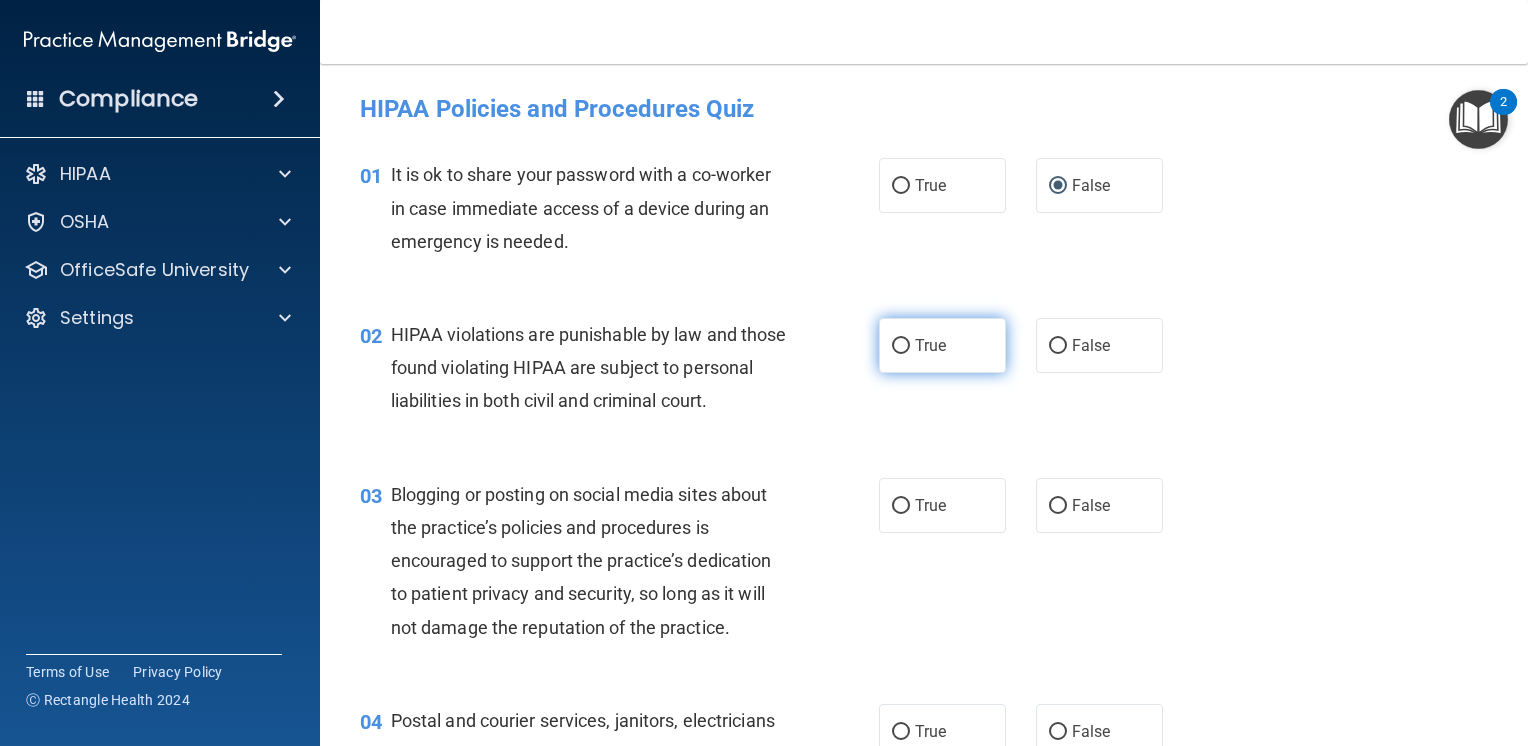click on "True" at bounding box center [901, 346] 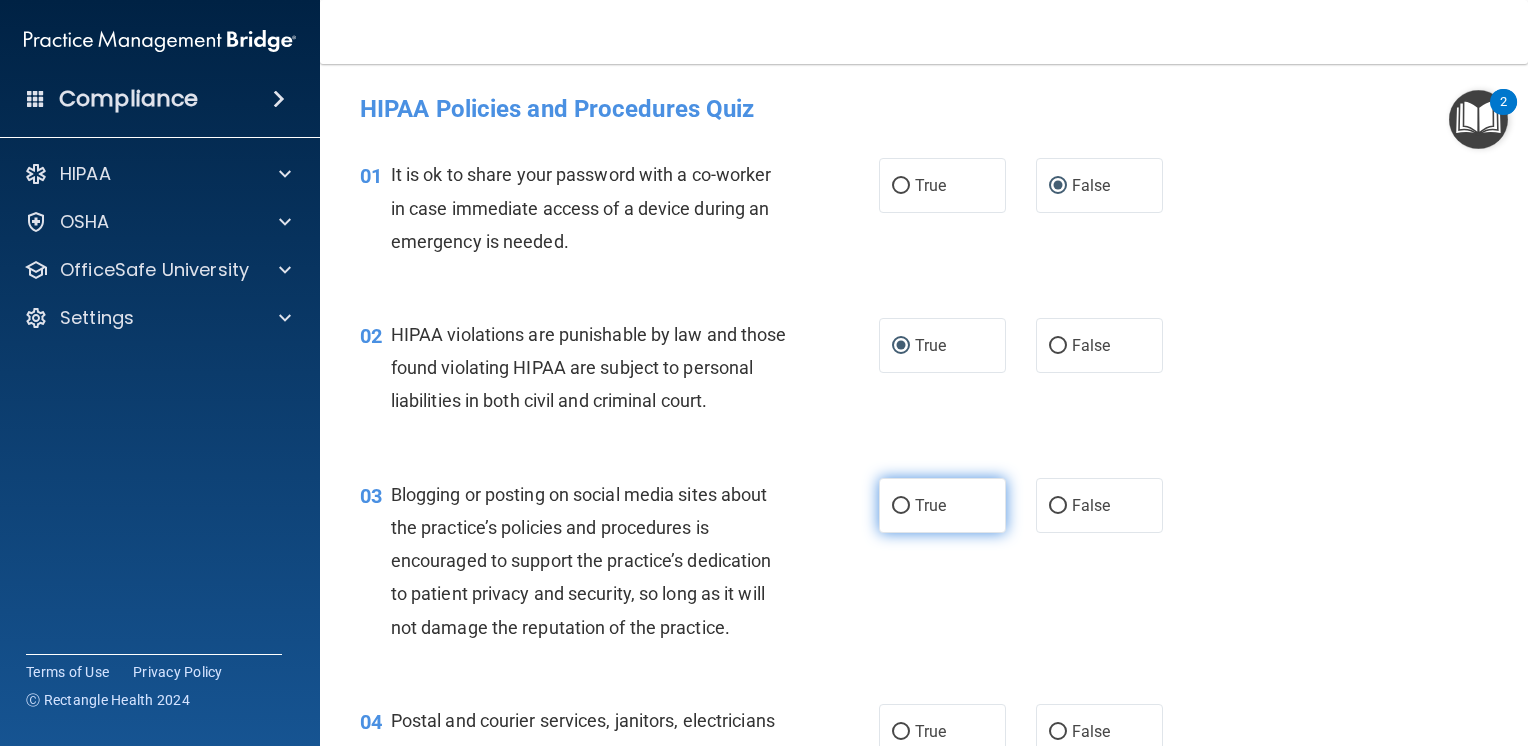 click on "True" at bounding box center (901, 506) 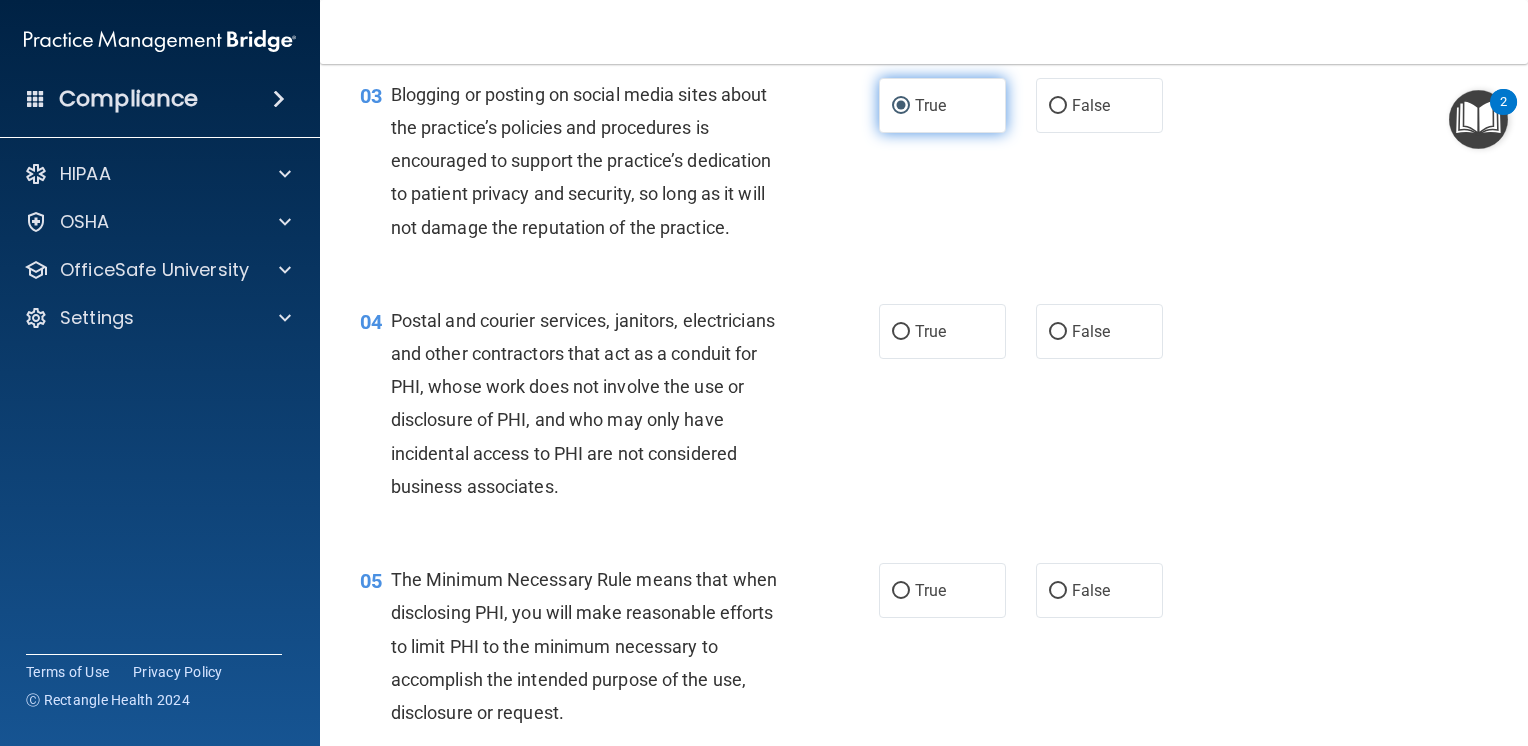 scroll, scrollTop: 440, scrollLeft: 0, axis: vertical 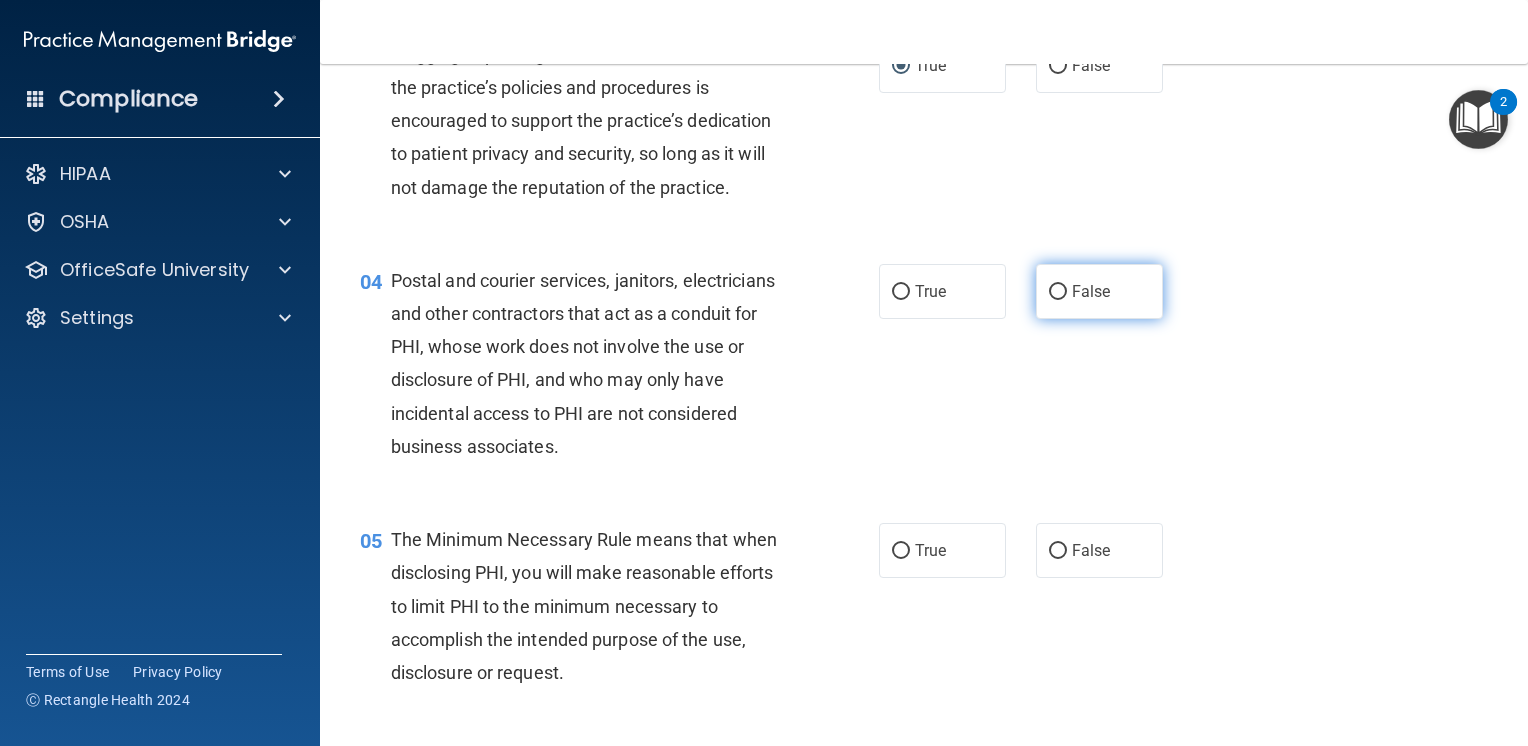 click on "False" at bounding box center [1058, 292] 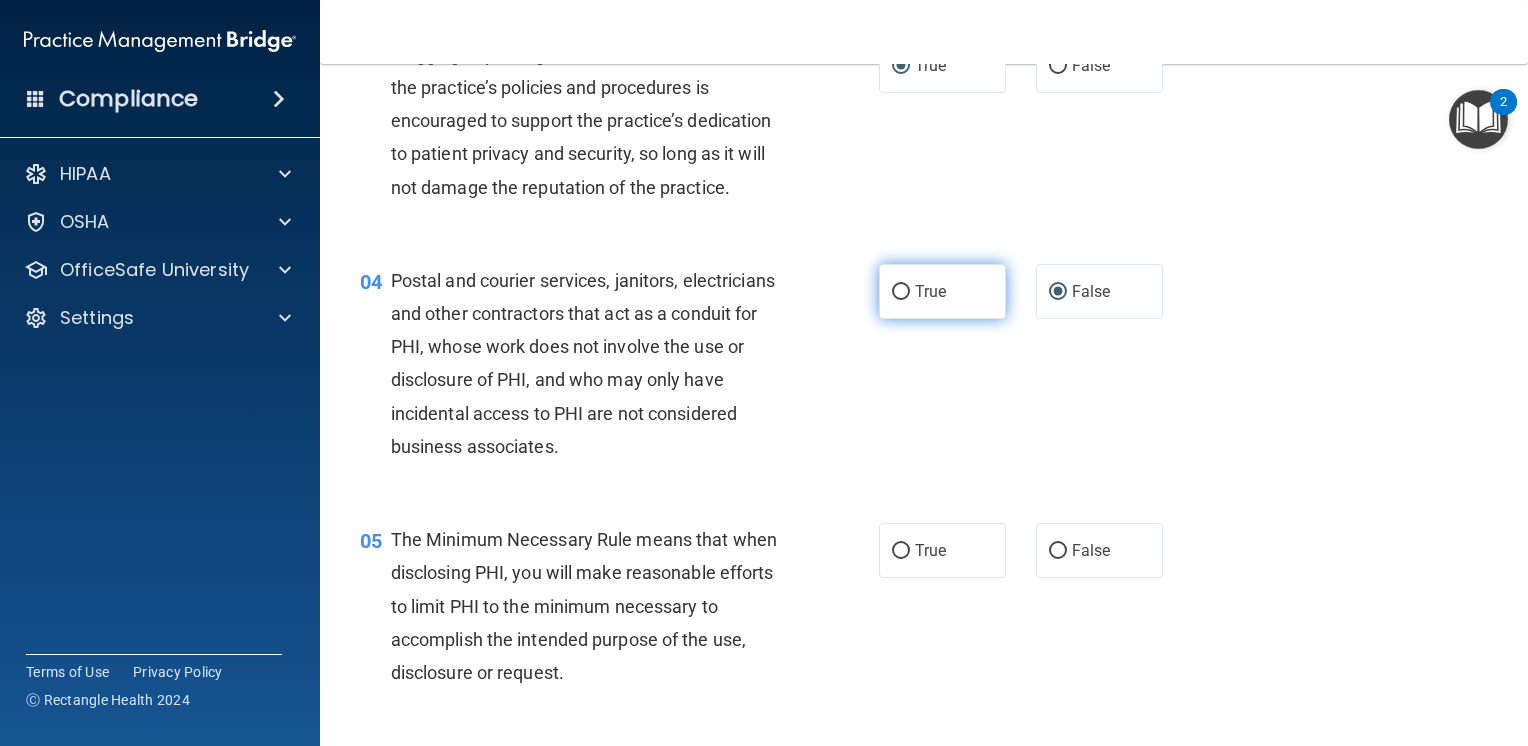 click on "True" at bounding box center [942, 291] 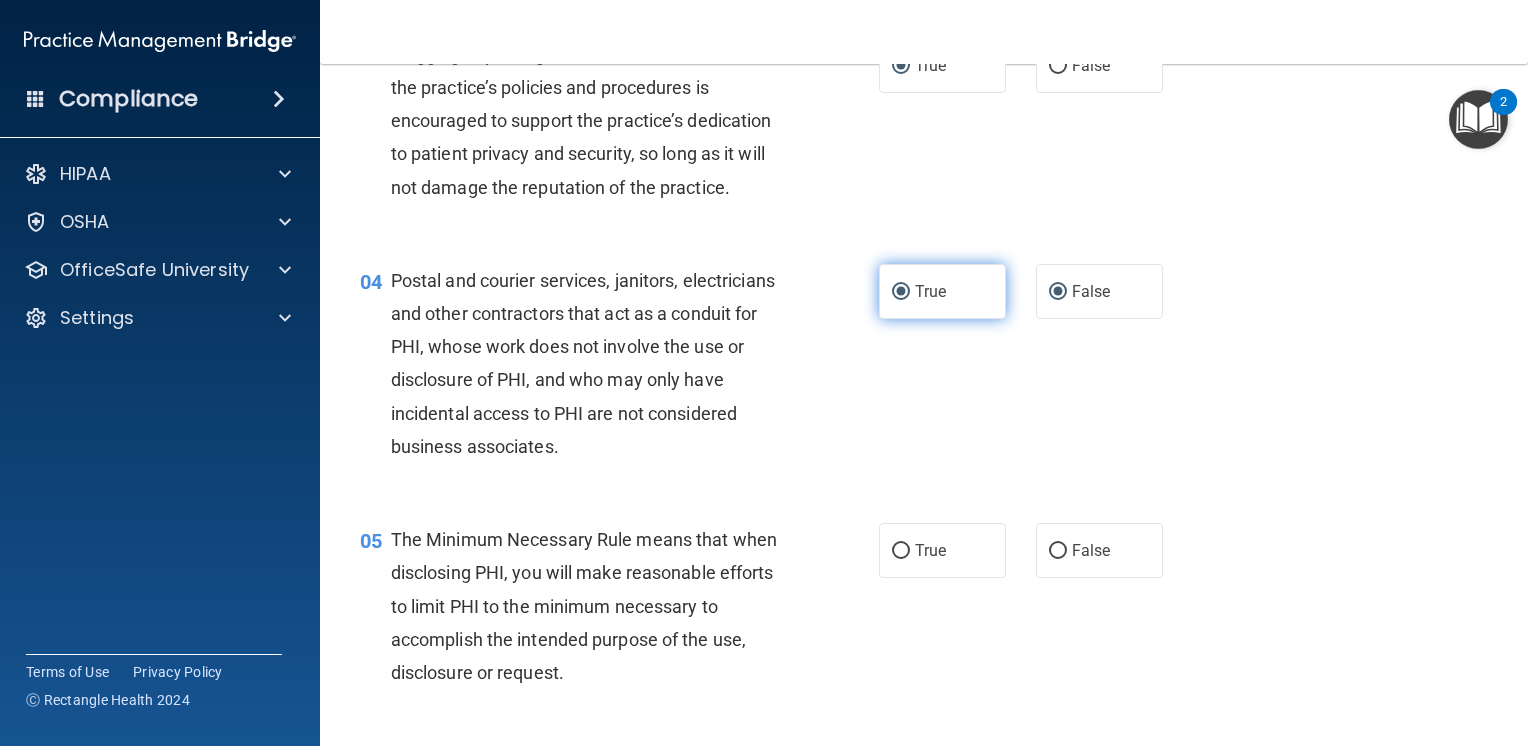 radio on "false" 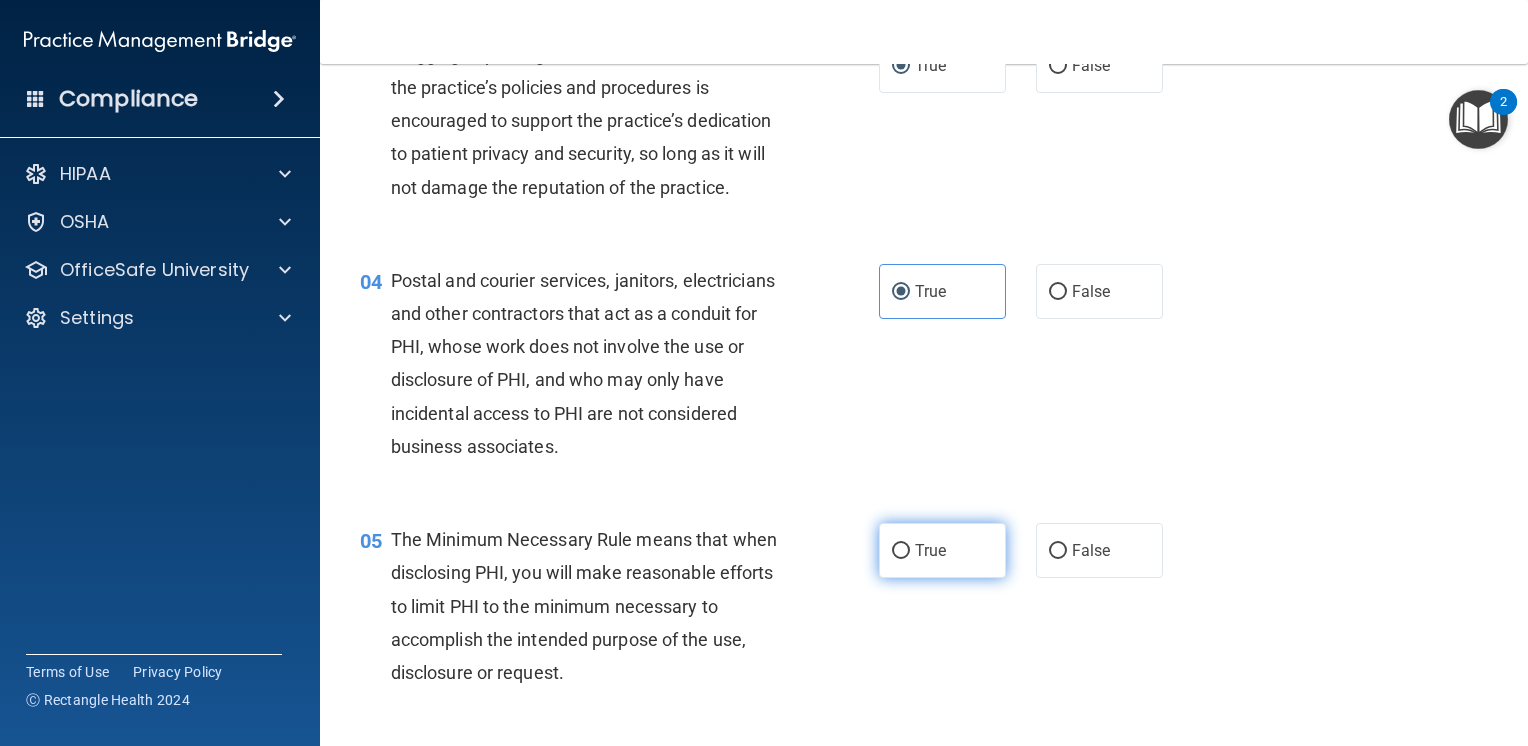 click on "True" at bounding box center (942, 550) 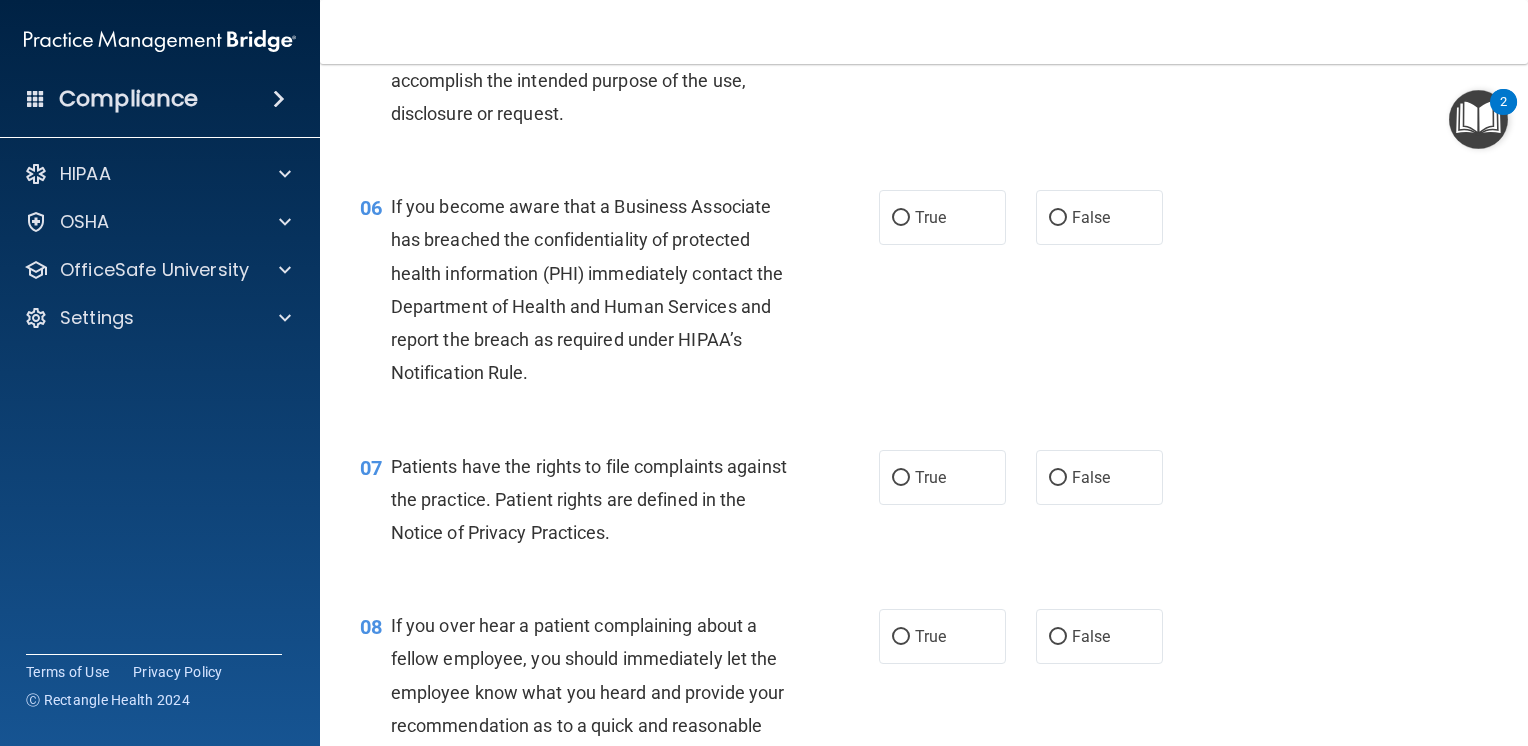 scroll, scrollTop: 1000, scrollLeft: 0, axis: vertical 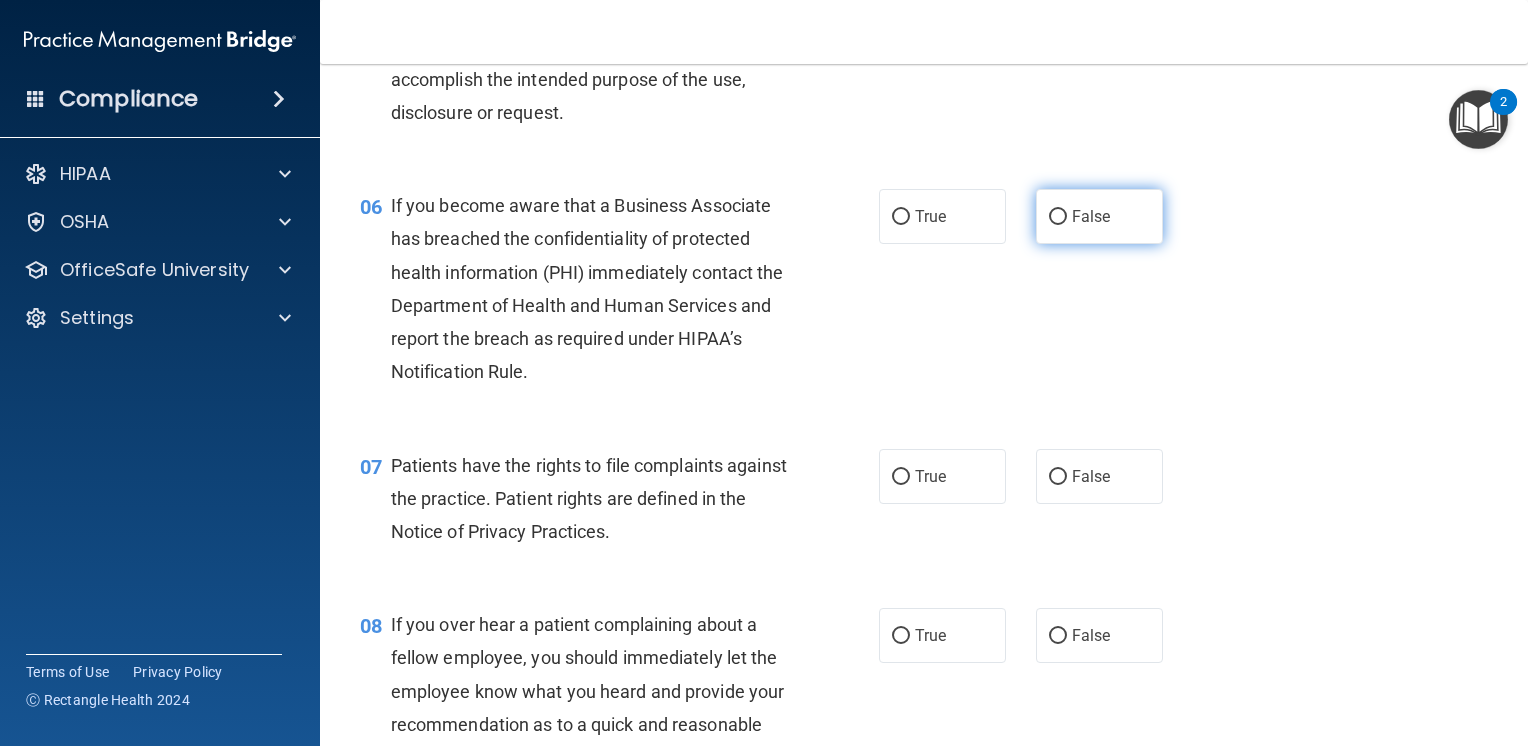click on "False" at bounding box center [1099, 216] 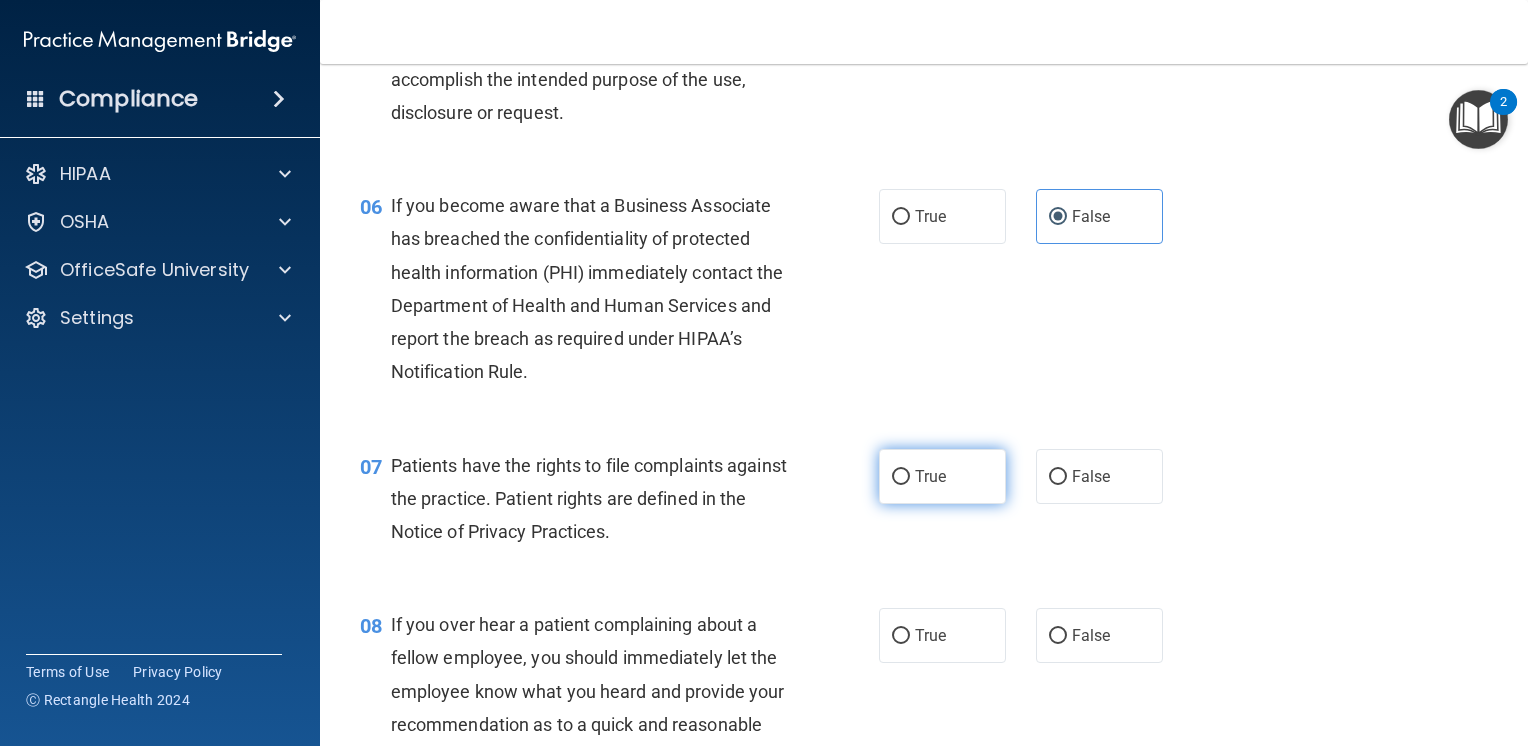 click on "True" at bounding box center [901, 477] 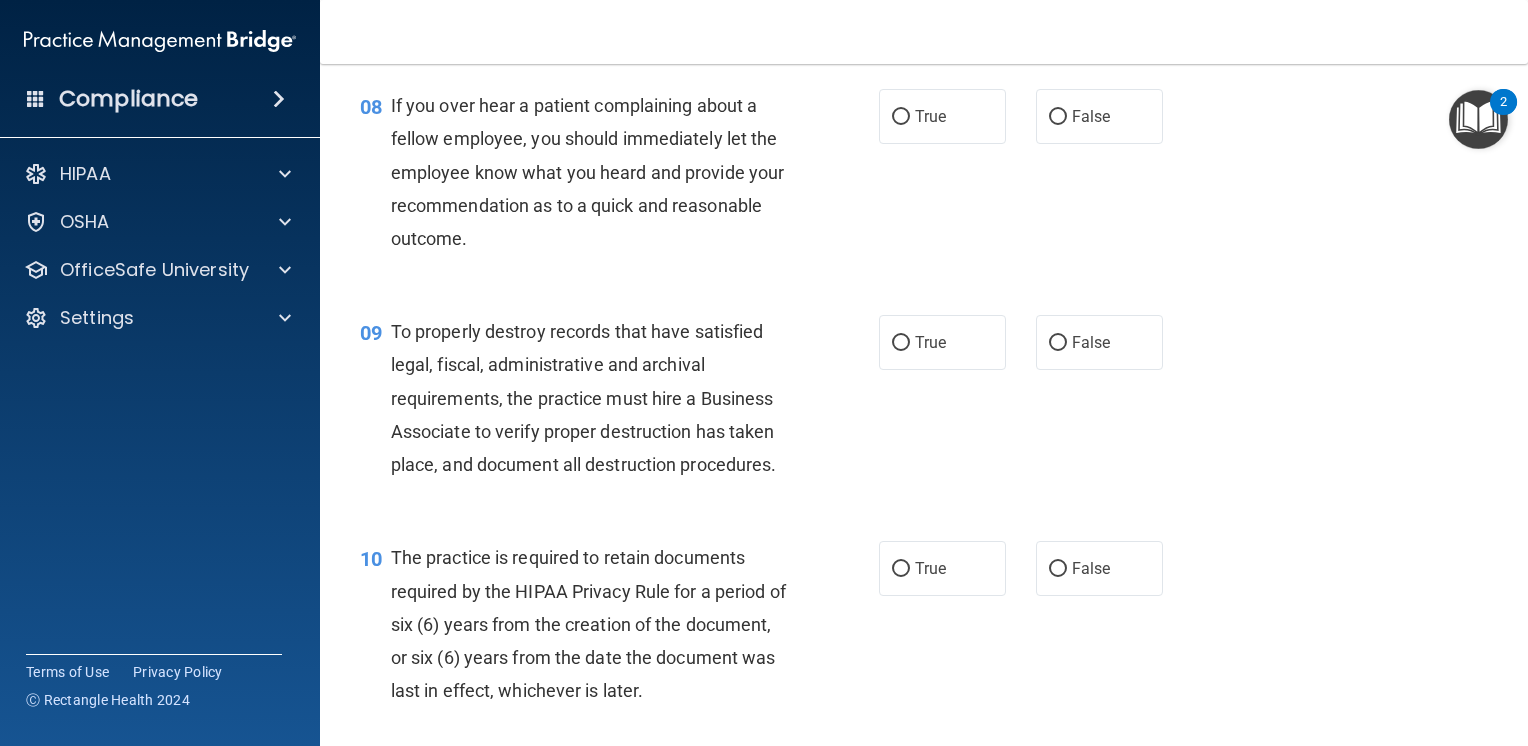 scroll, scrollTop: 1520, scrollLeft: 0, axis: vertical 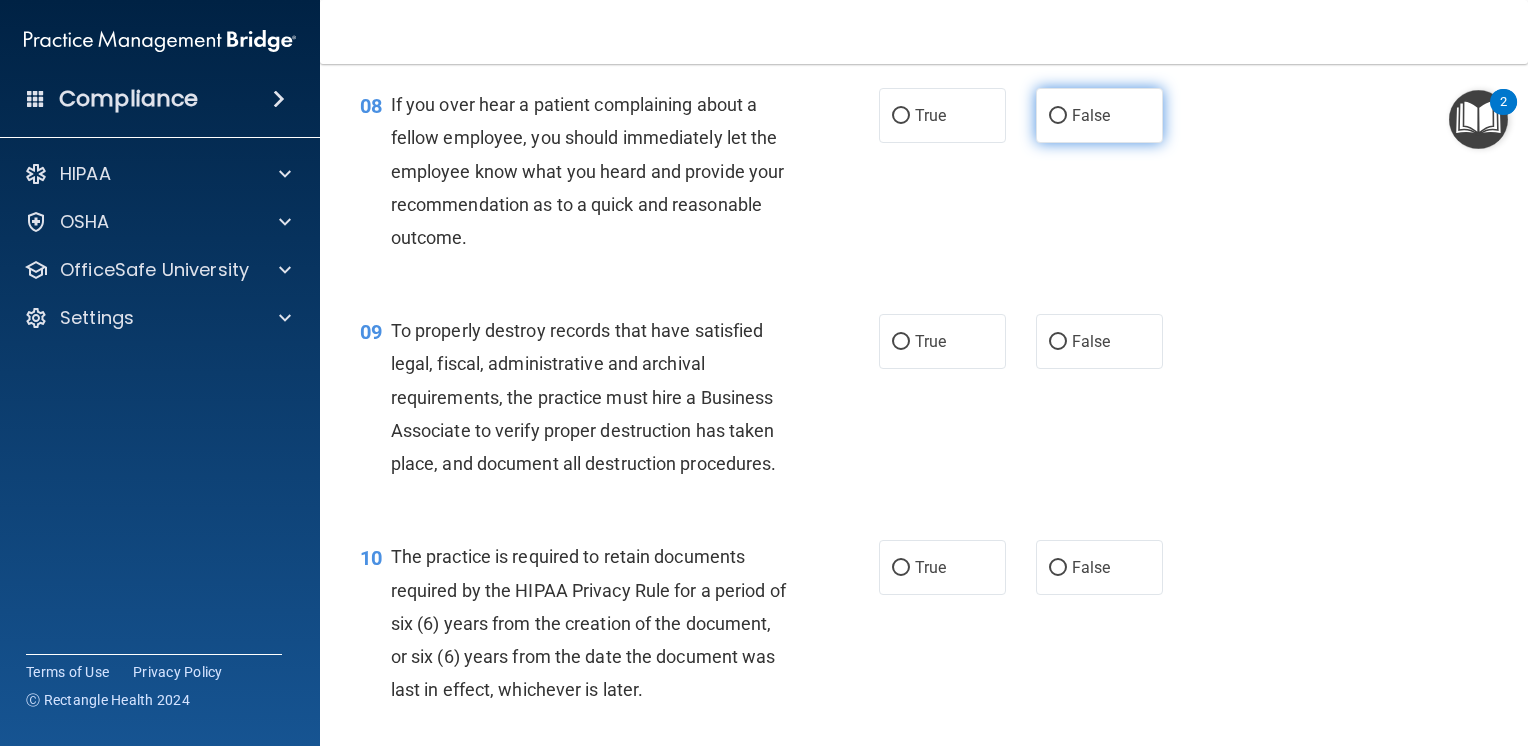 click on "False" at bounding box center (1091, 115) 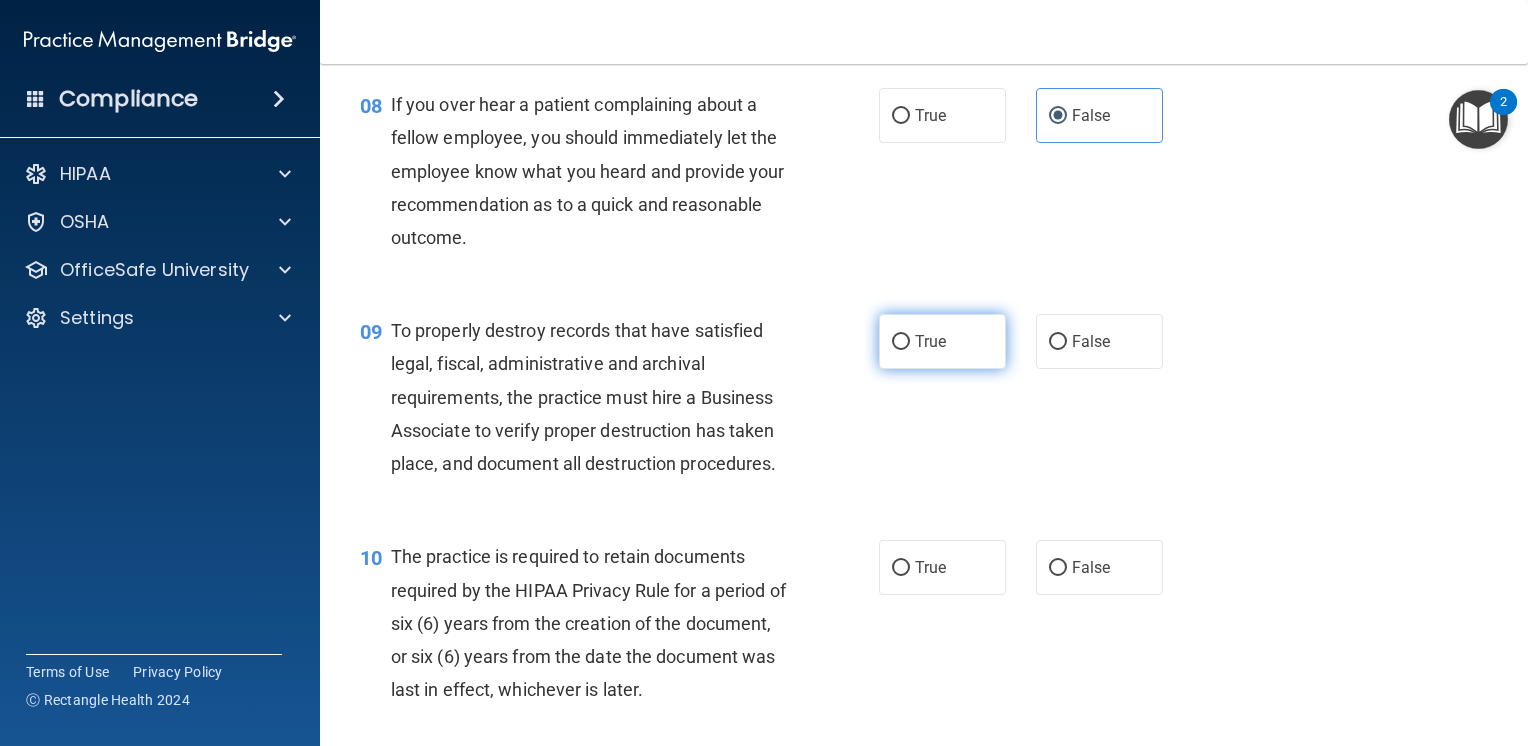 click on "True" at bounding box center [942, 341] 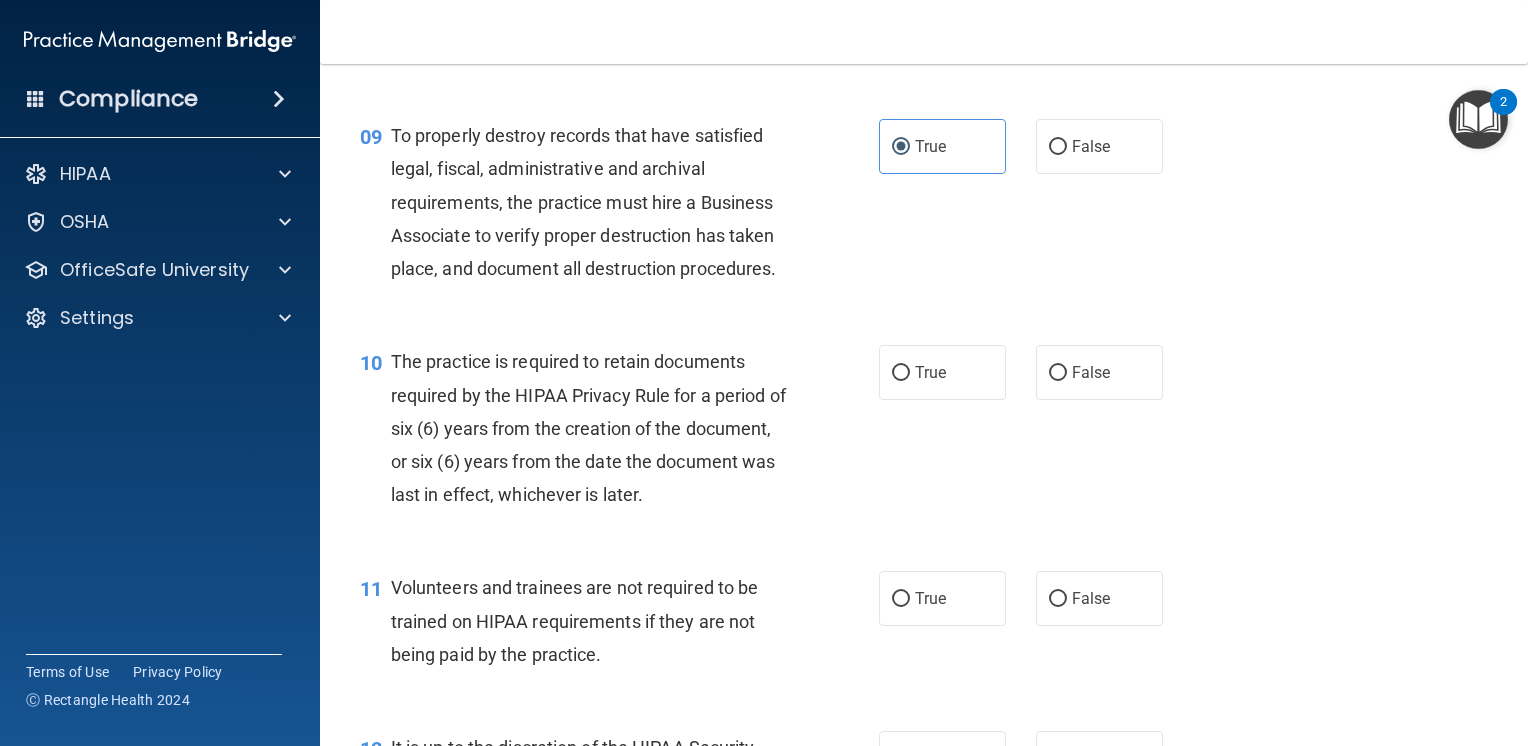 scroll, scrollTop: 1760, scrollLeft: 0, axis: vertical 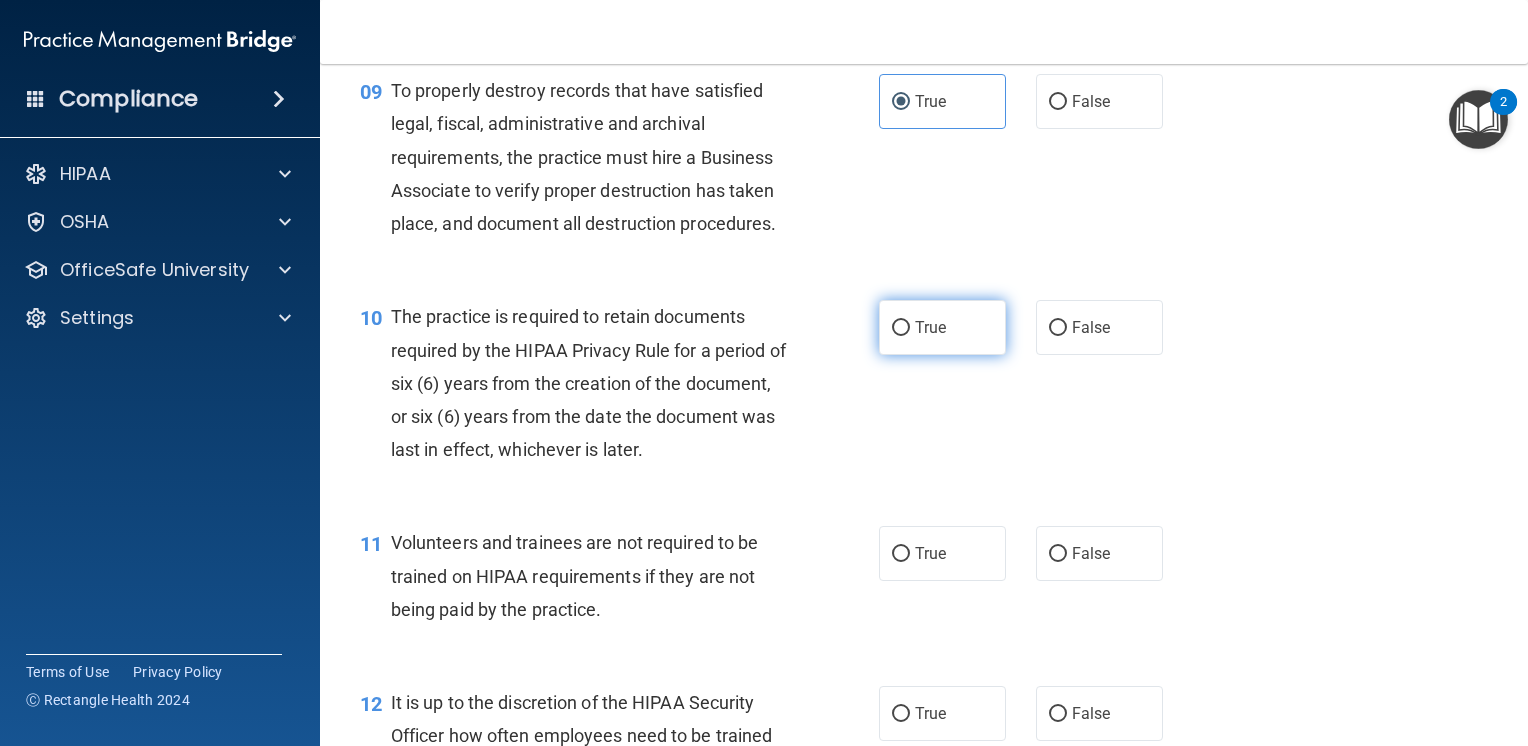 click on "True" at bounding box center (942, 327) 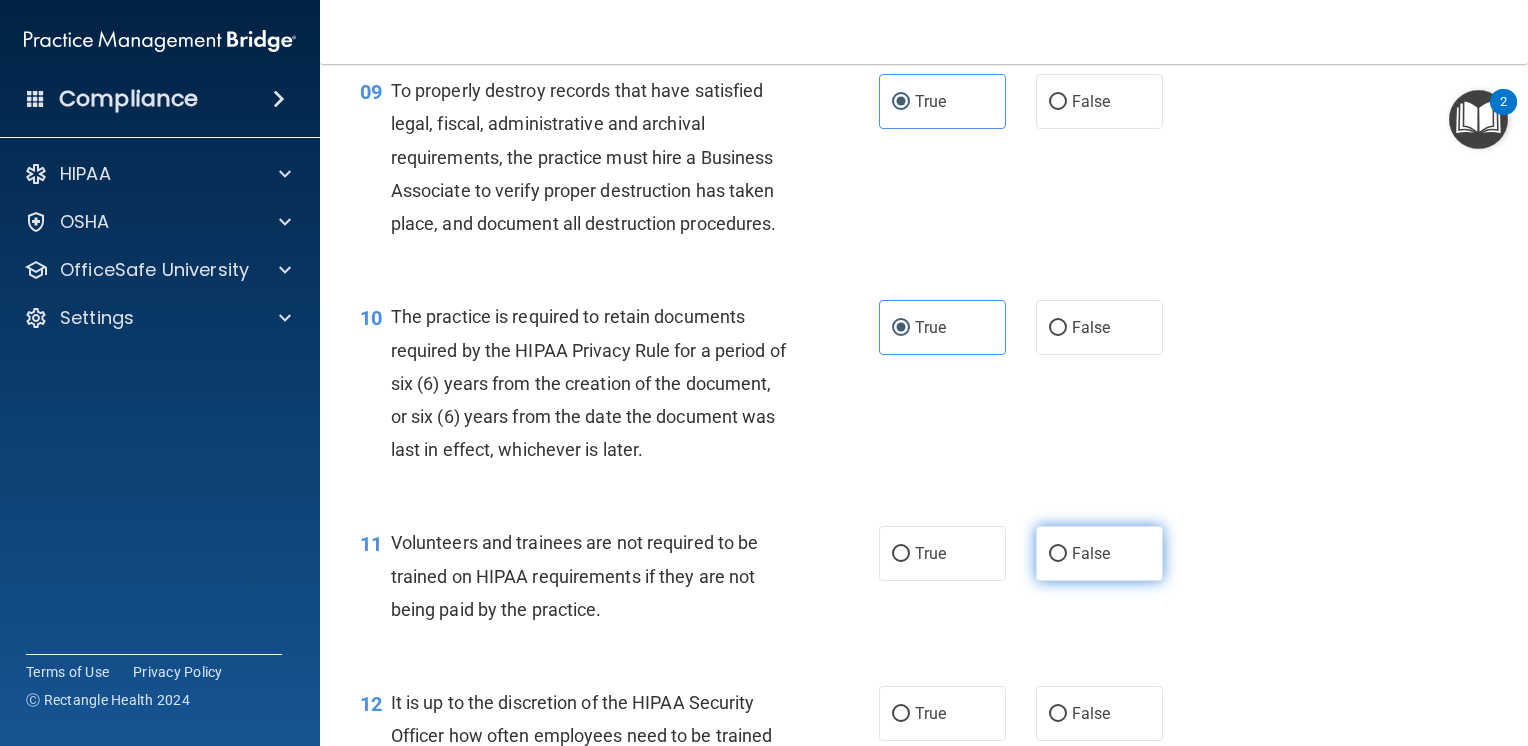 click on "False" at bounding box center (1091, 553) 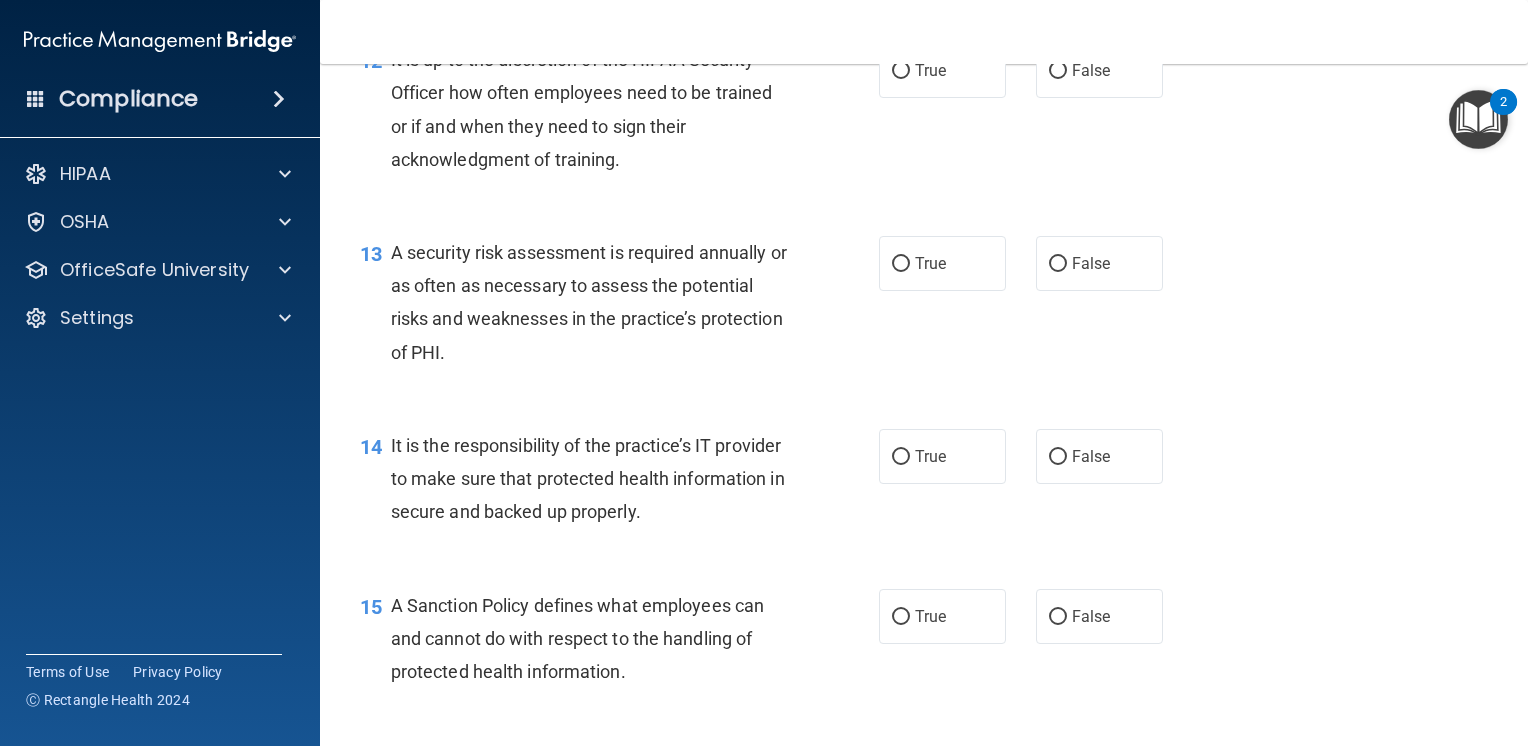 scroll, scrollTop: 2400, scrollLeft: 0, axis: vertical 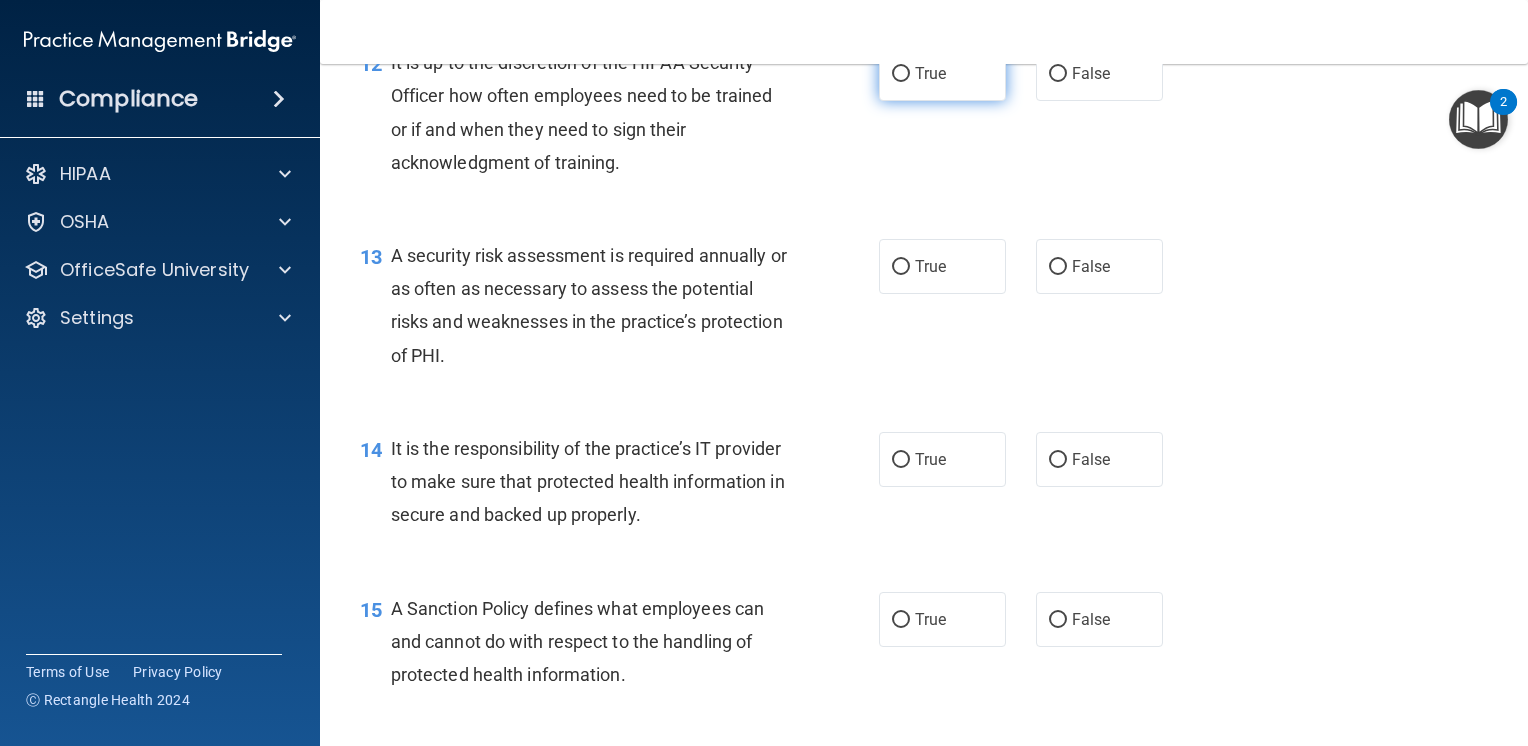 click on "True" at bounding box center (901, 74) 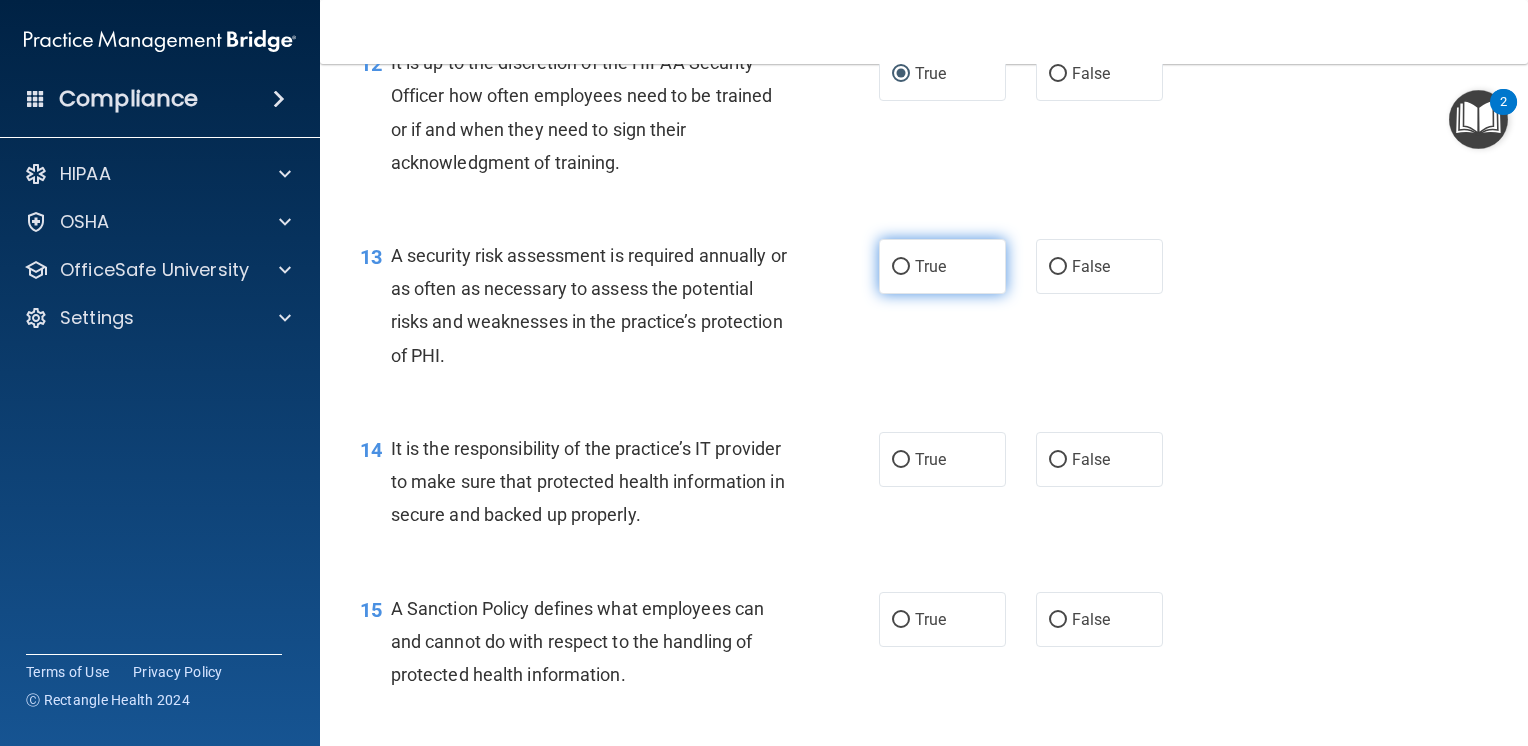 click on "True" at bounding box center [901, 267] 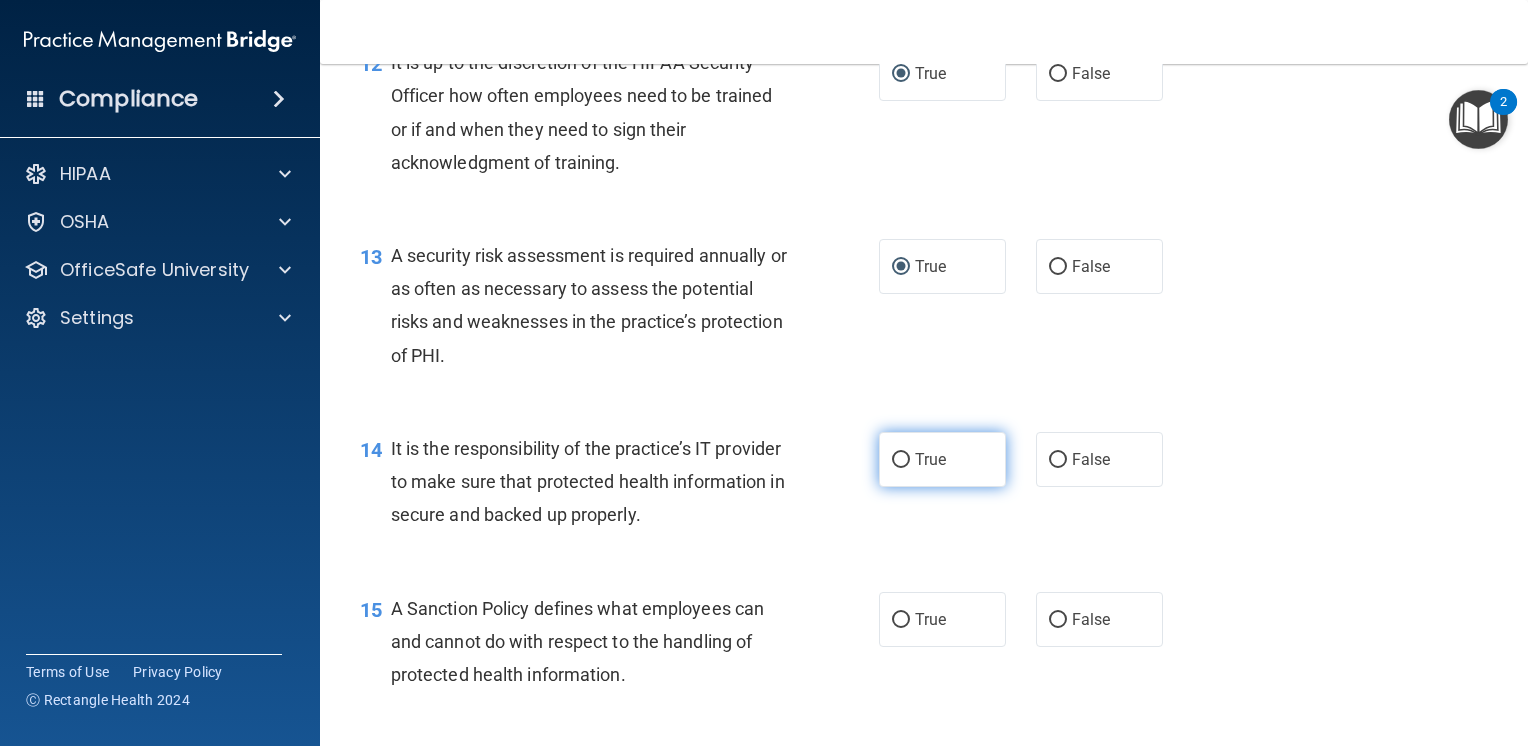 click on "True" at bounding box center [901, 460] 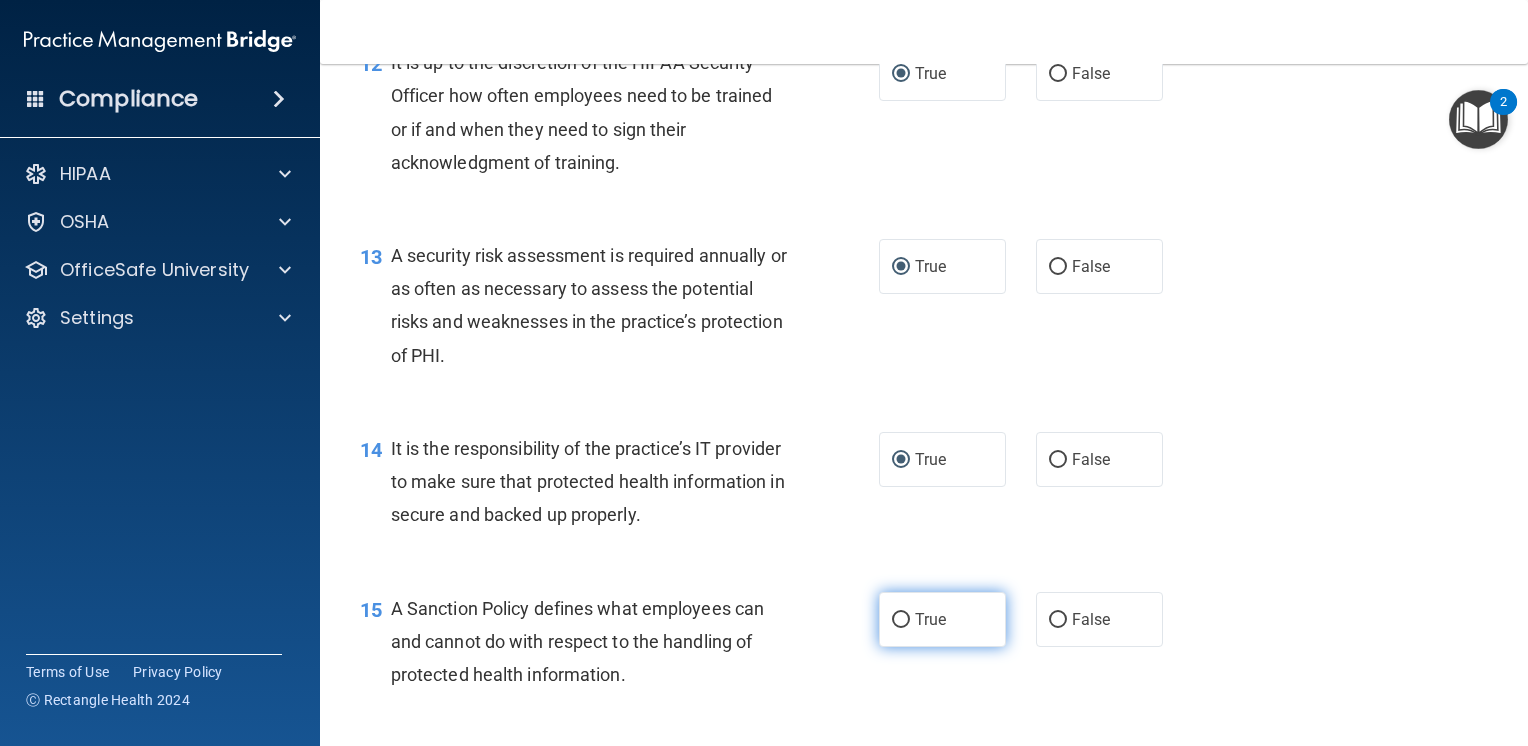 click on "True" at bounding box center (942, 619) 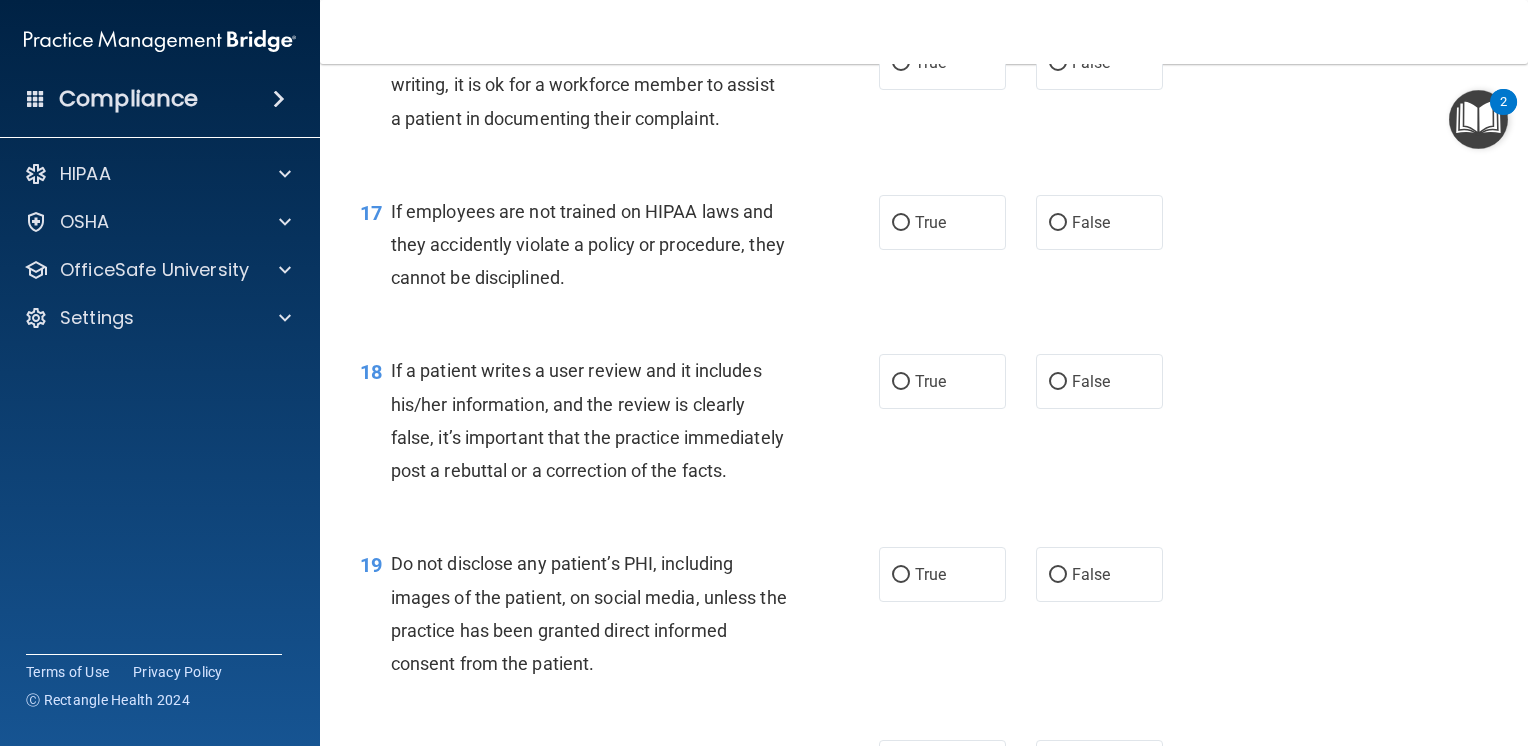 scroll, scrollTop: 3120, scrollLeft: 0, axis: vertical 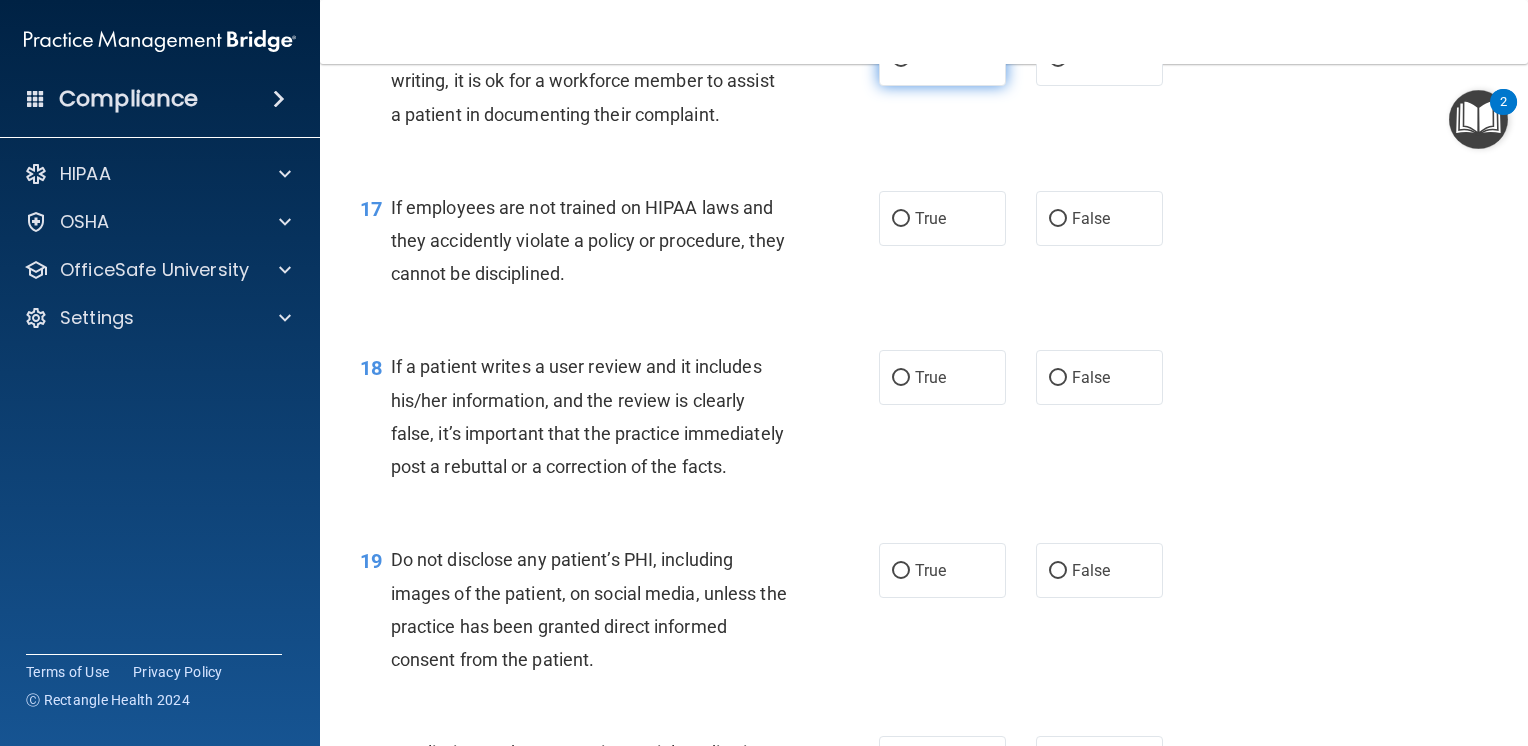click on "True" at bounding box center (942, 58) 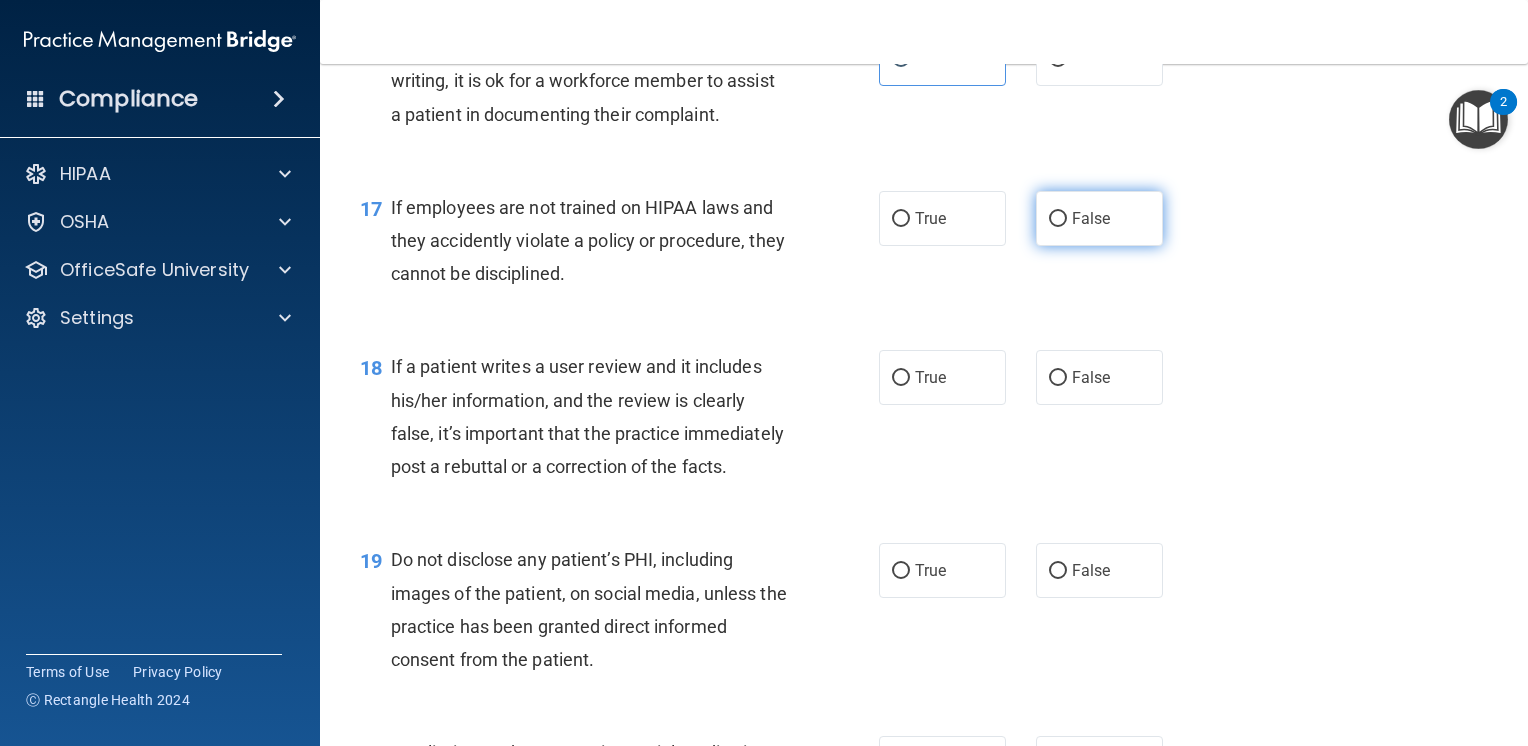 click on "False" at bounding box center [1099, 218] 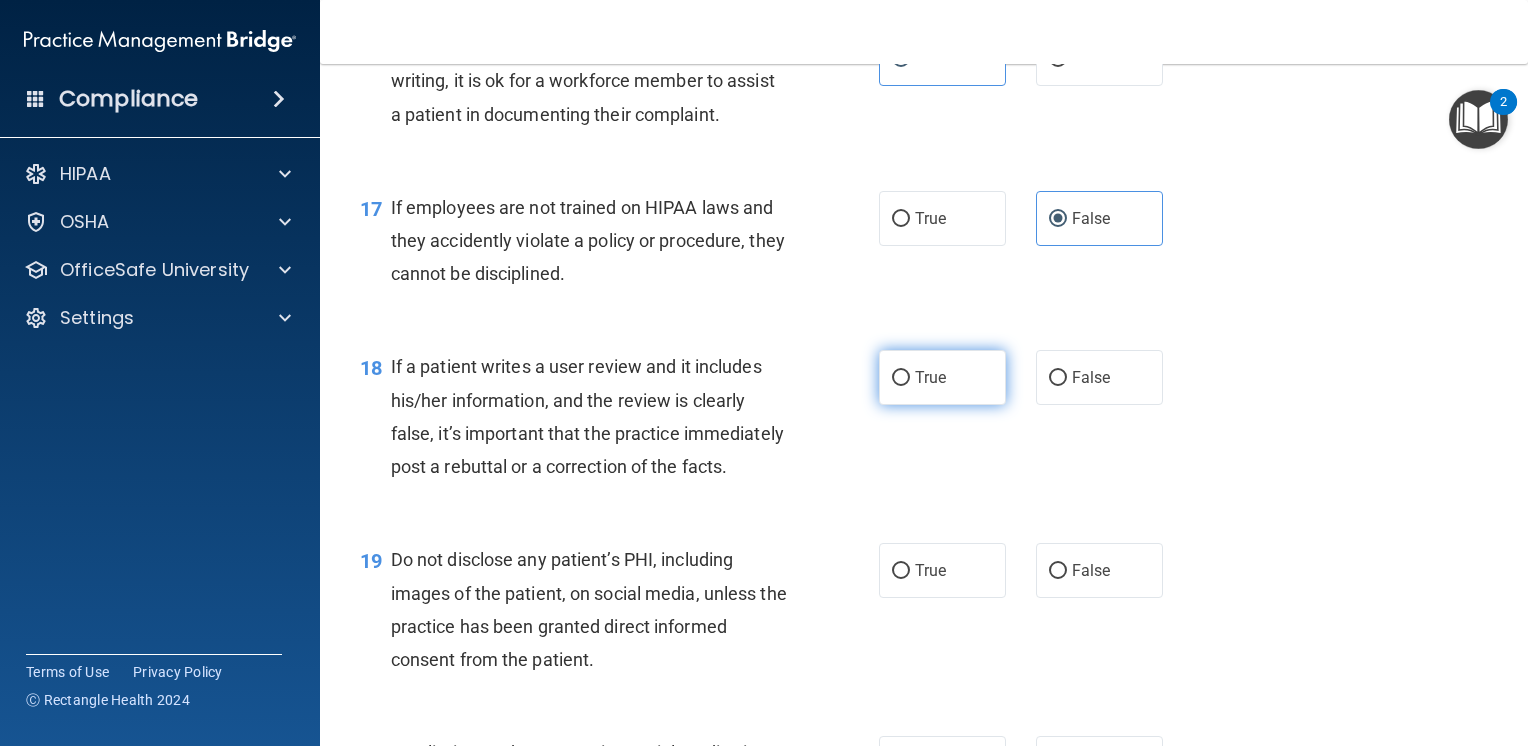 click on "True" at bounding box center (942, 377) 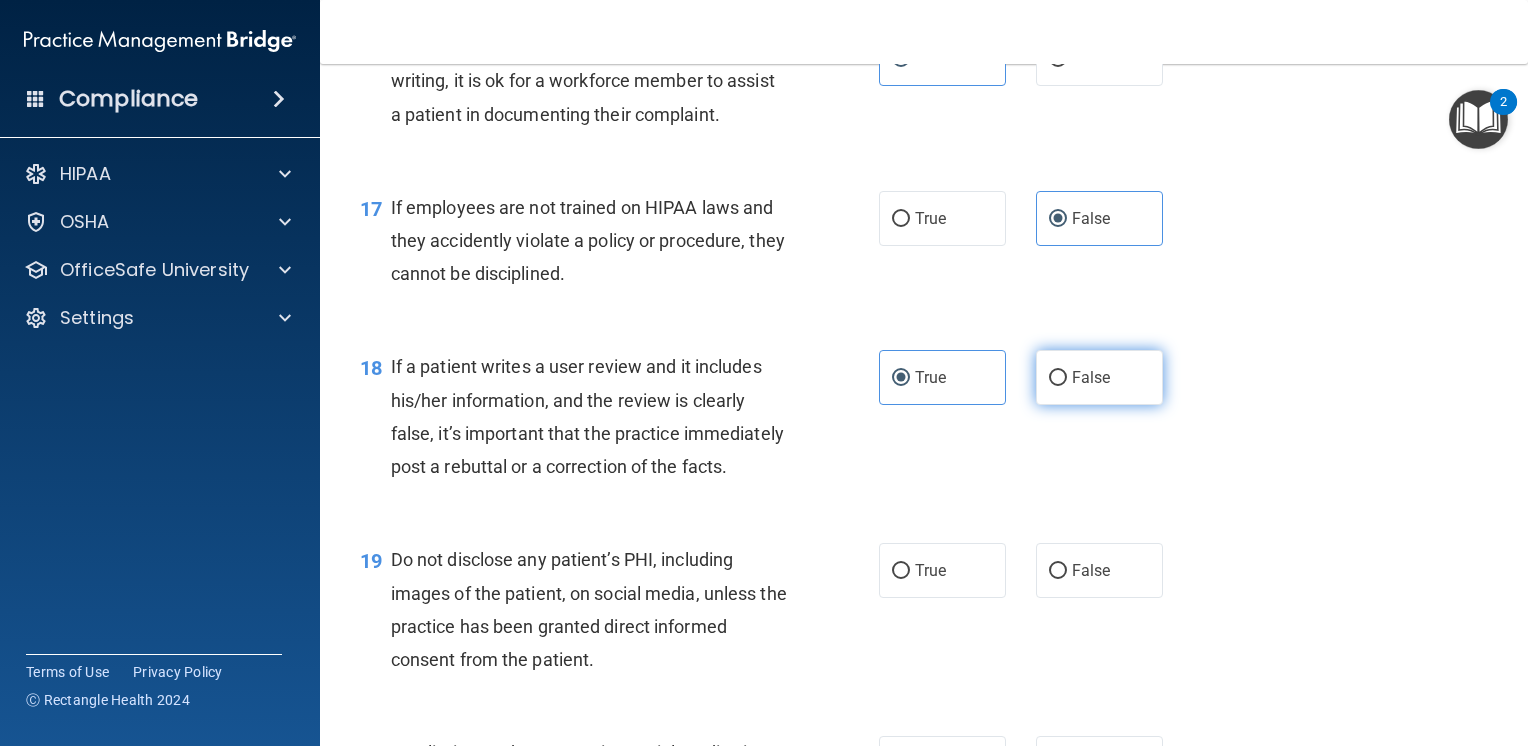 click on "False" at bounding box center [1058, 378] 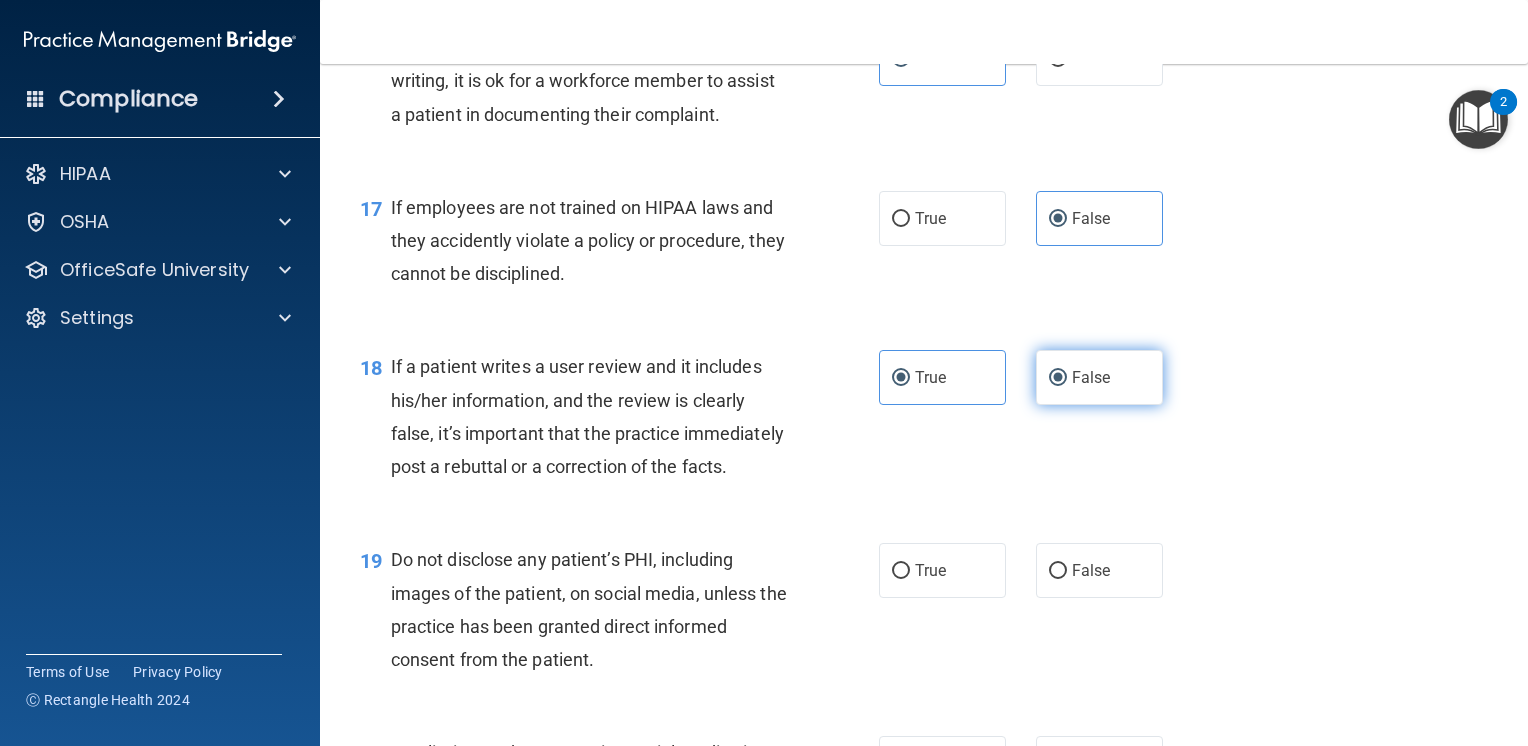 radio on "false" 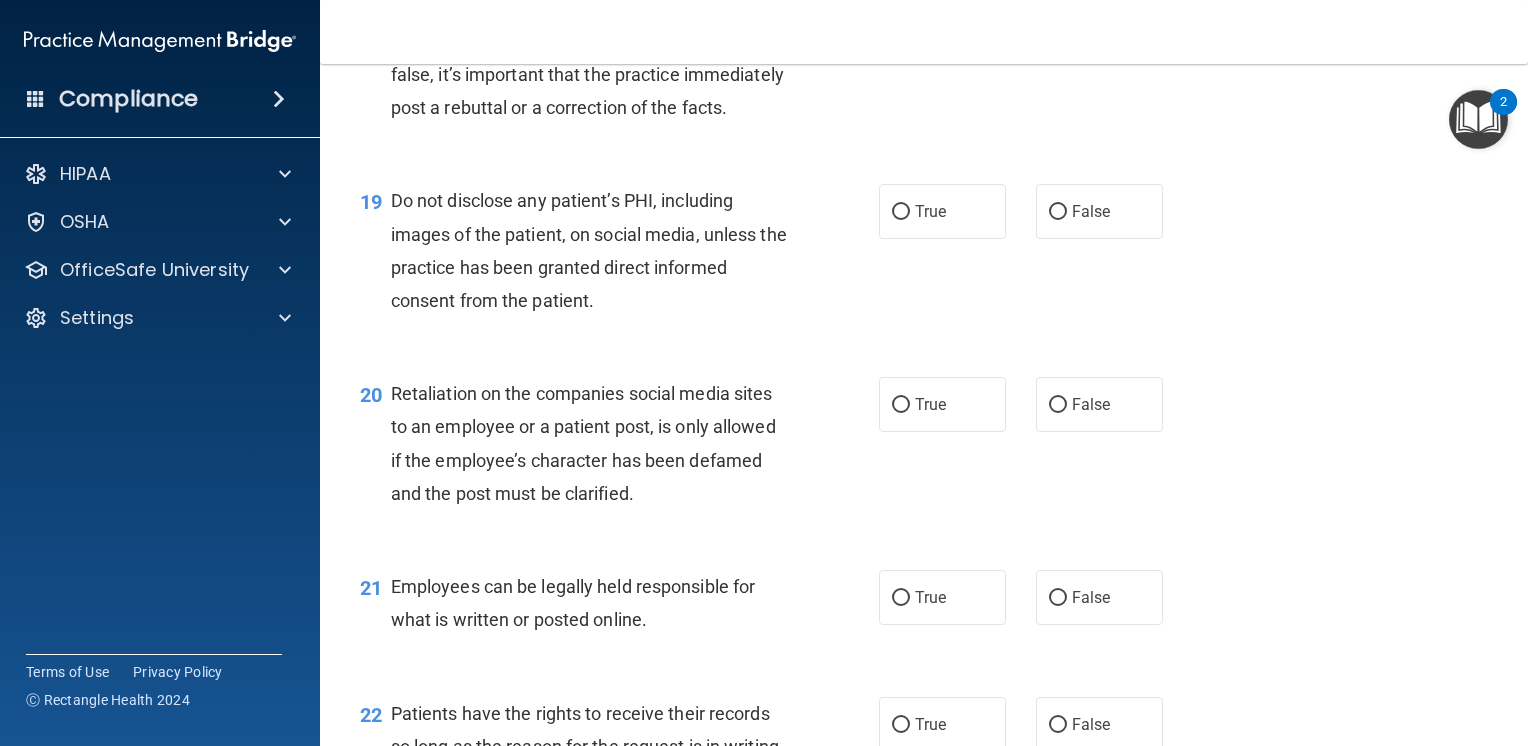 scroll, scrollTop: 3480, scrollLeft: 0, axis: vertical 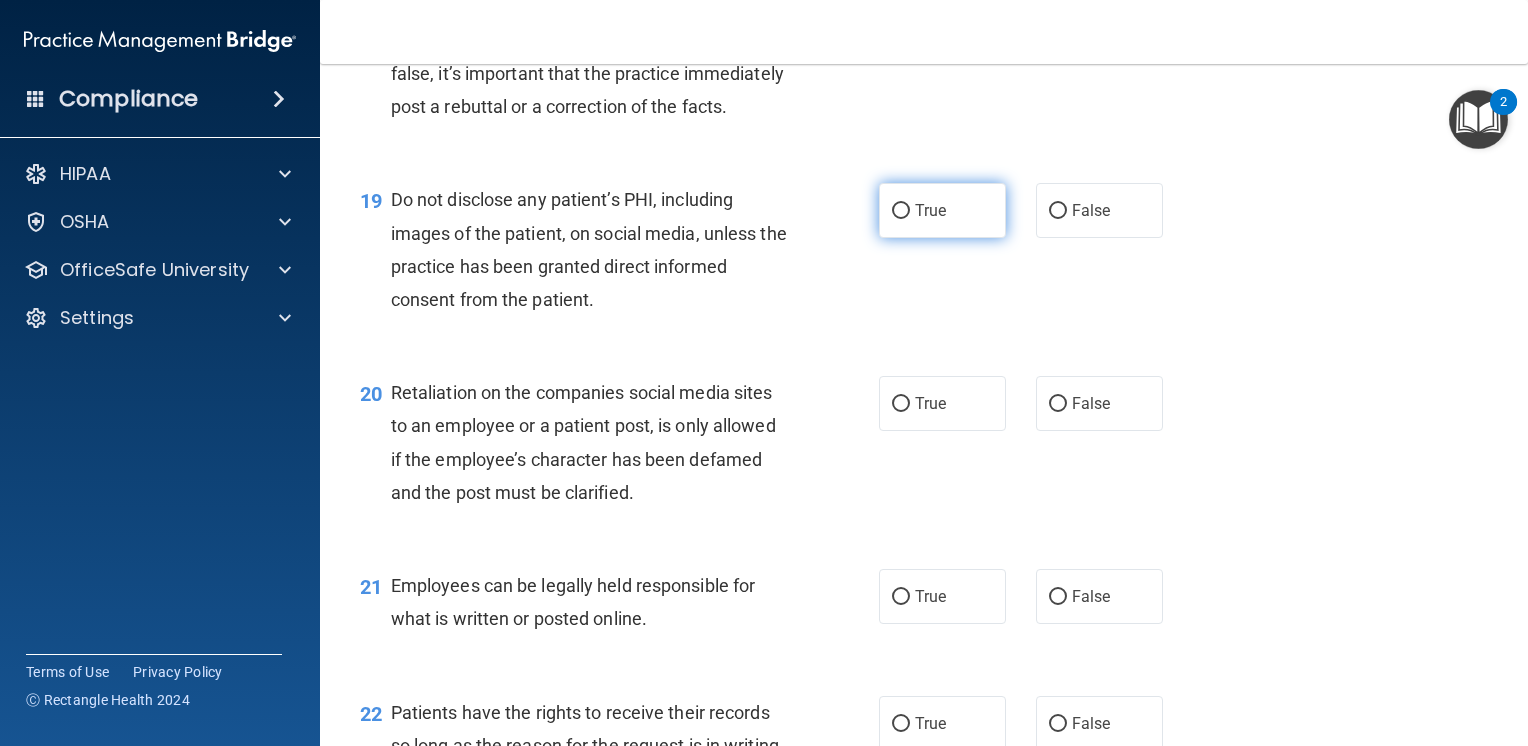 click on "True" at bounding box center [942, 210] 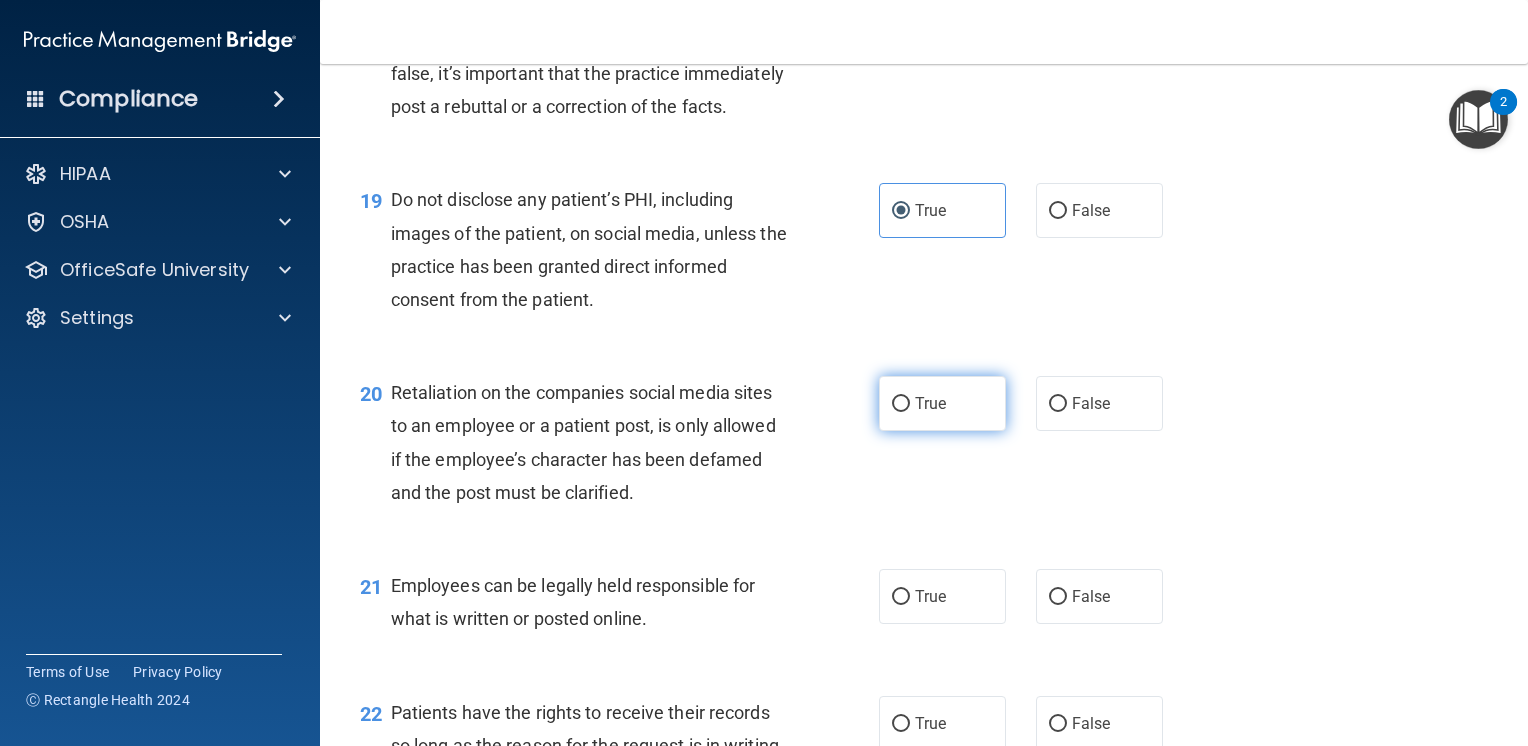 click on "True" at bounding box center [942, 403] 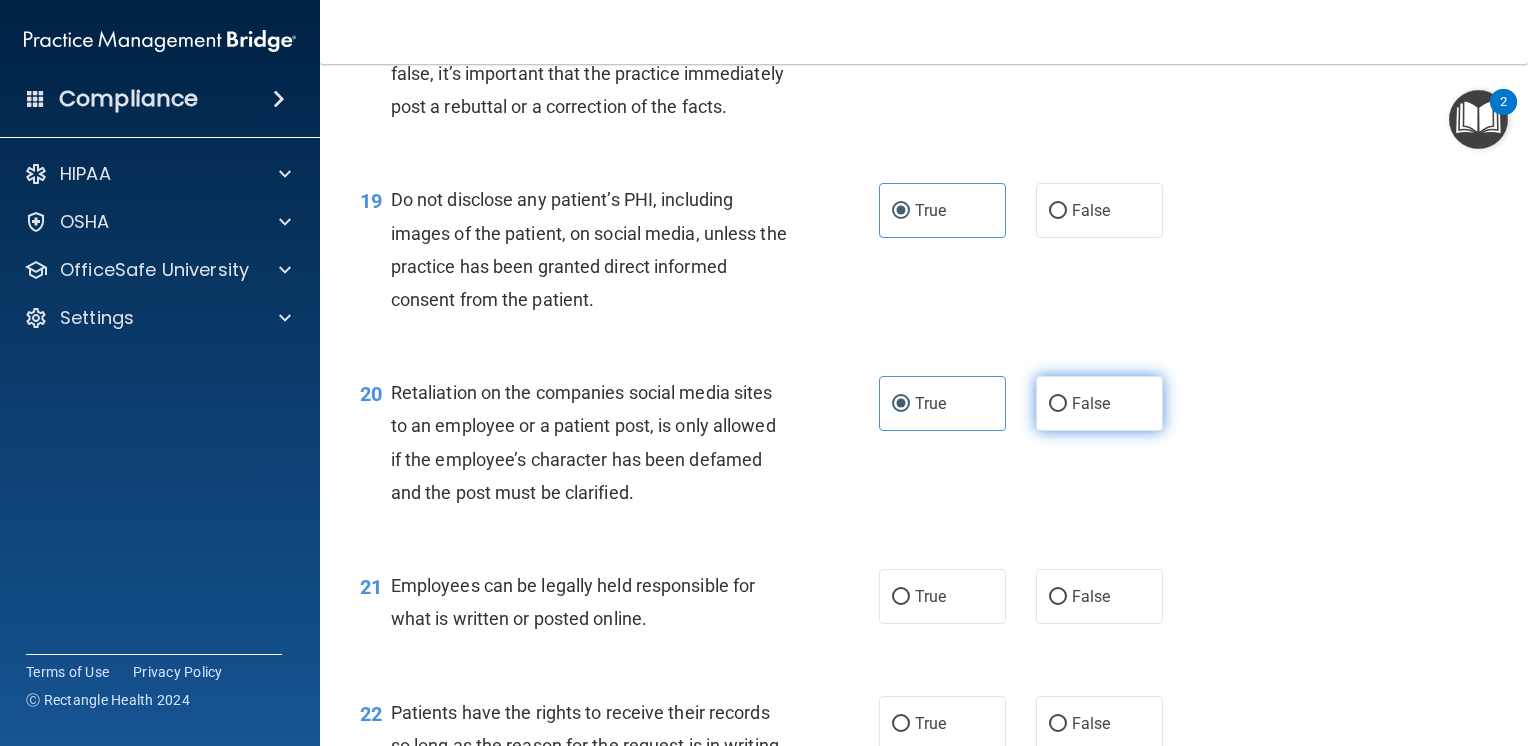 click on "False" at bounding box center [1099, 403] 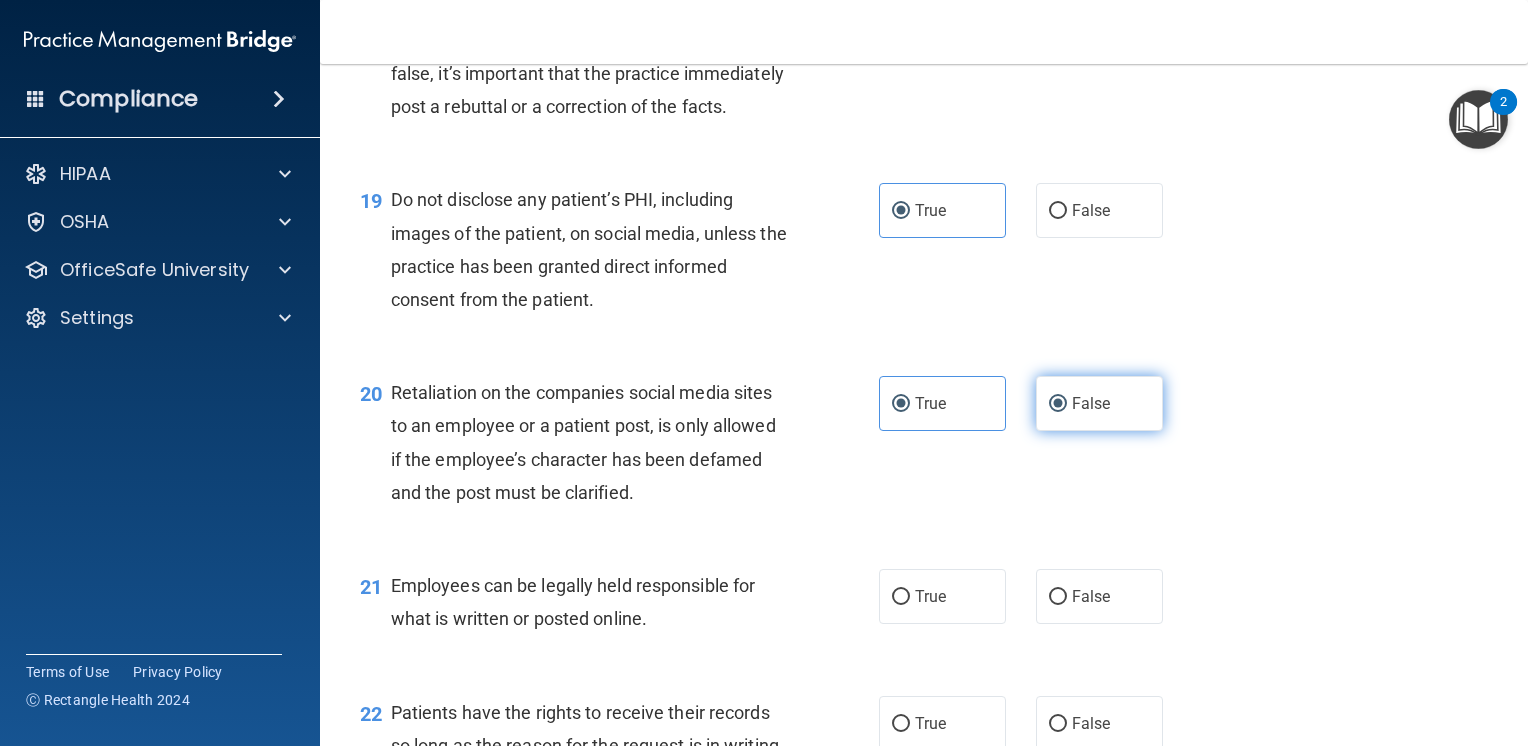 radio on "false" 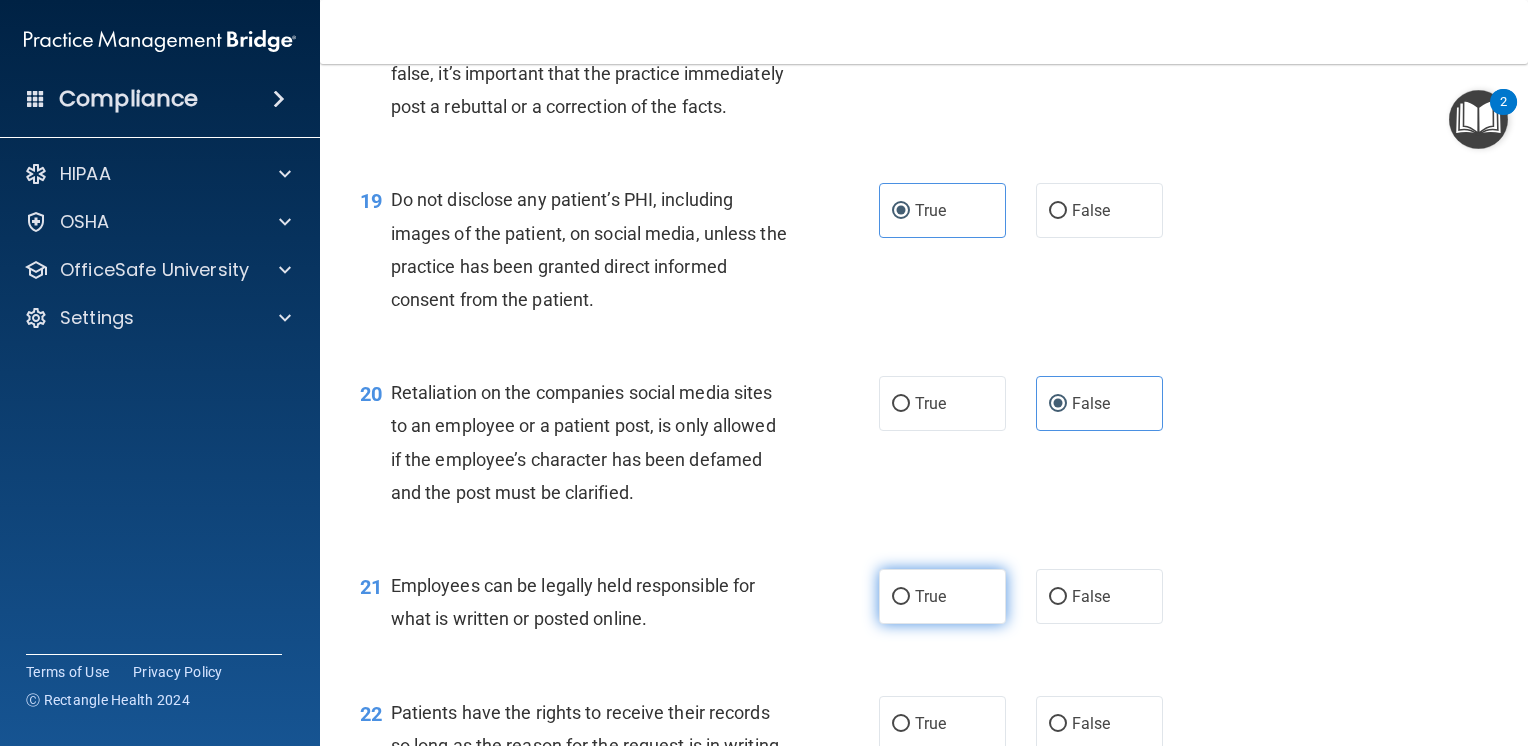 click on "True" at bounding box center [901, 597] 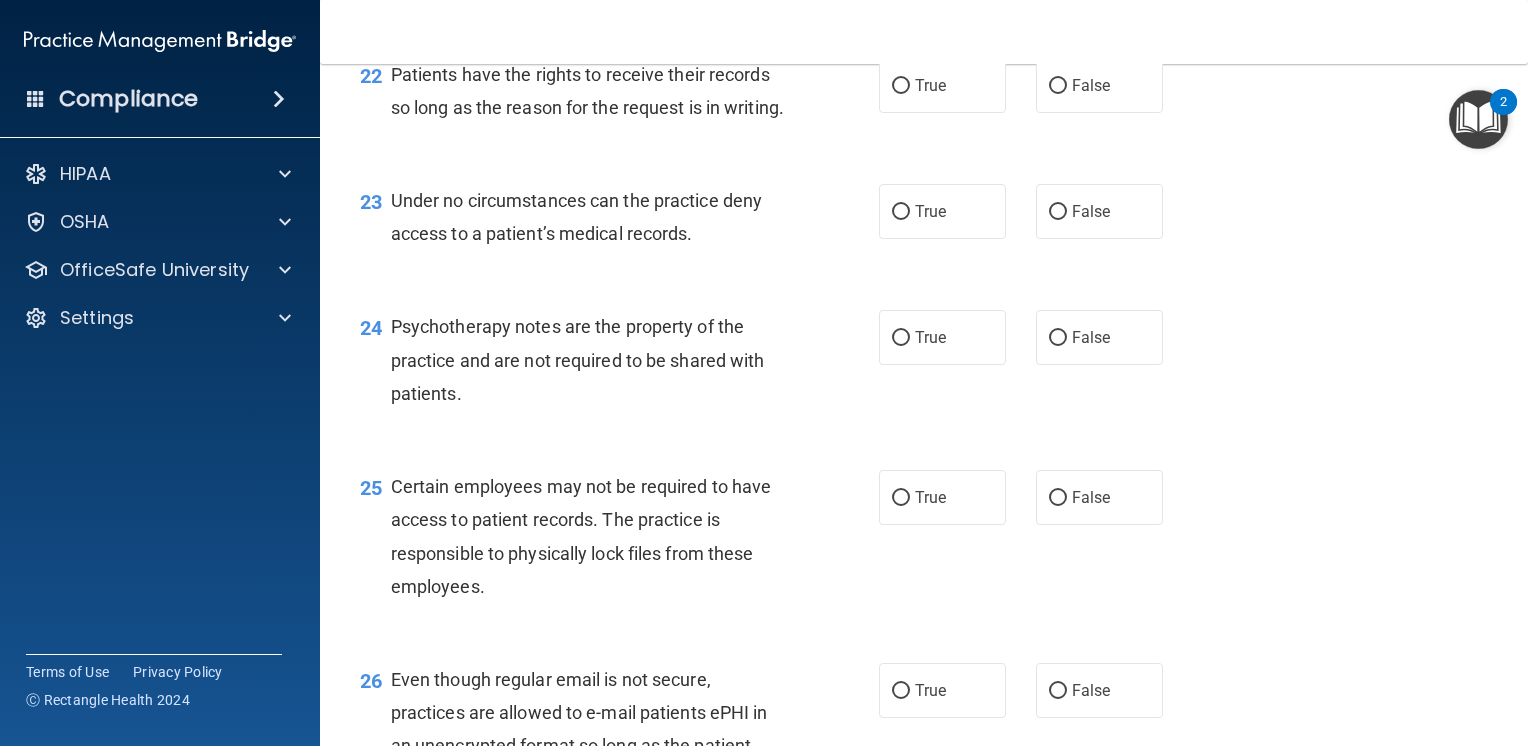 scroll, scrollTop: 4120, scrollLeft: 0, axis: vertical 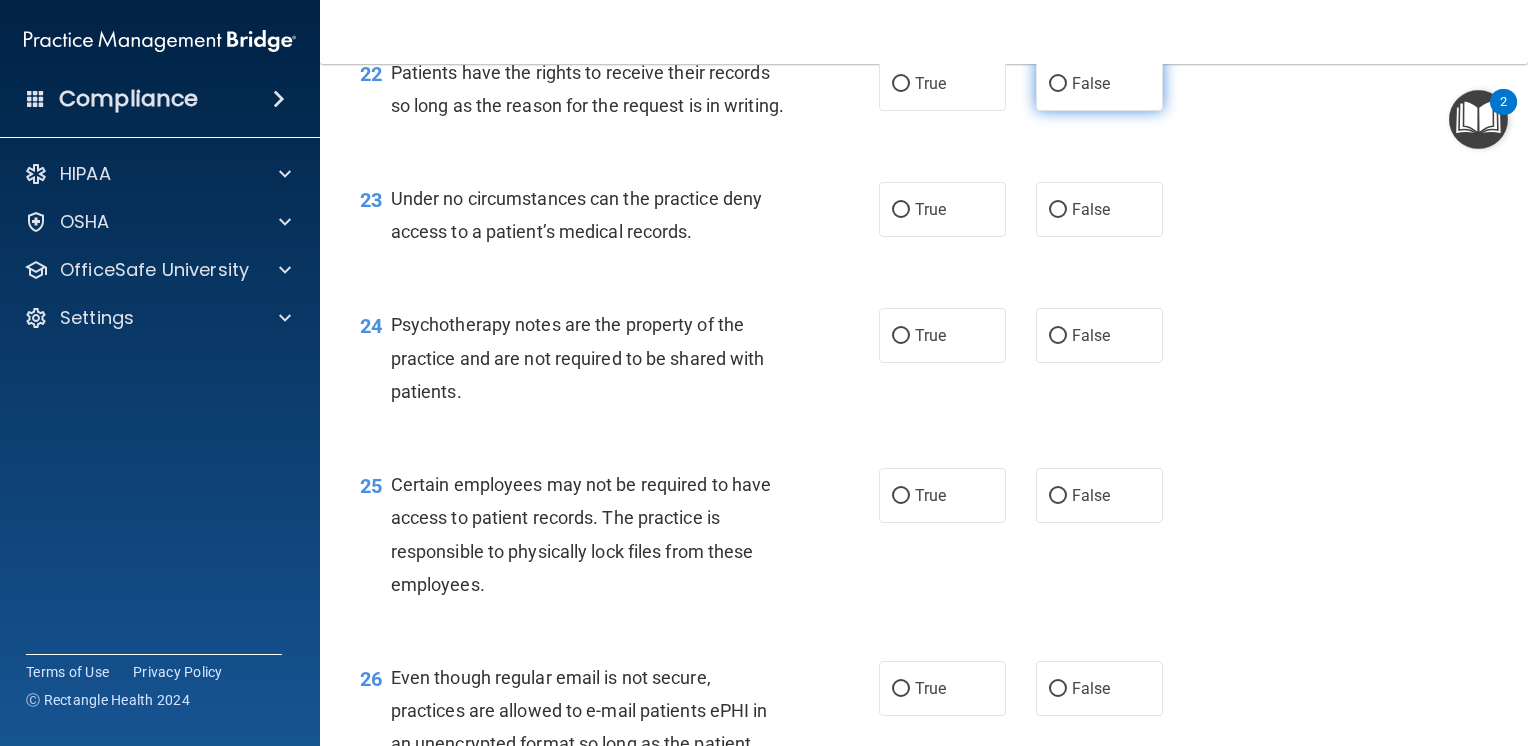 click on "False" at bounding box center (1091, 83) 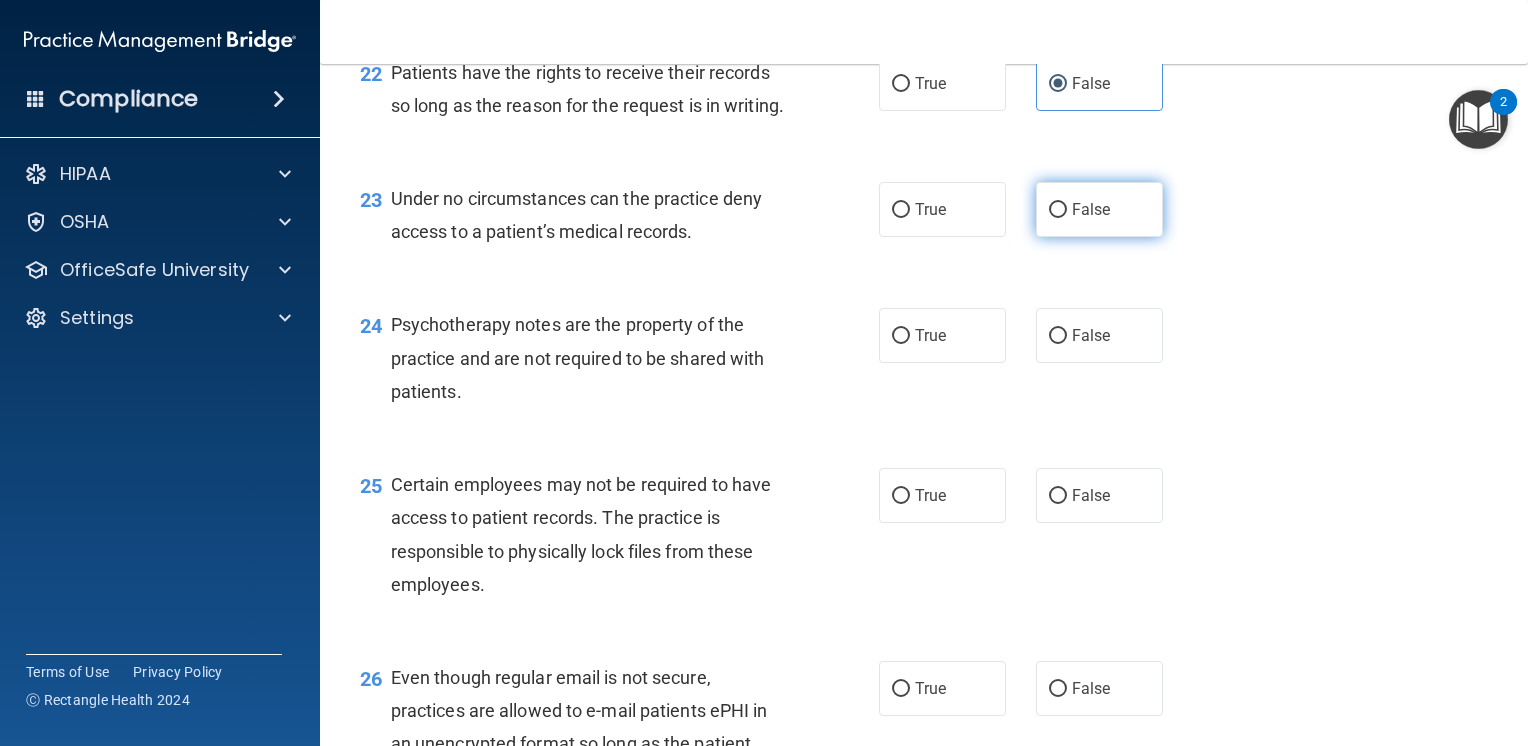 click on "False" at bounding box center (1099, 209) 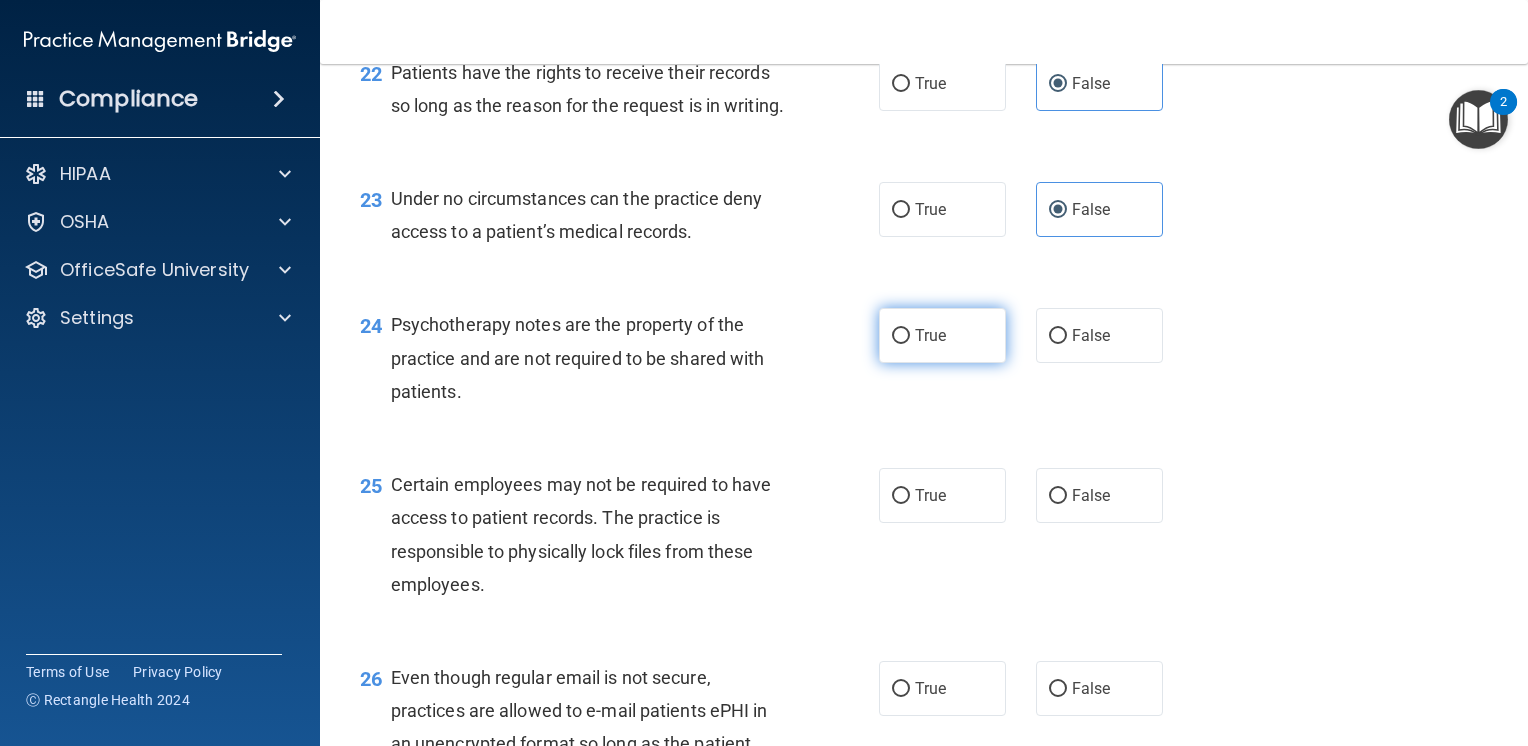 click on "True" at bounding box center [942, 335] 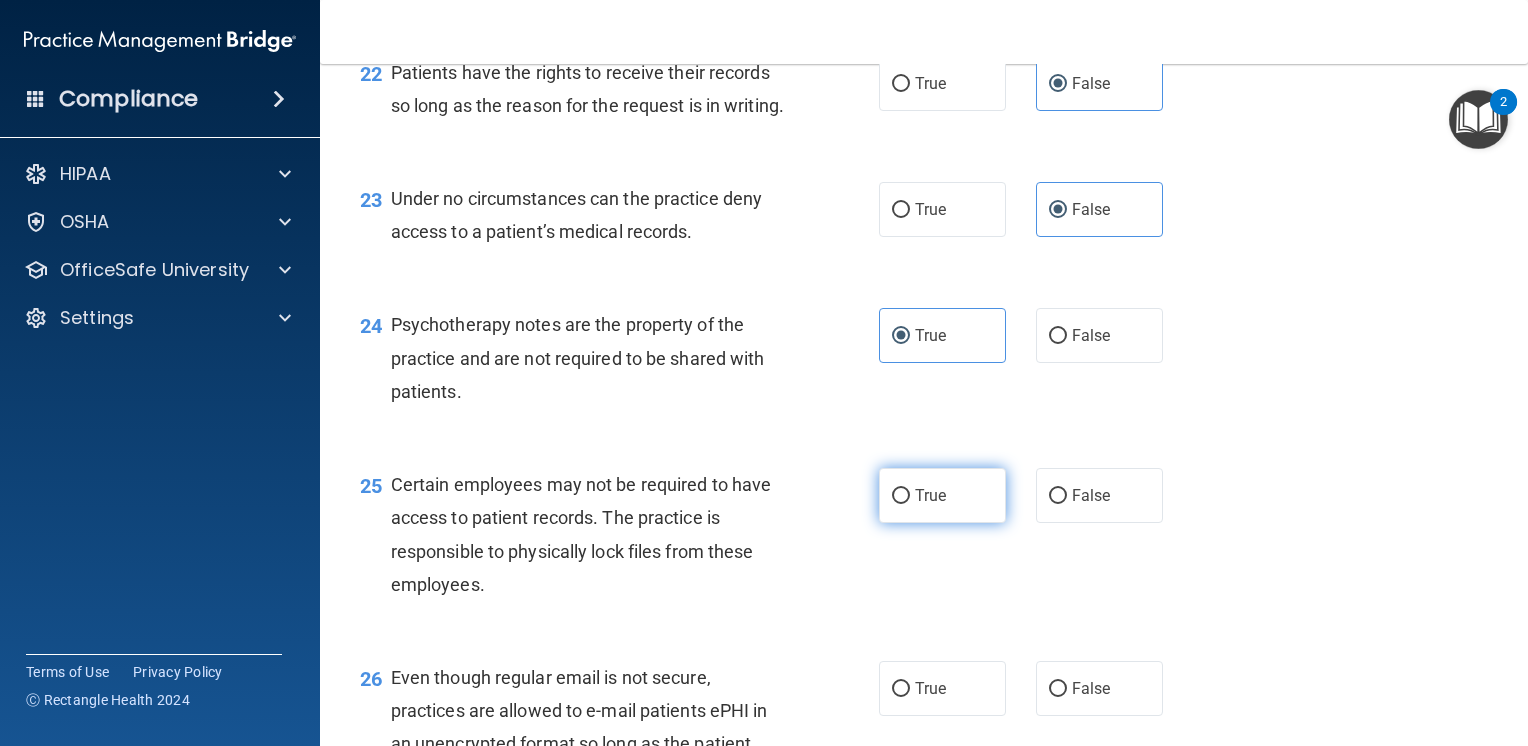 click on "True" at bounding box center [930, 495] 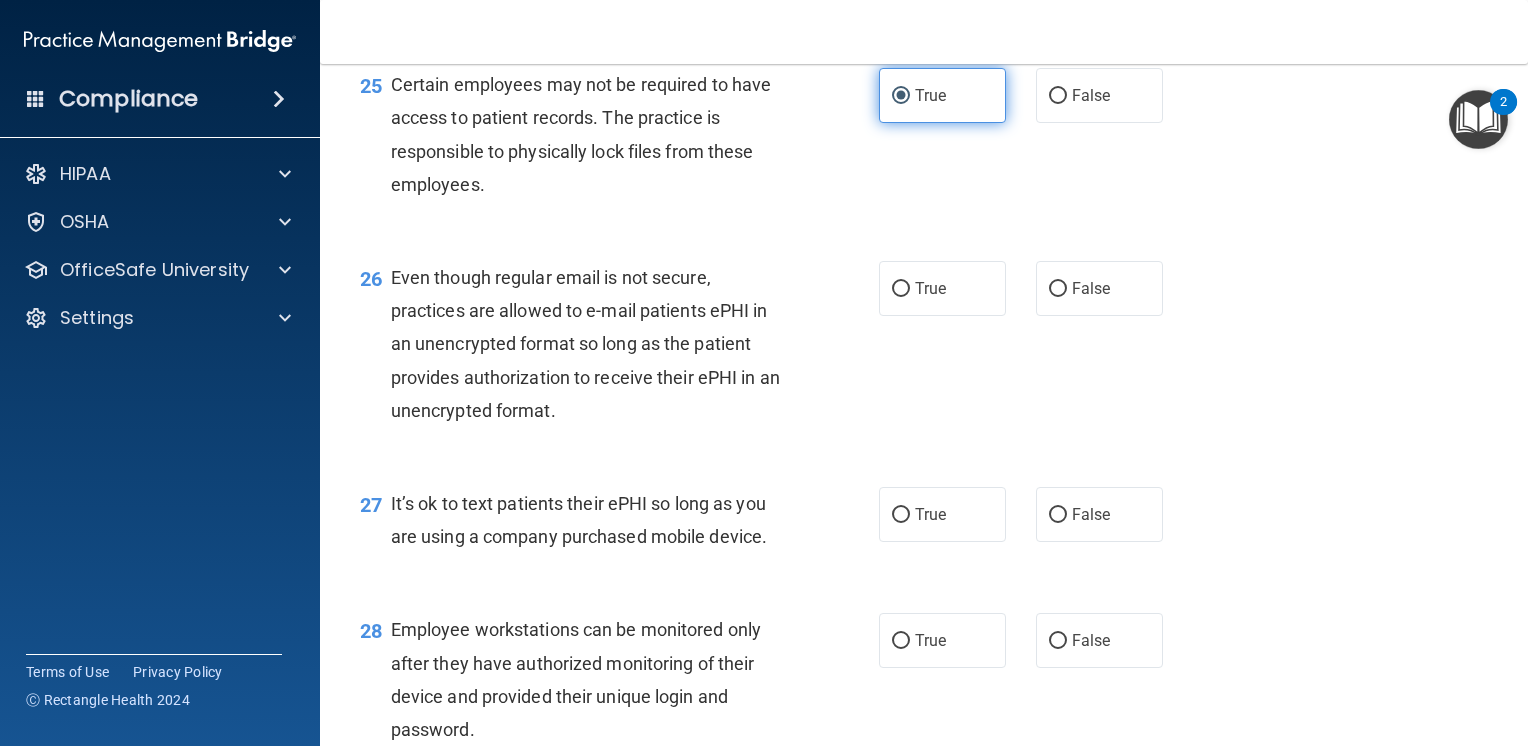 scroll, scrollTop: 4560, scrollLeft: 0, axis: vertical 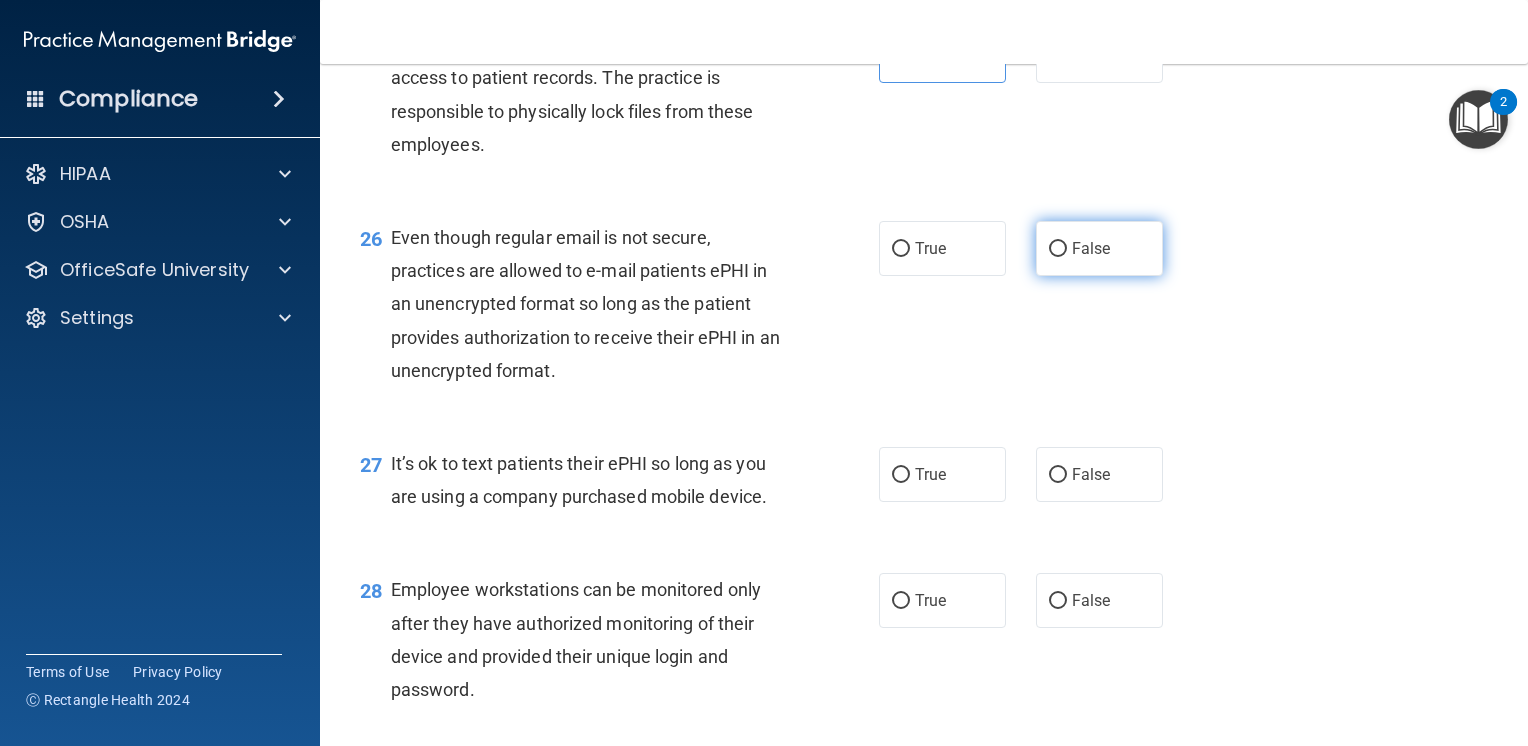 click on "False" at bounding box center (1058, 249) 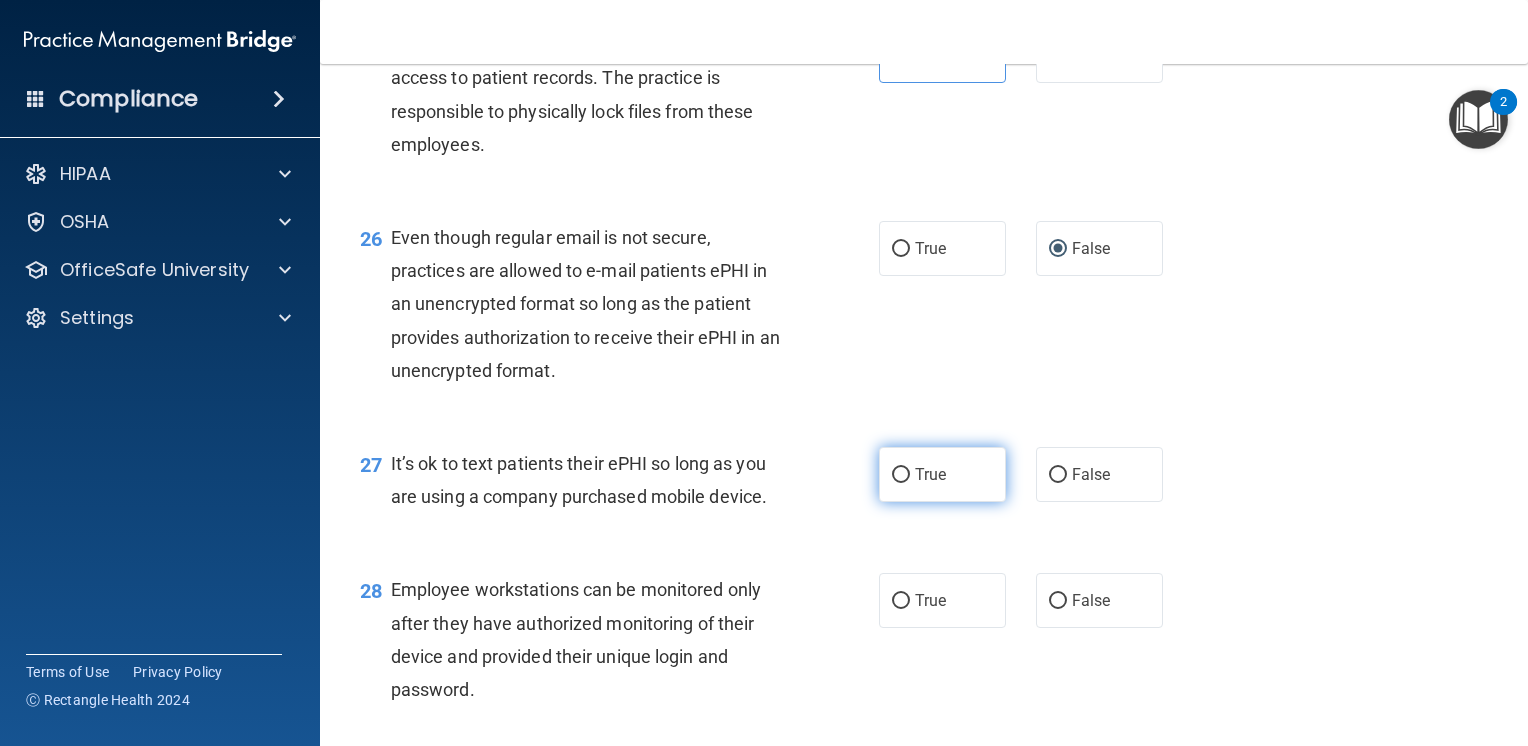 click on "True" at bounding box center [930, 474] 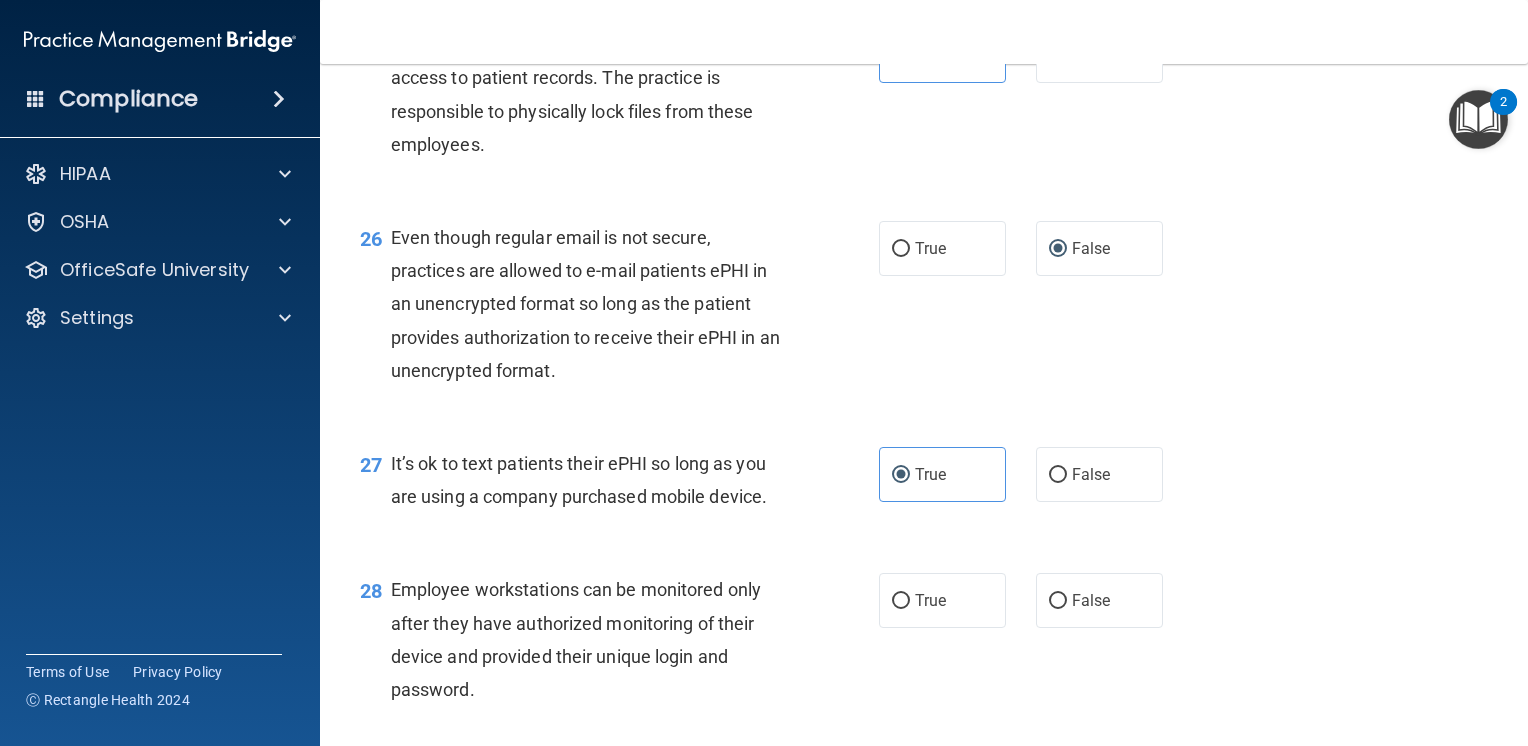 click on "27        It’s ok to text patients their ePHI so long as you are using a company purchased mobile device." at bounding box center (619, 485) 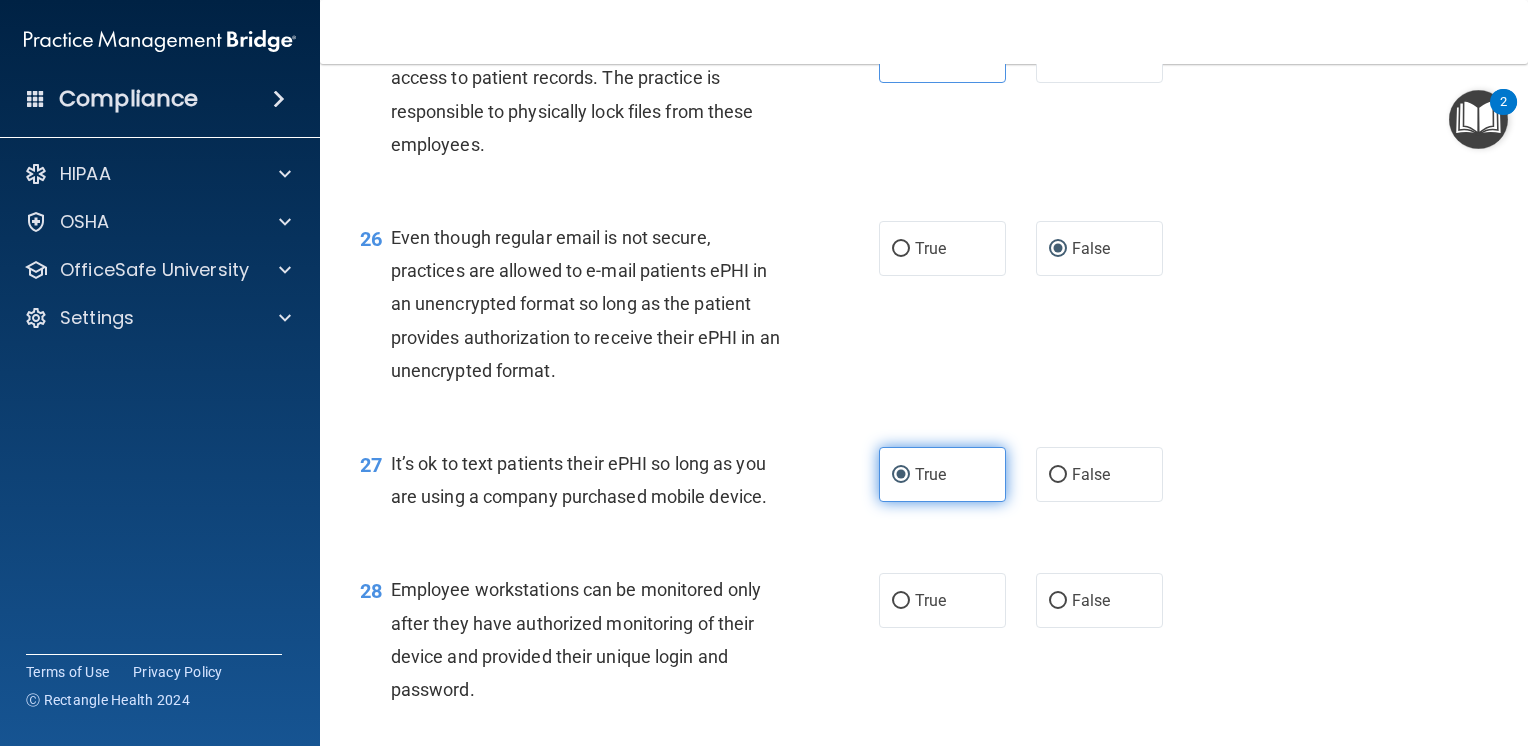 click on "True" at bounding box center [930, 474] 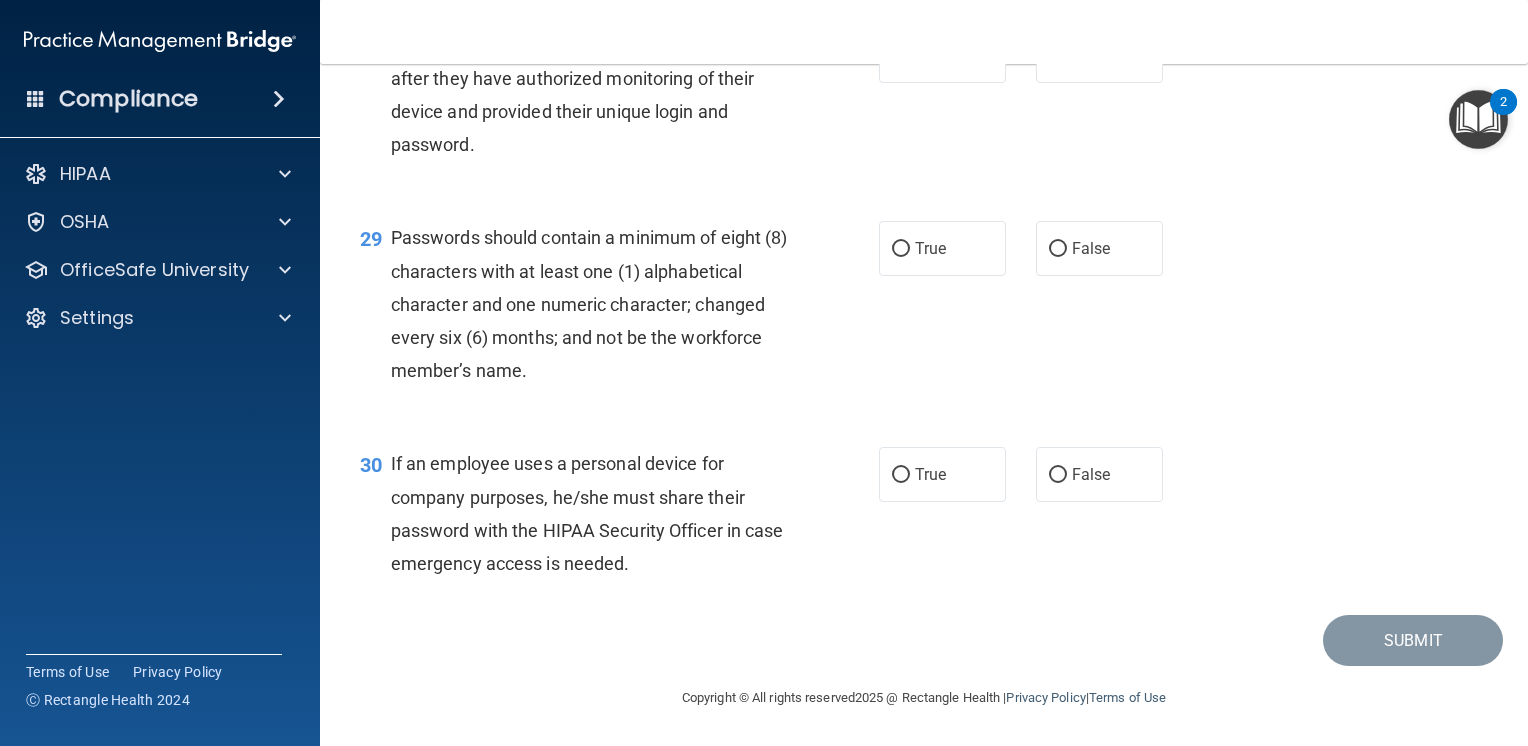 scroll, scrollTop: 5124, scrollLeft: 0, axis: vertical 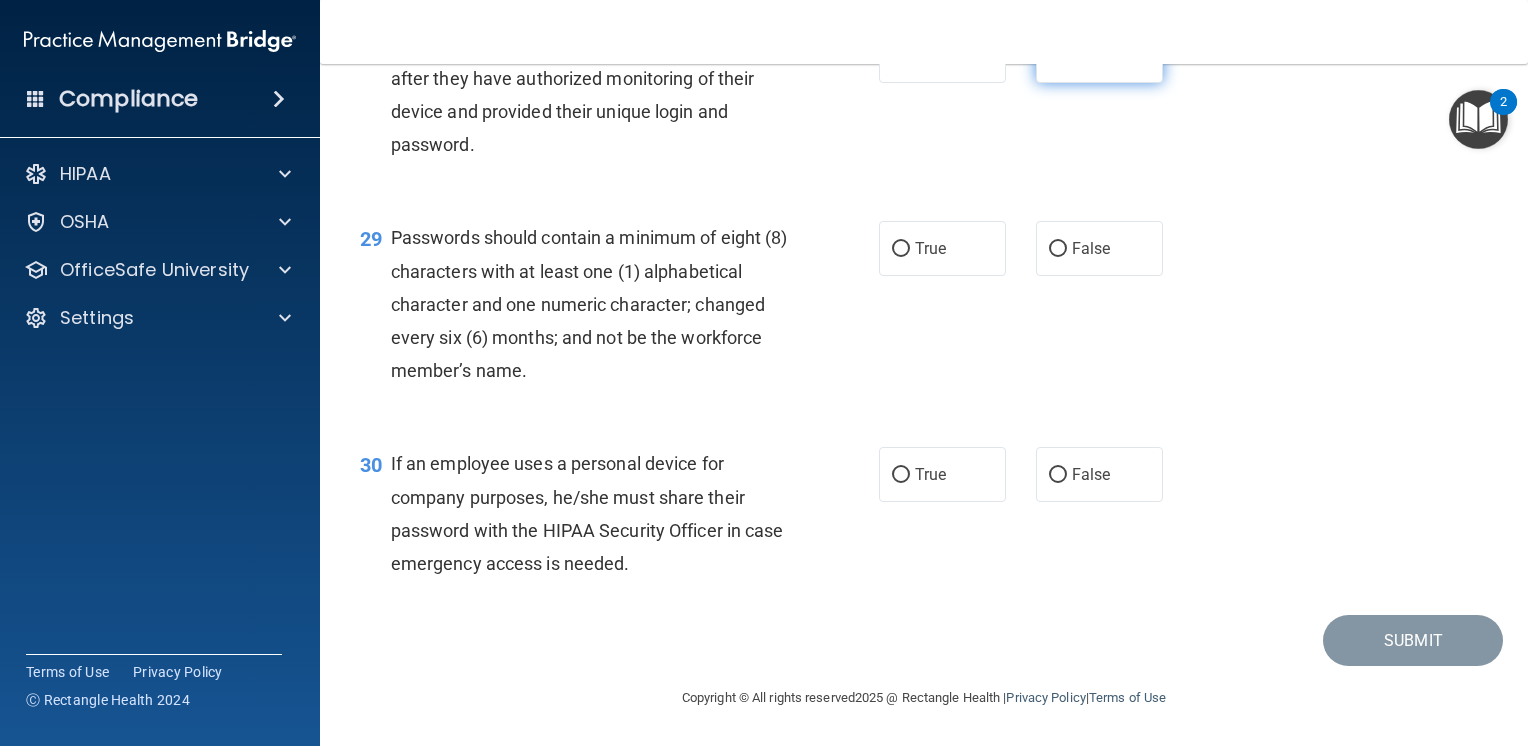 click on "False" at bounding box center [1099, 55] 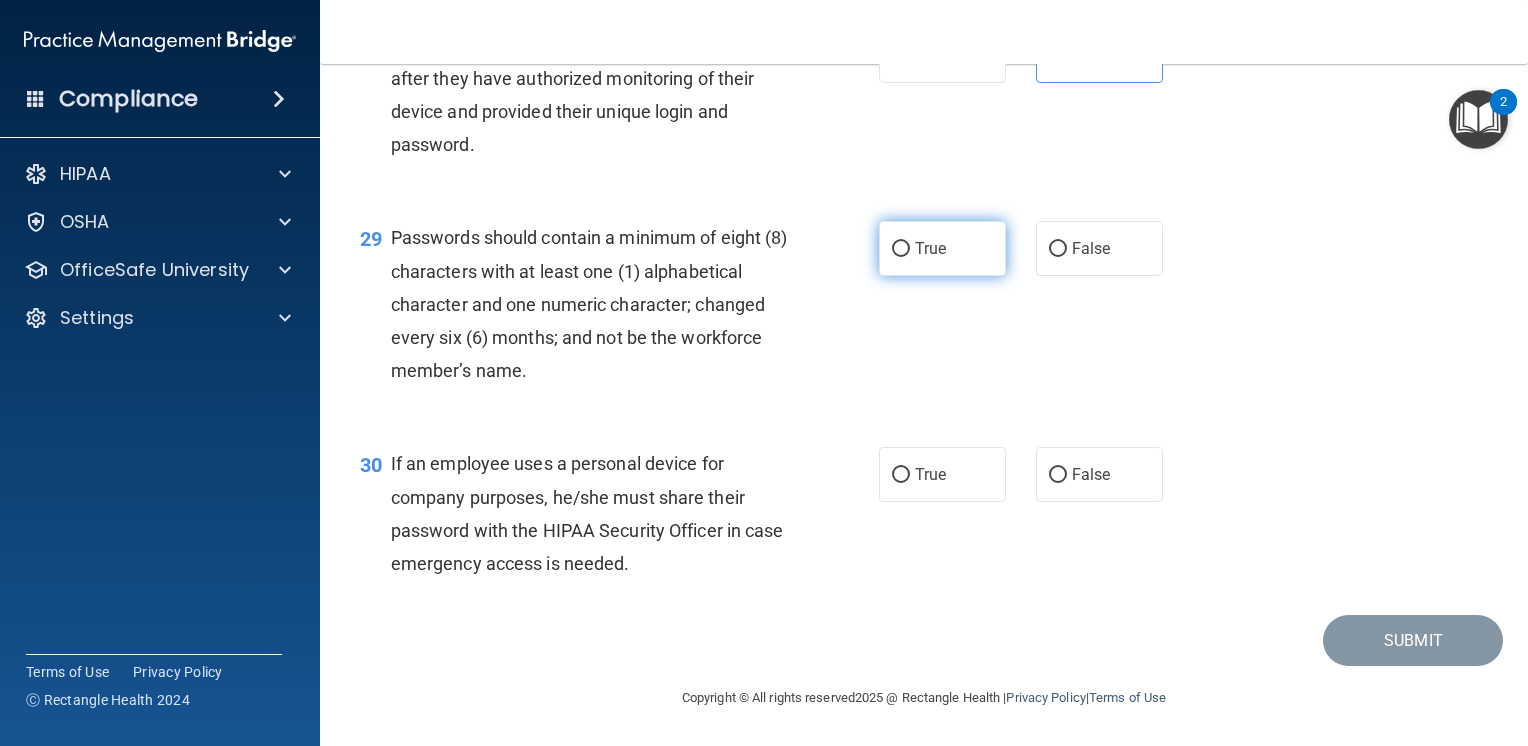 click on "True" at bounding box center [942, 248] 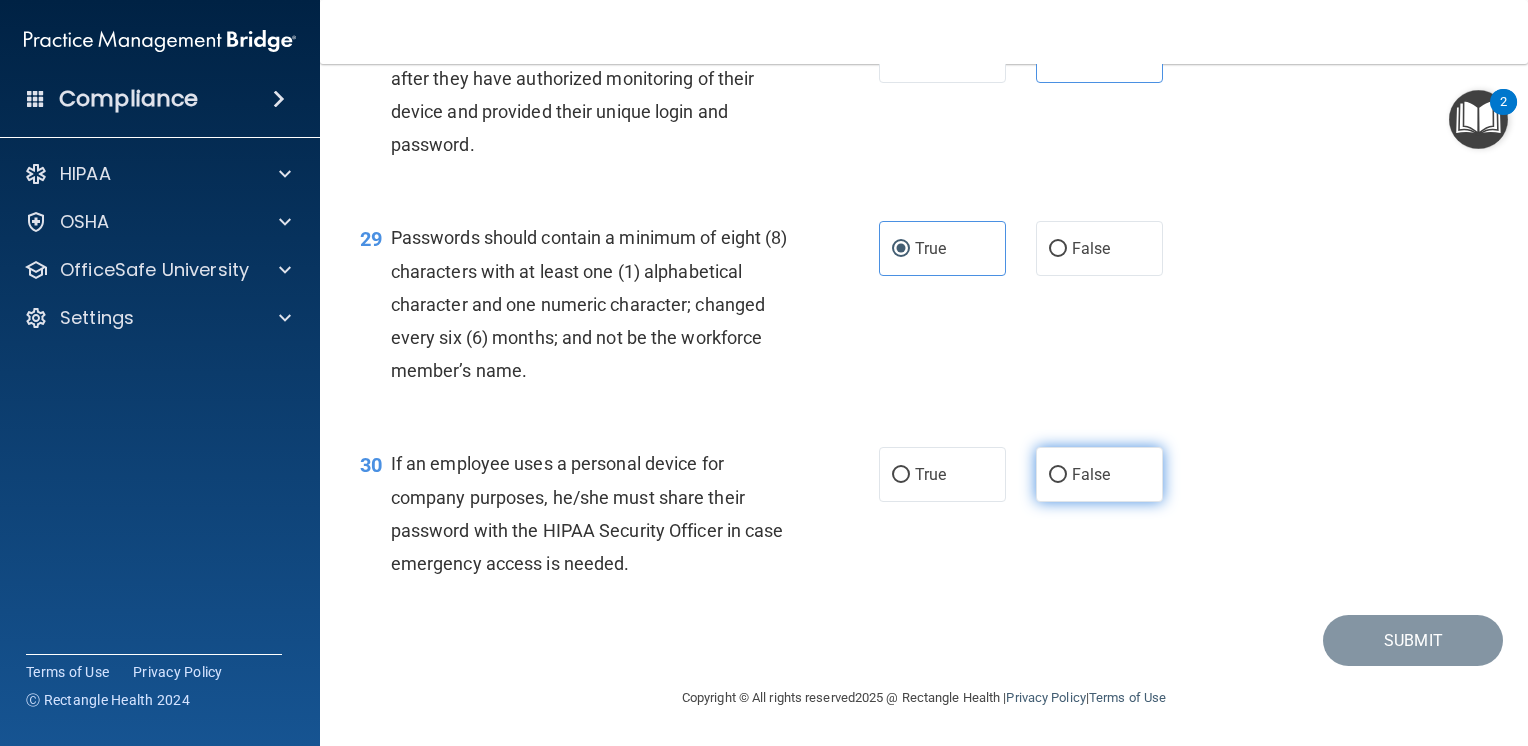 click on "False" at bounding box center [1058, 475] 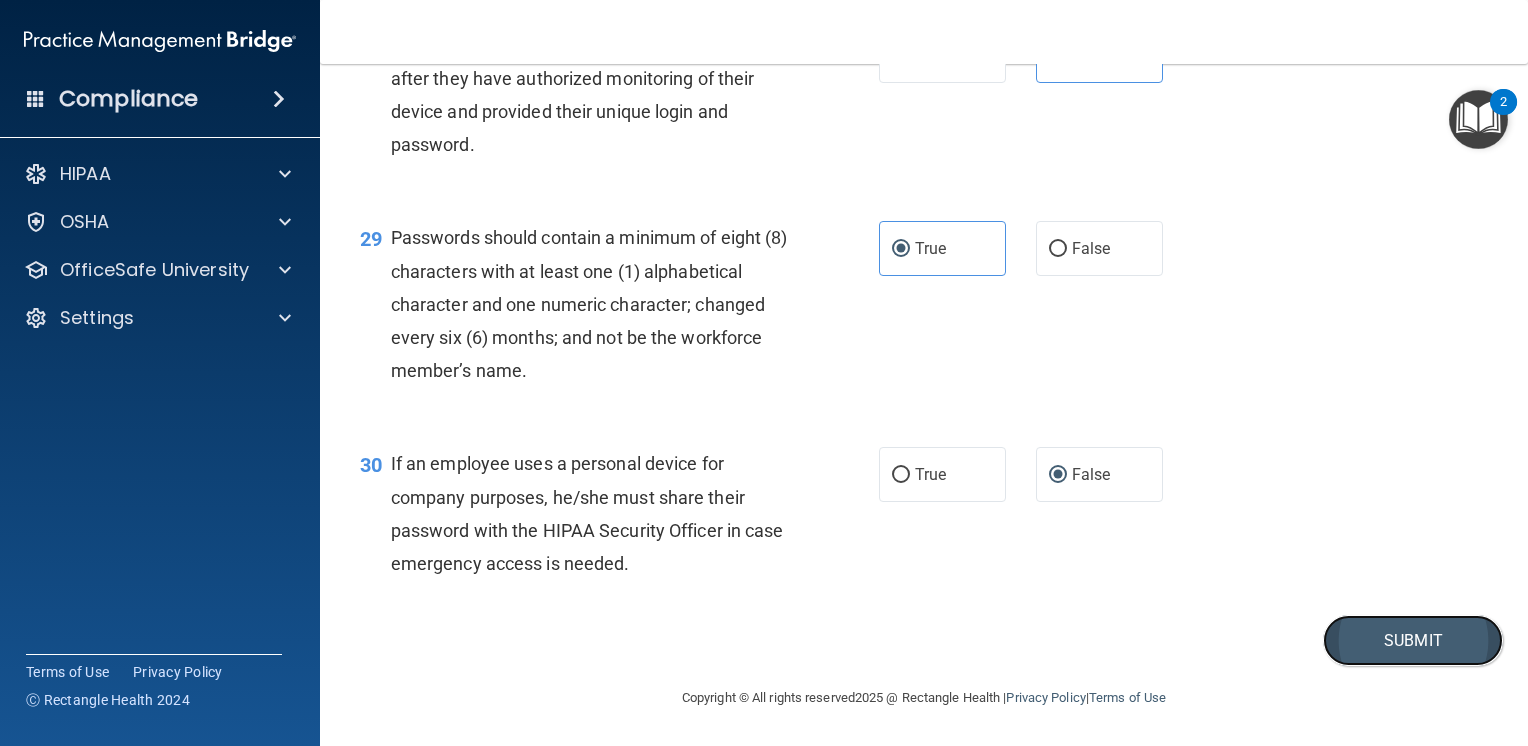 click on "Submit" at bounding box center [1413, 640] 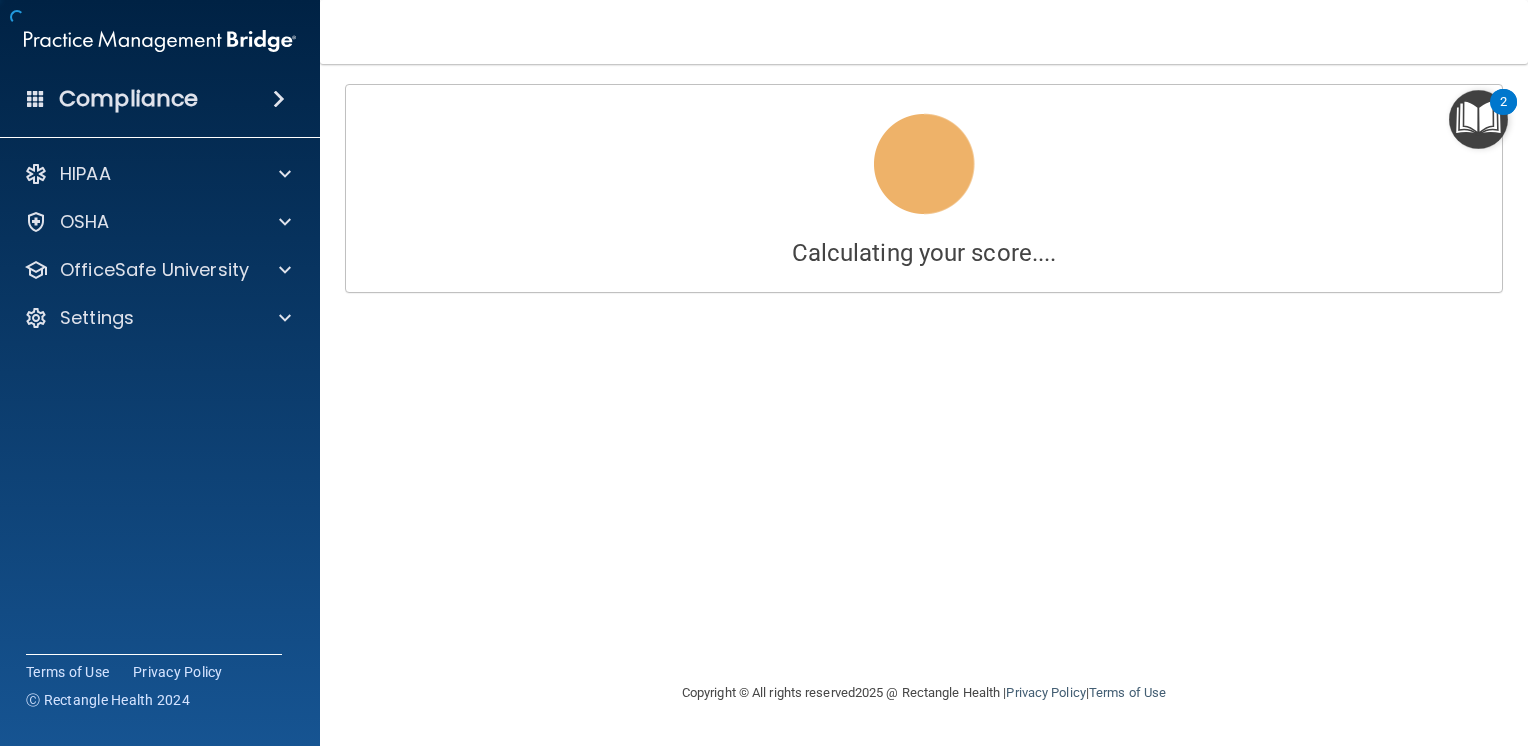 scroll, scrollTop: 0, scrollLeft: 0, axis: both 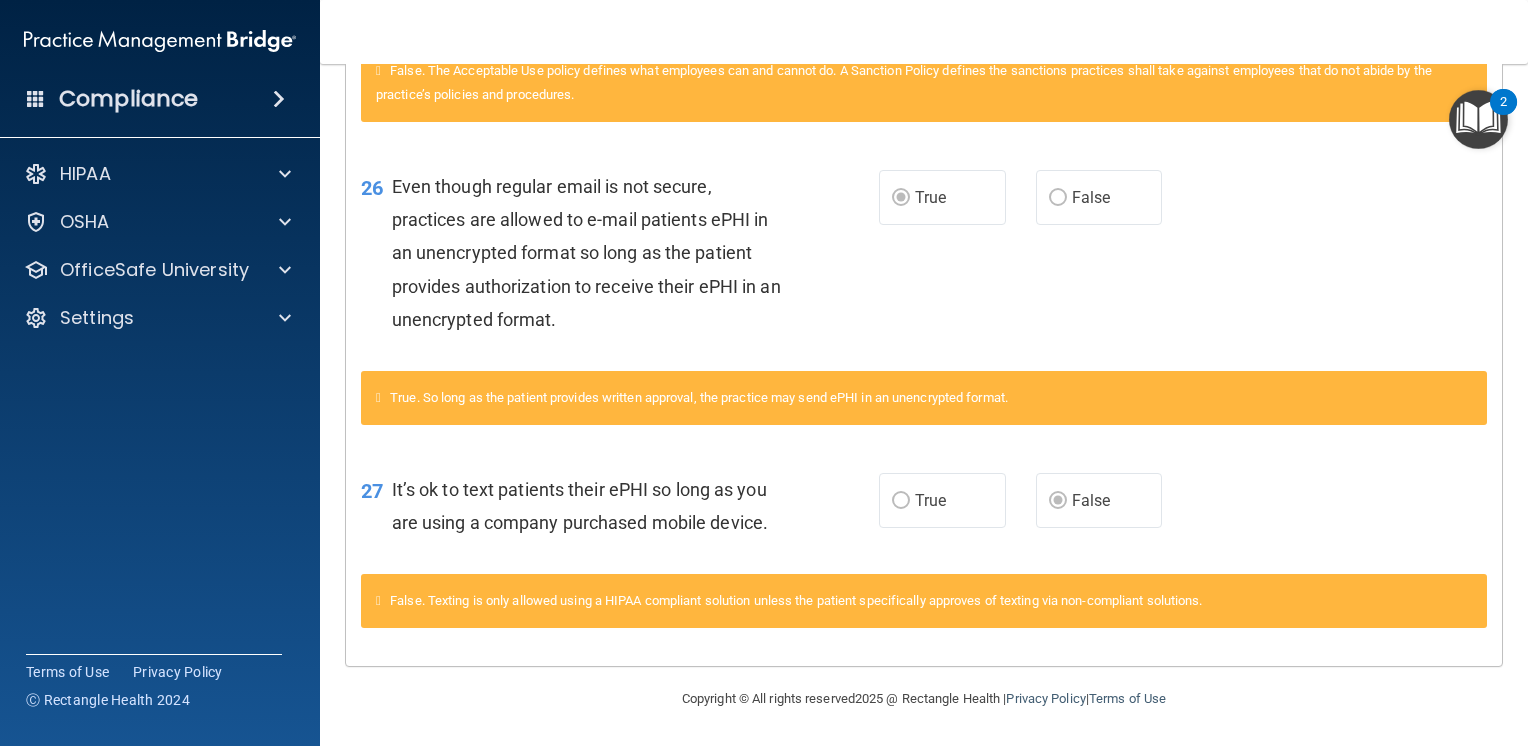 click on "26       Even though regular email is not secure, practices are allowed to e-mail patients ePHI in an unencrypted format so long as the patient provides authorization to receive their ePHI in an unencrypted format." at bounding box center [620, 258] 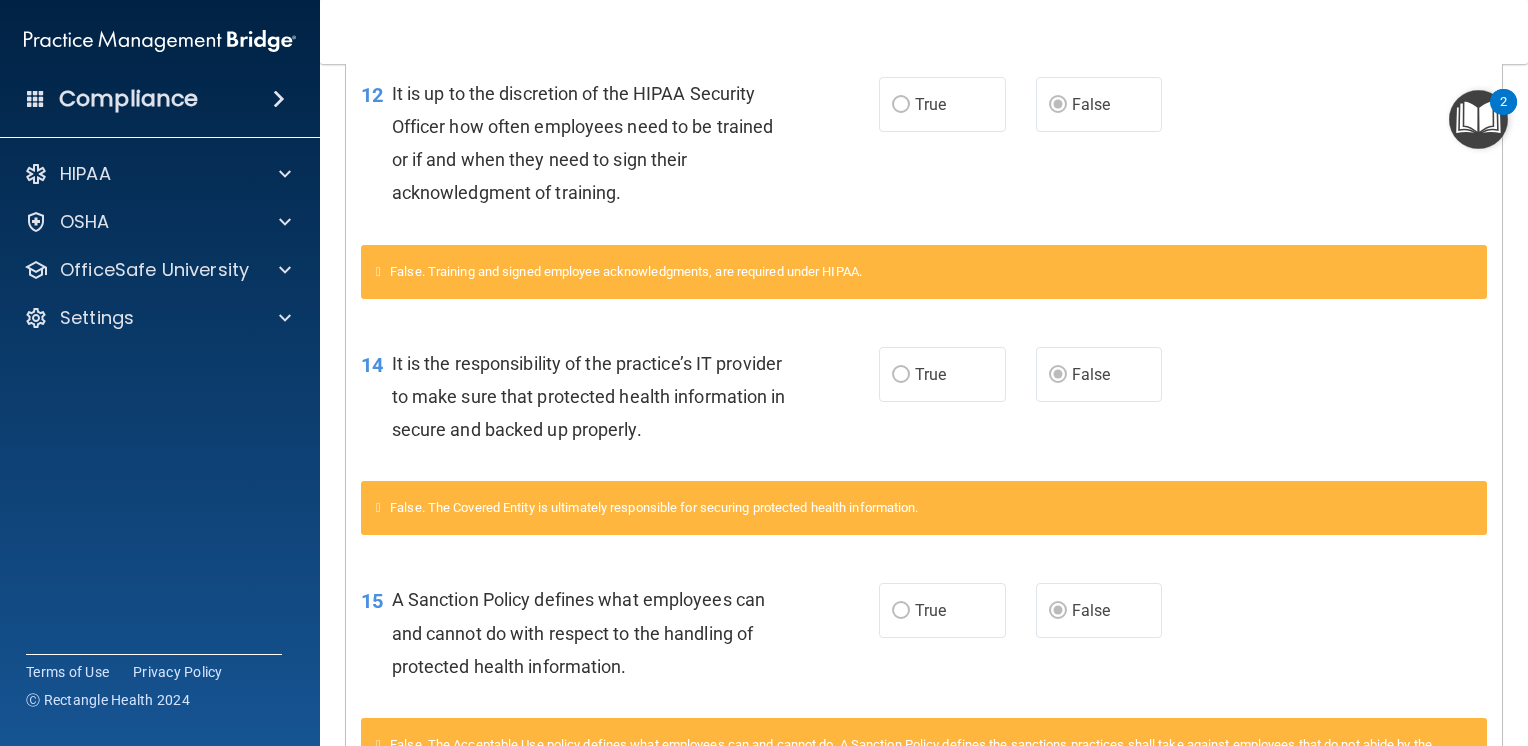 scroll, scrollTop: 1069, scrollLeft: 0, axis: vertical 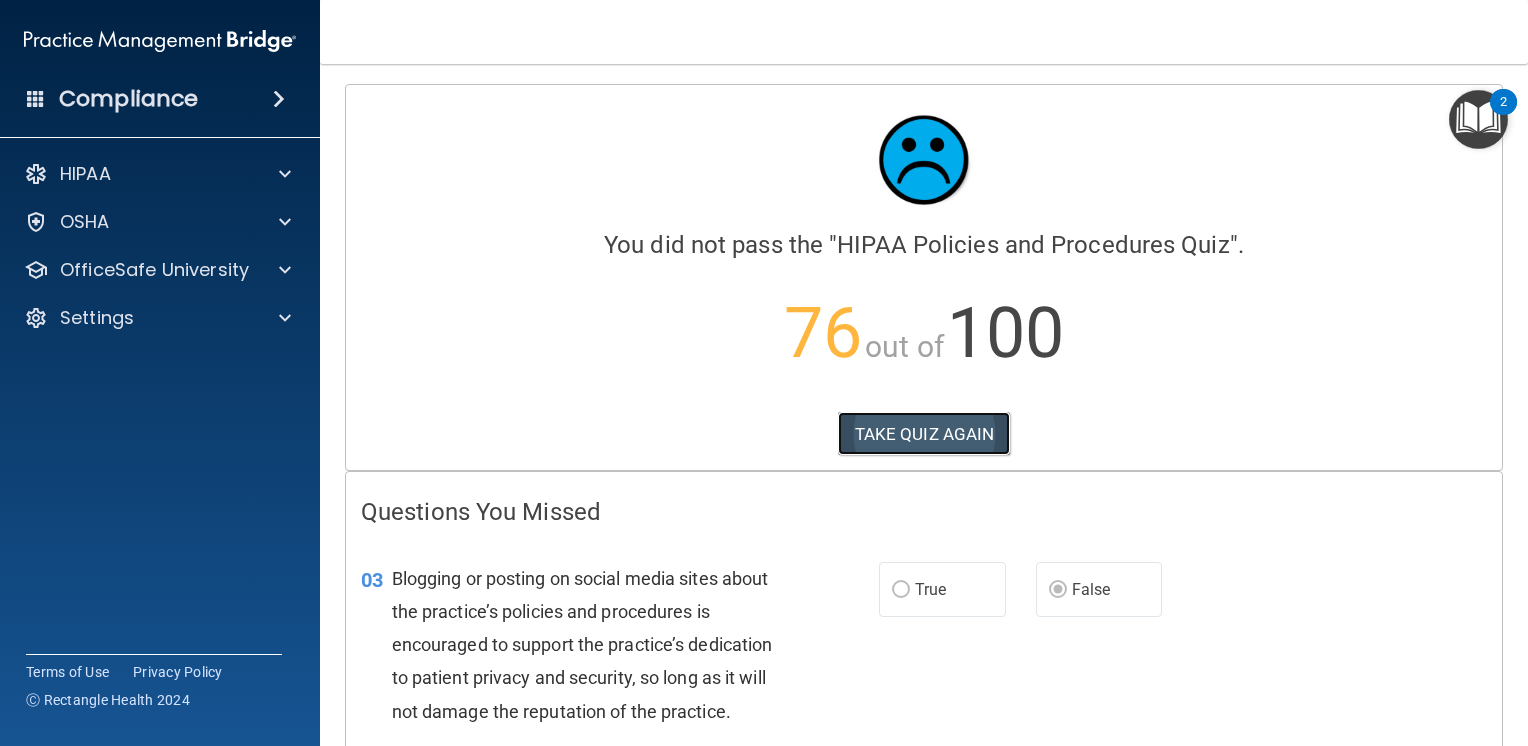 click on "TAKE QUIZ AGAIN" at bounding box center (924, 434) 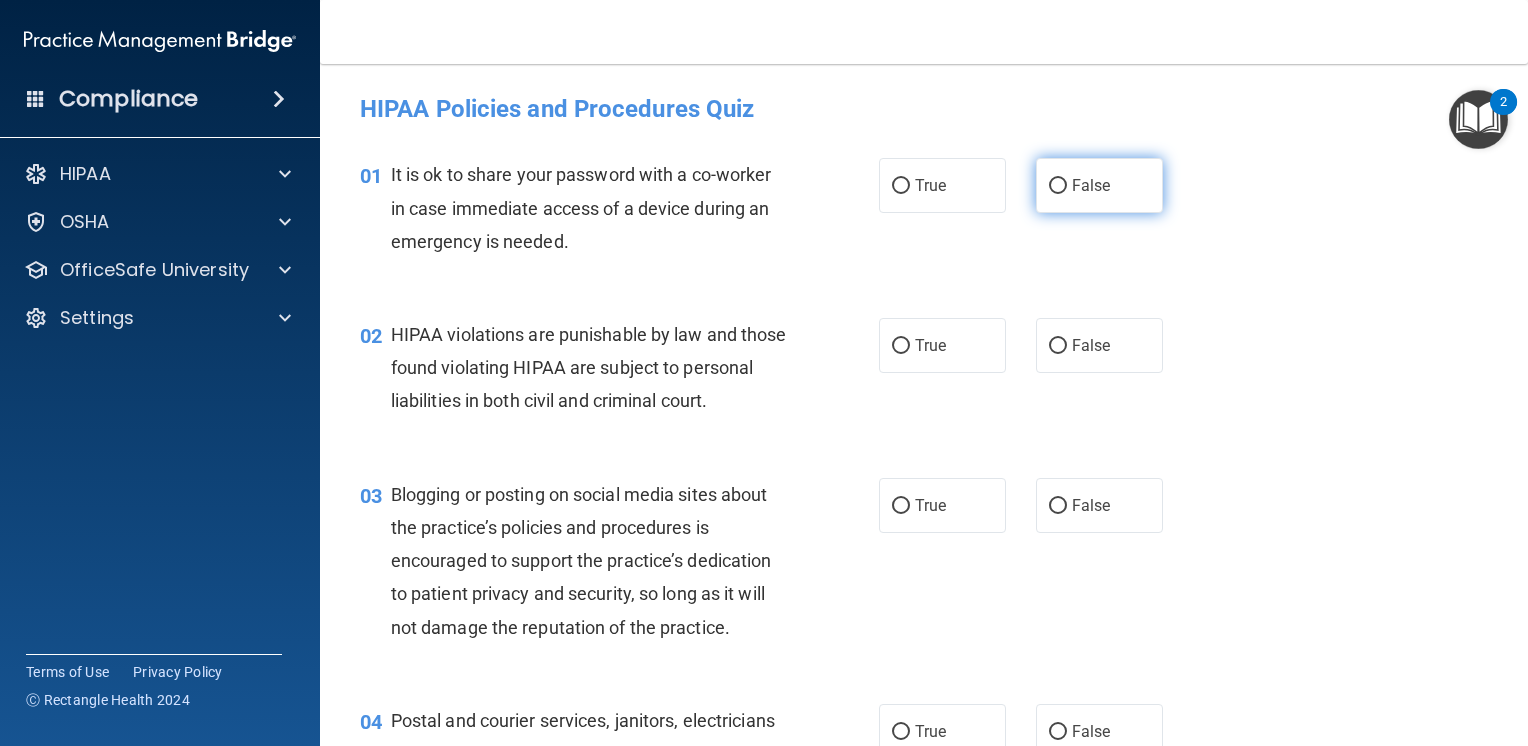 click on "False" at bounding box center [1058, 186] 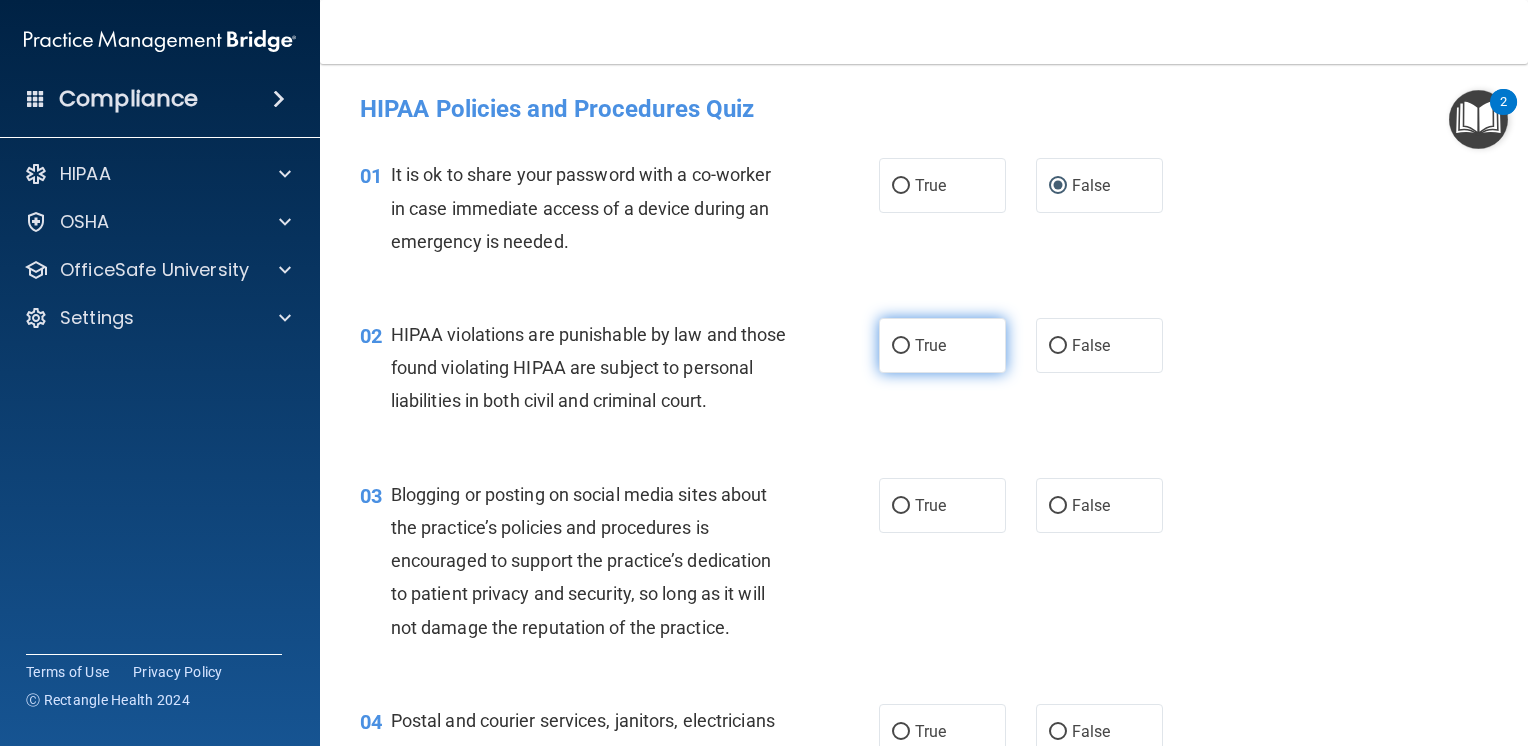 click on "True" at bounding box center [901, 346] 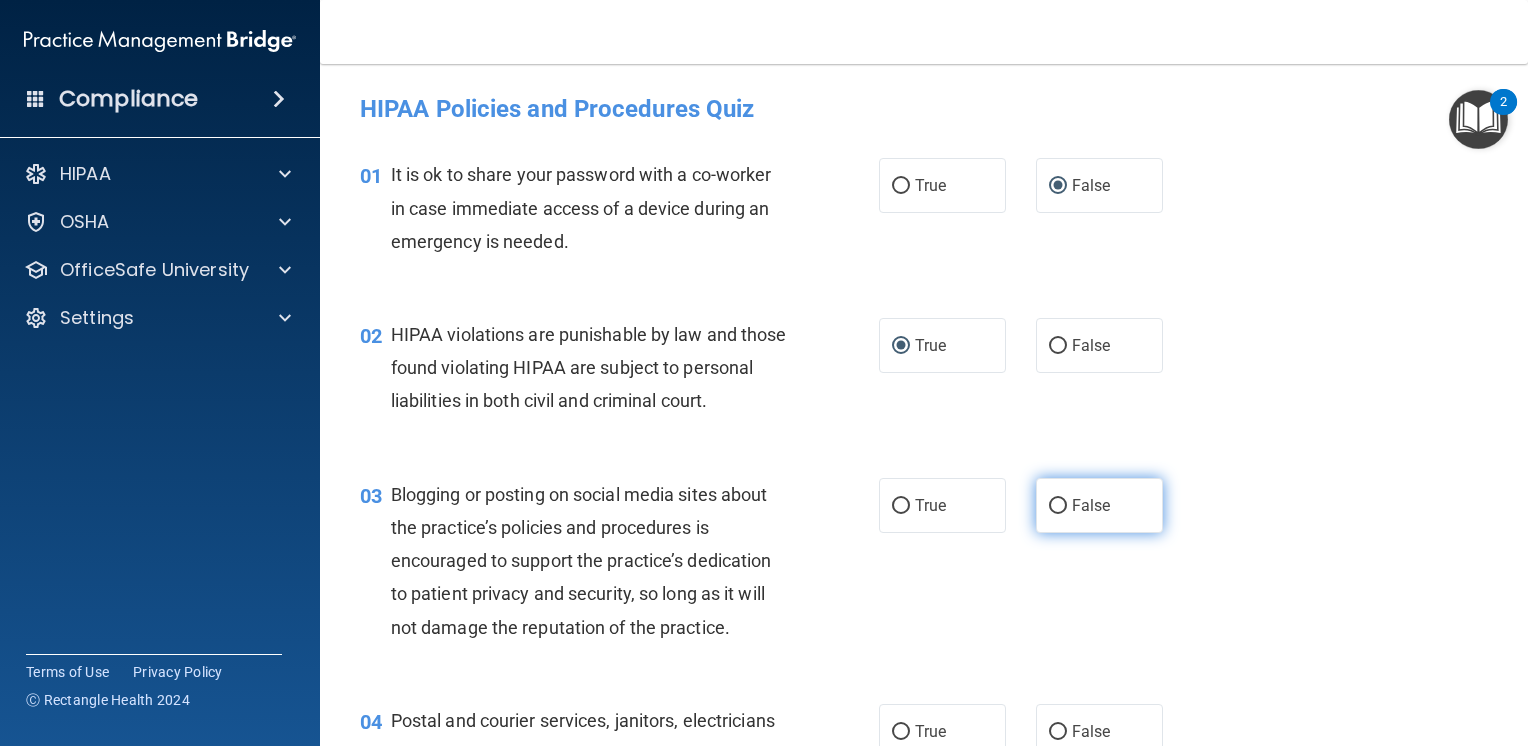 click on "False" at bounding box center [1091, 505] 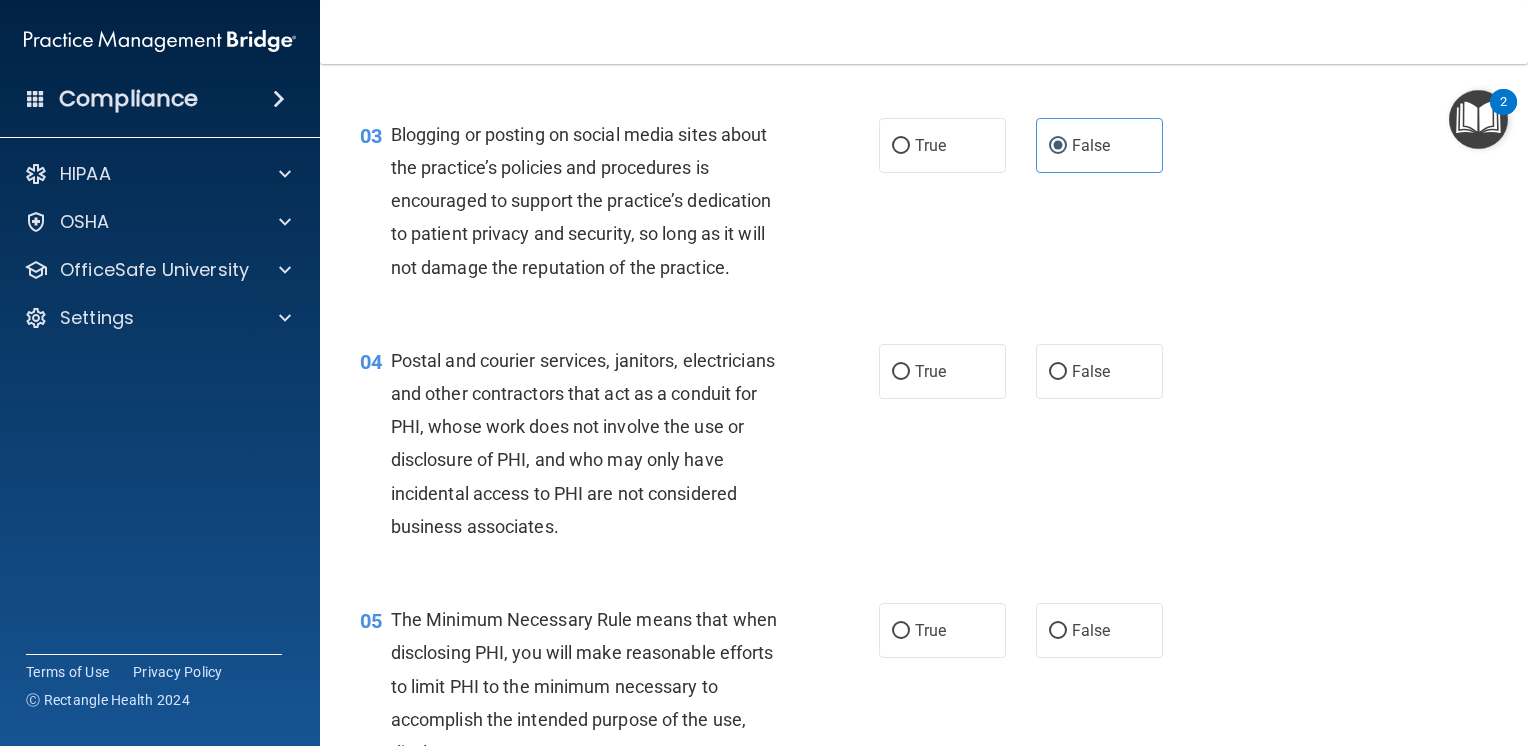 scroll, scrollTop: 400, scrollLeft: 0, axis: vertical 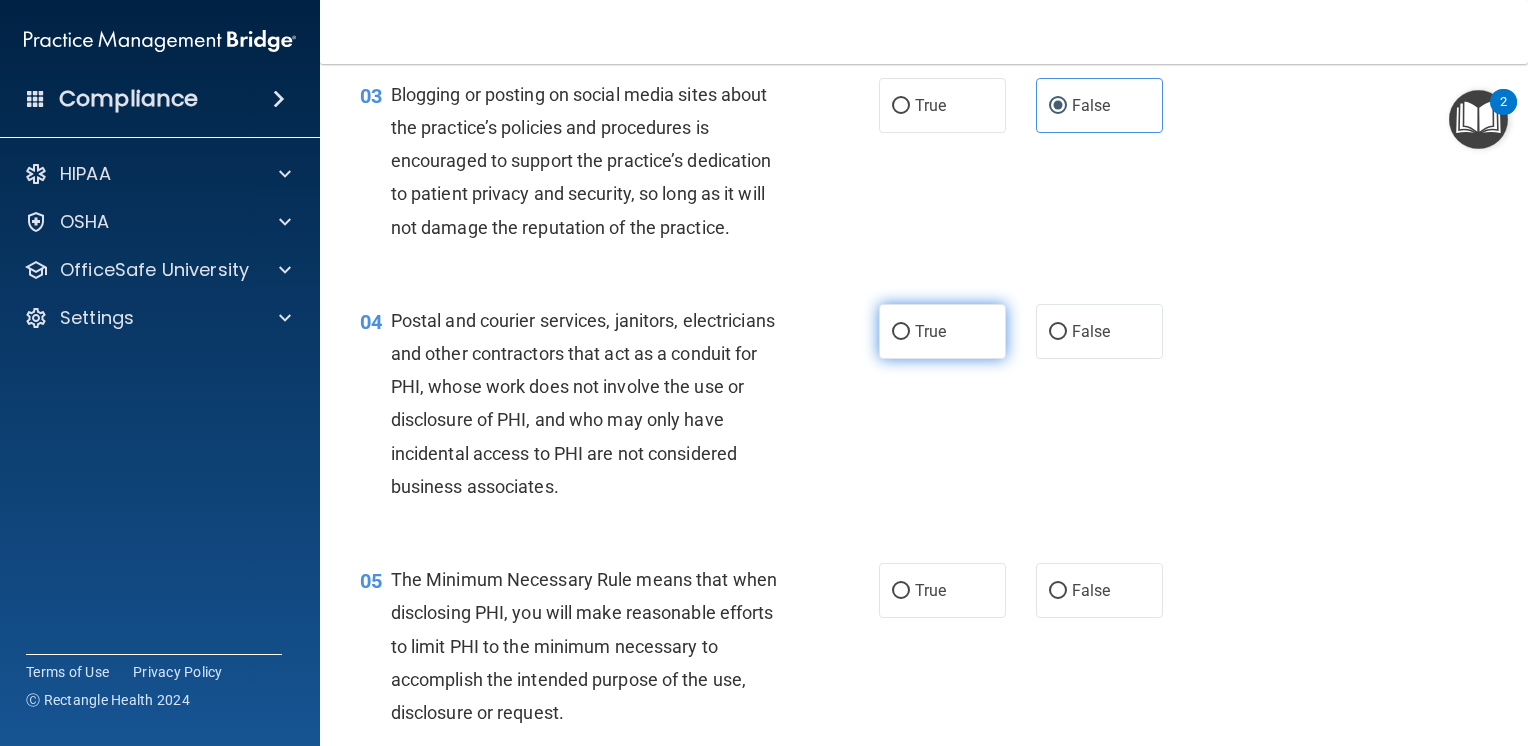 click on "True" at bounding box center [942, 331] 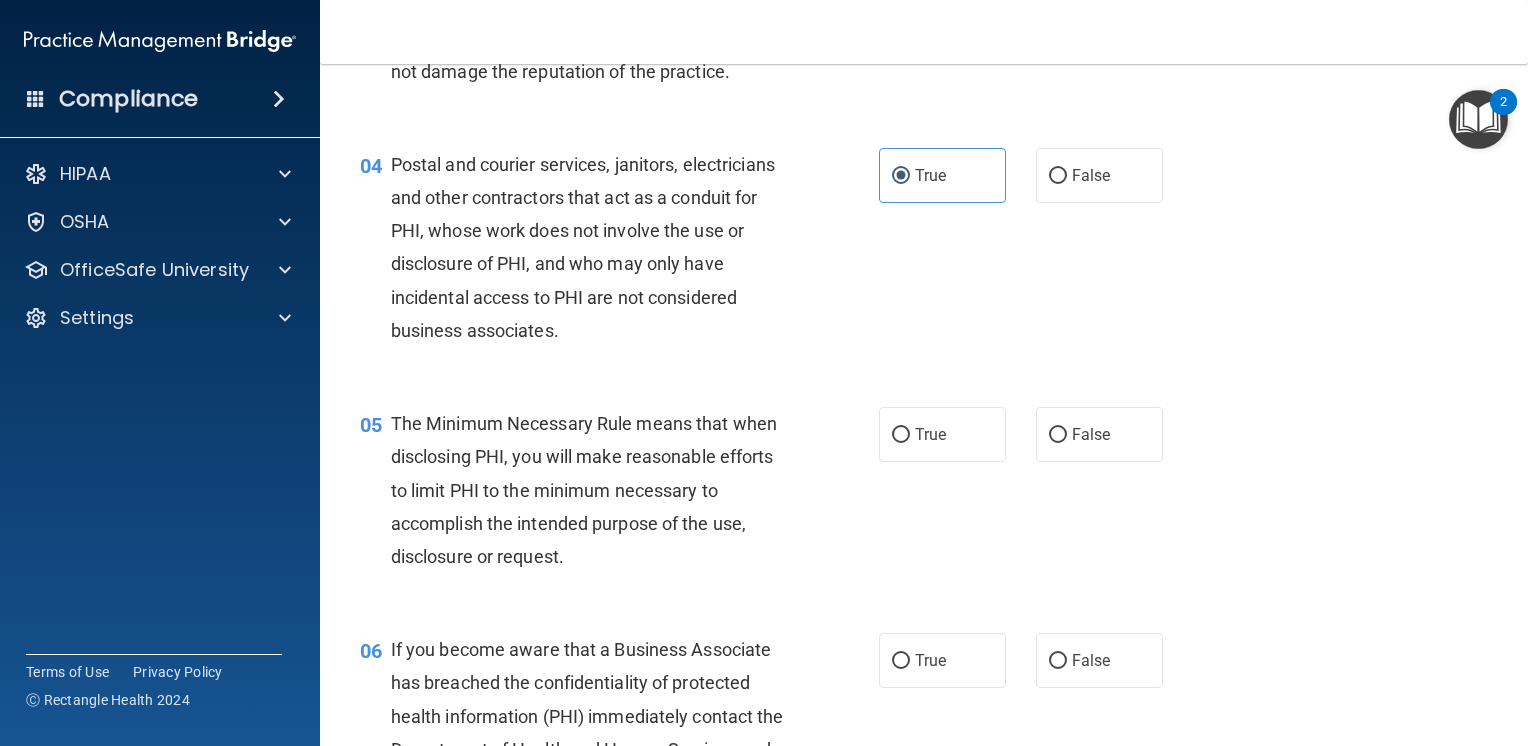 scroll, scrollTop: 560, scrollLeft: 0, axis: vertical 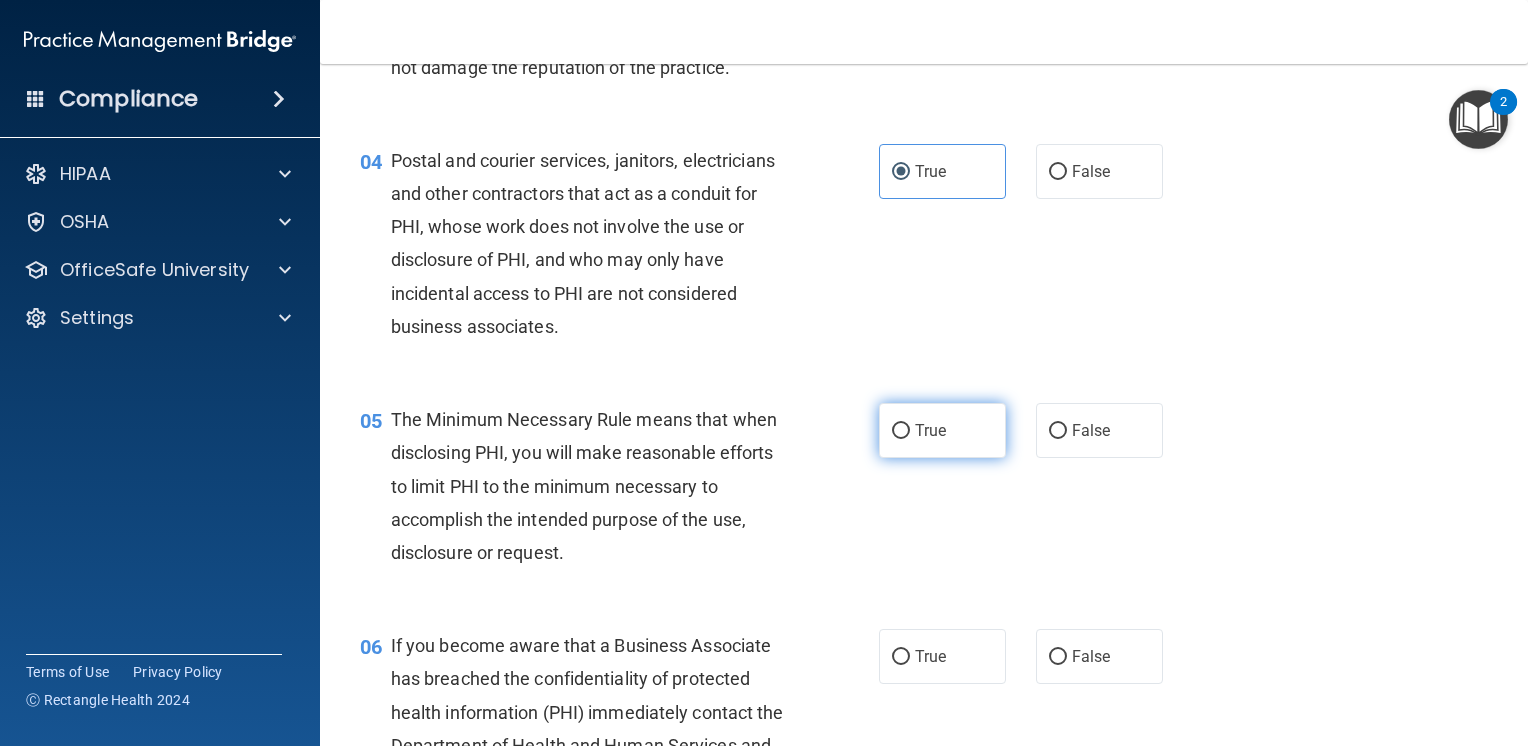 click on "True" at bounding box center [942, 430] 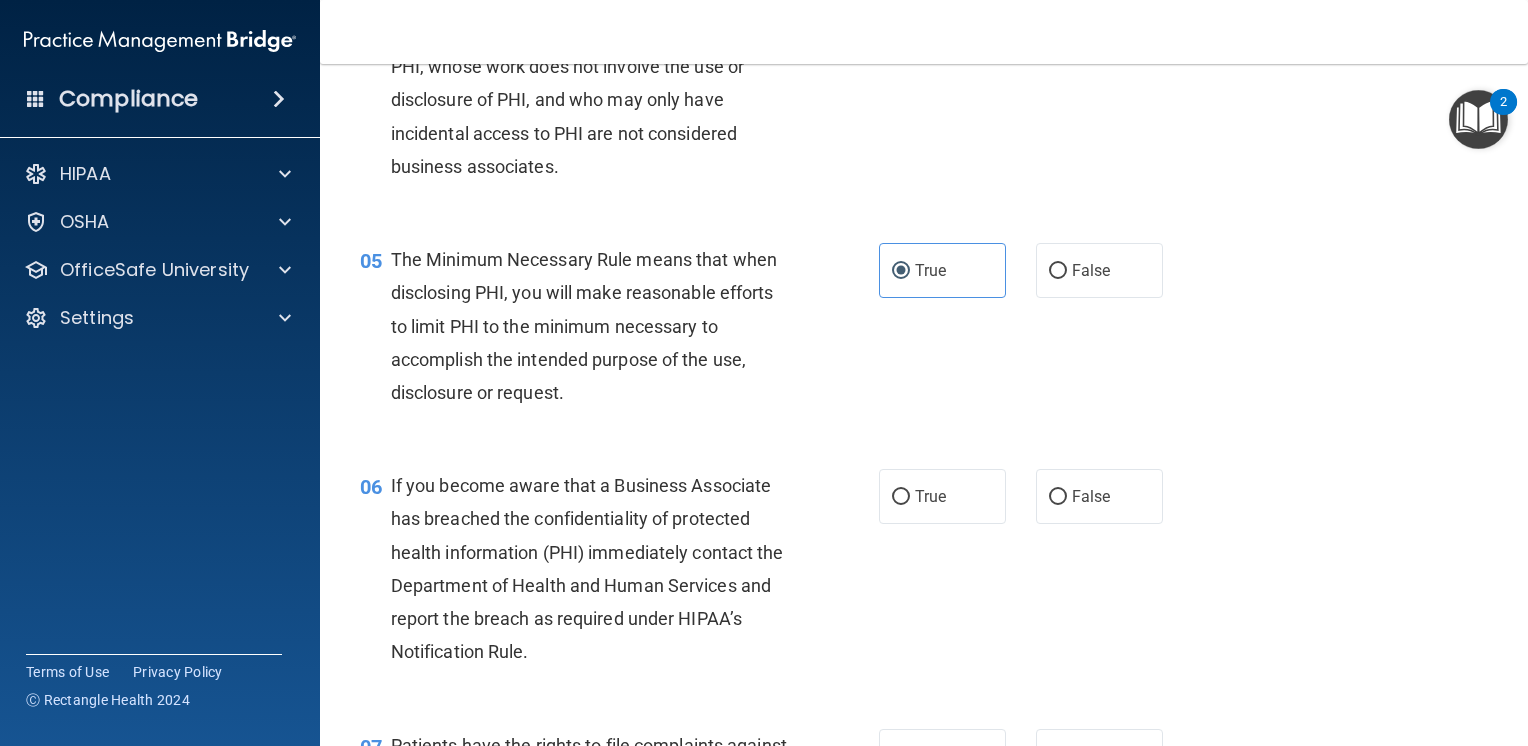 scroll, scrollTop: 760, scrollLeft: 0, axis: vertical 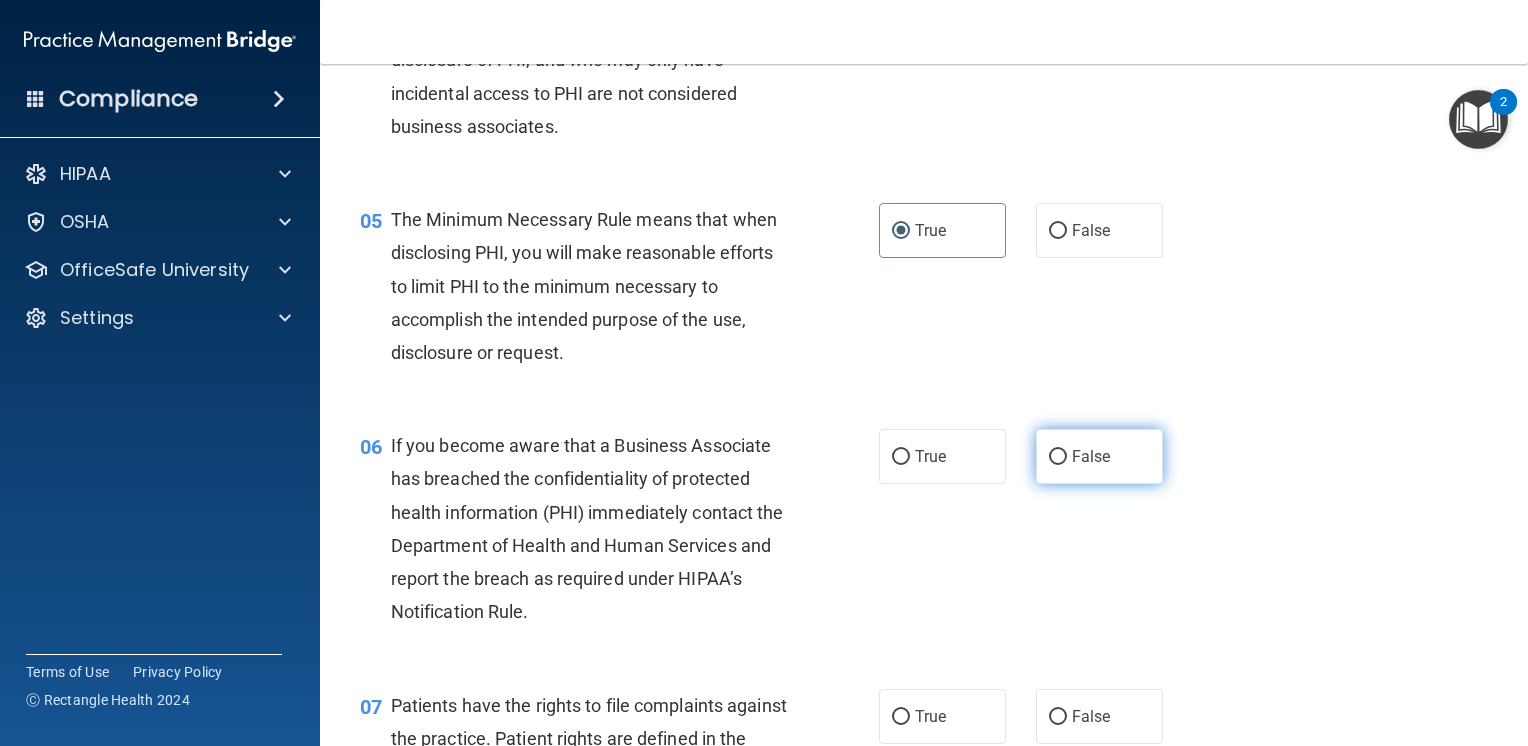 click on "False" at bounding box center [1058, 457] 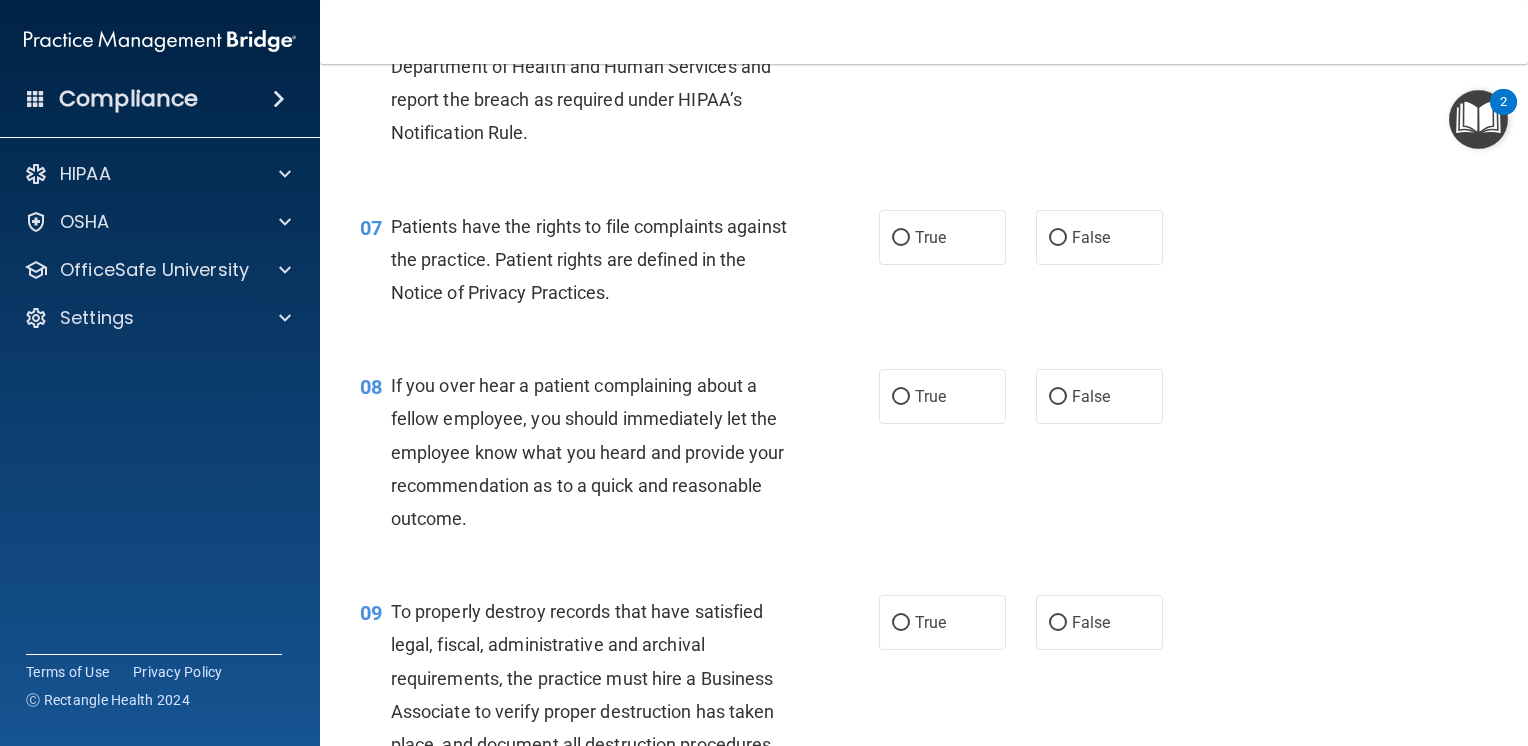 scroll, scrollTop: 1240, scrollLeft: 0, axis: vertical 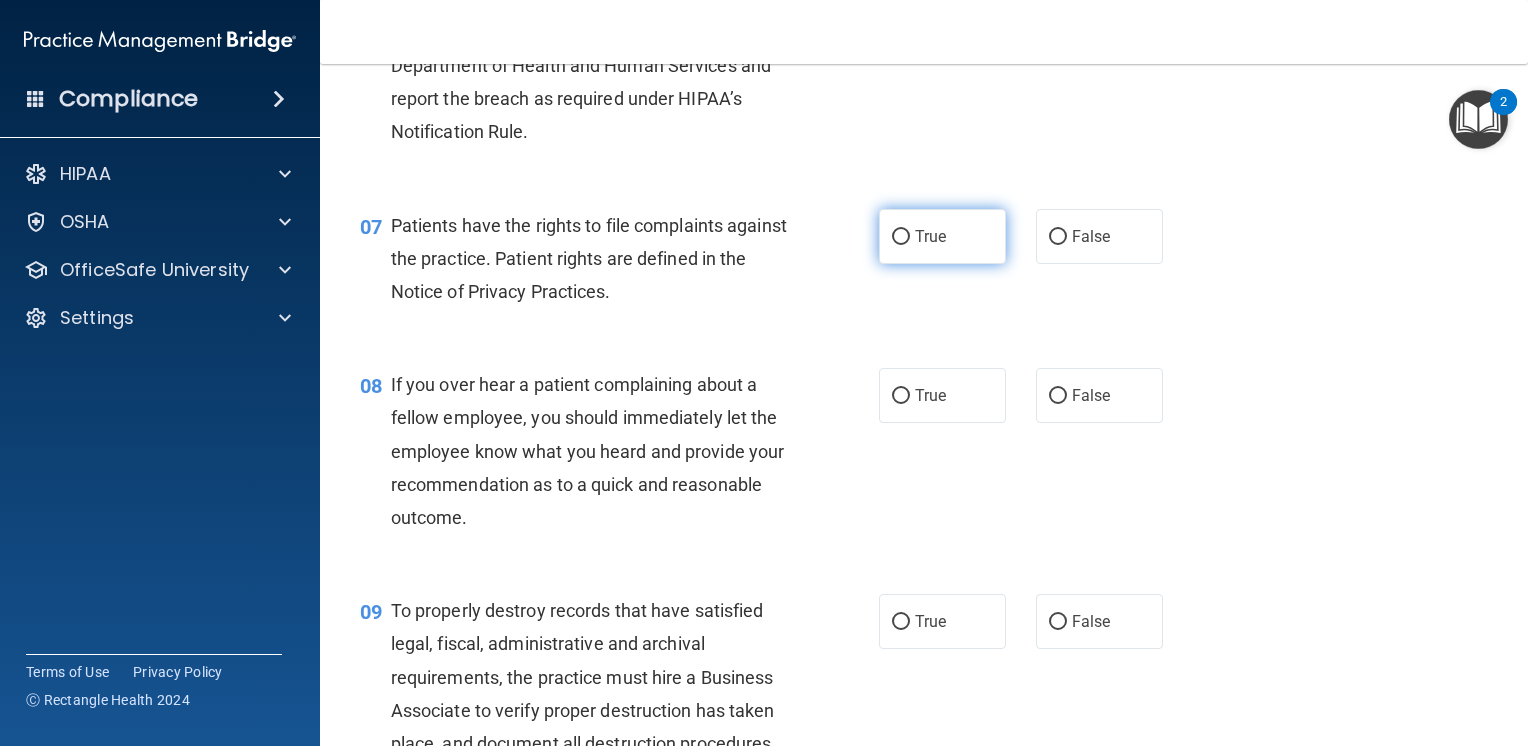 click on "True" at bounding box center [901, 237] 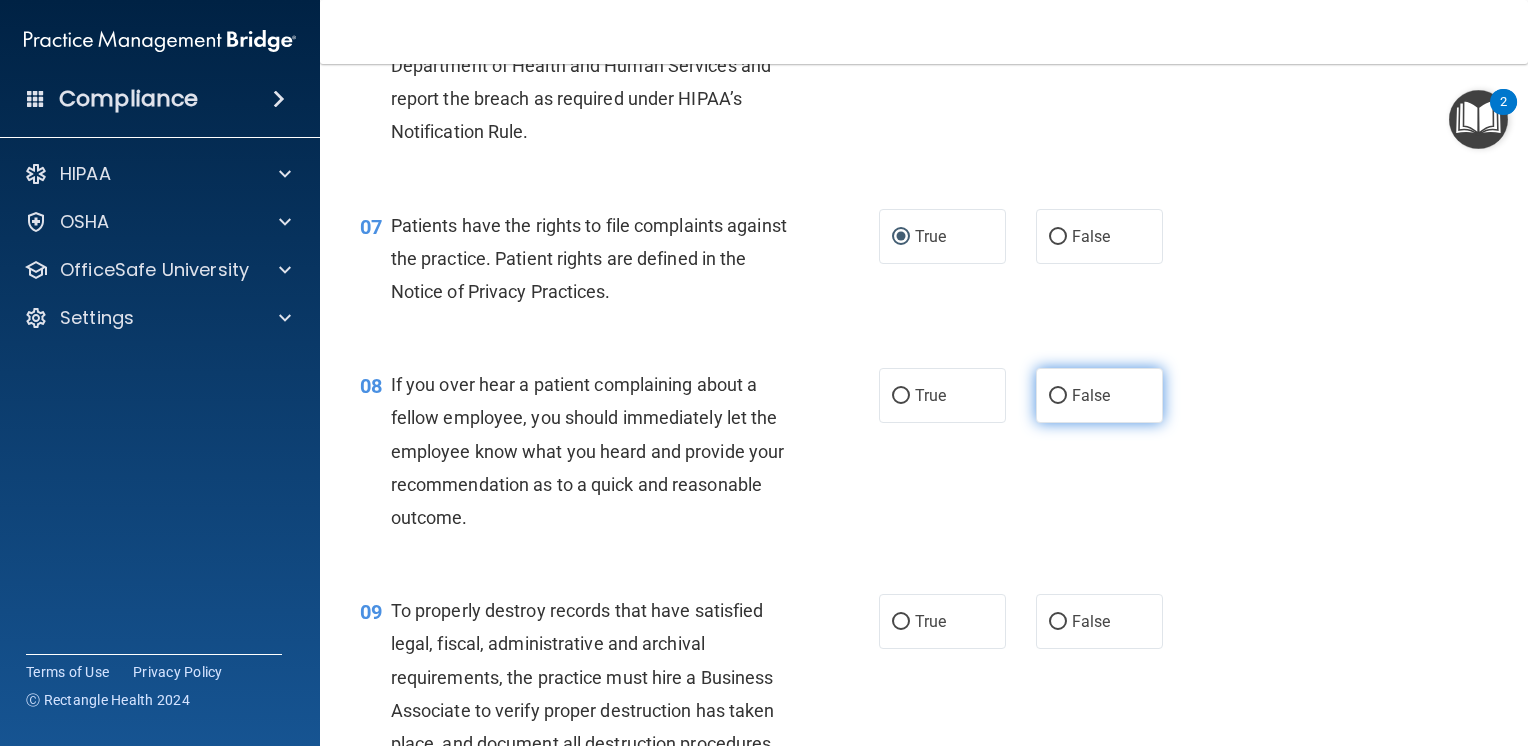 click on "False" at bounding box center [1058, 396] 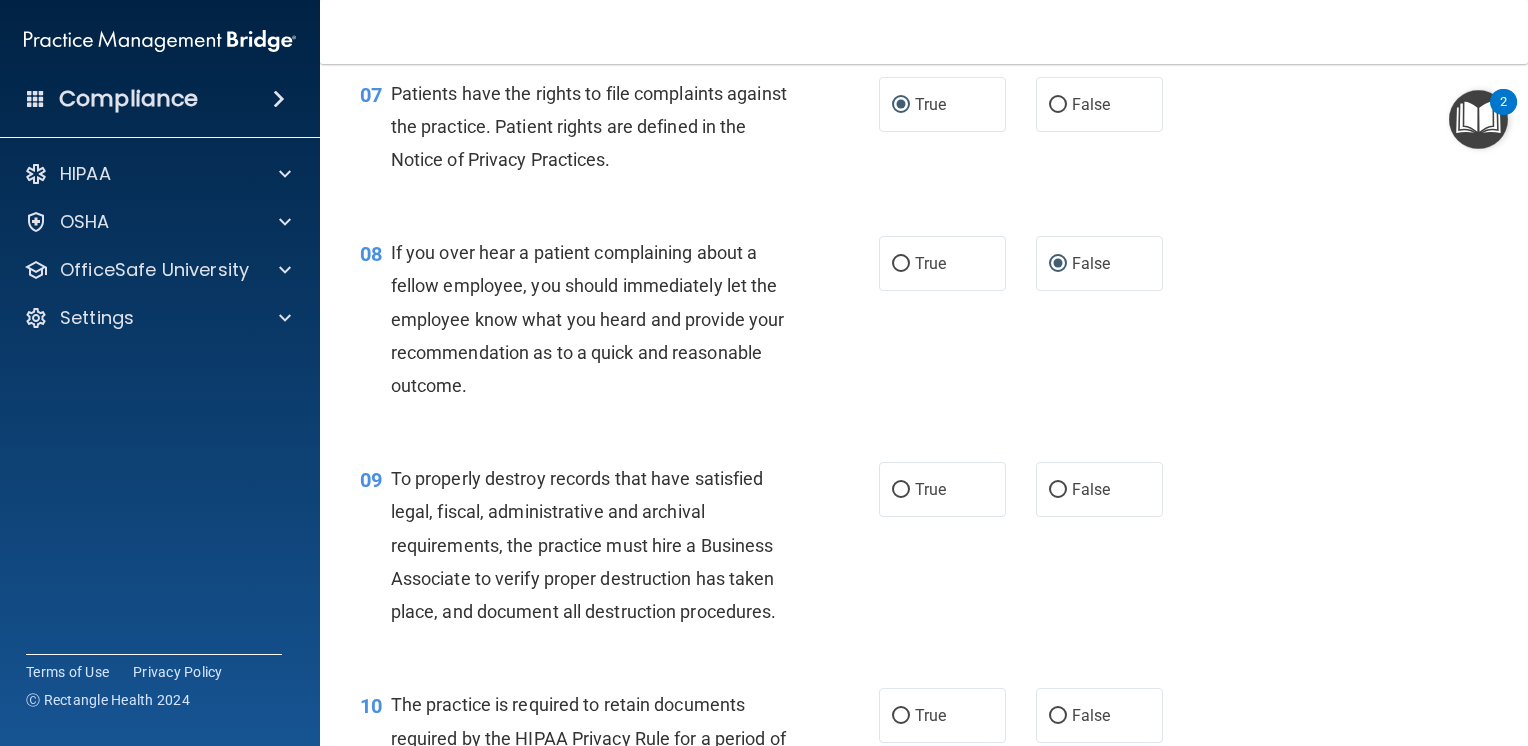scroll, scrollTop: 1400, scrollLeft: 0, axis: vertical 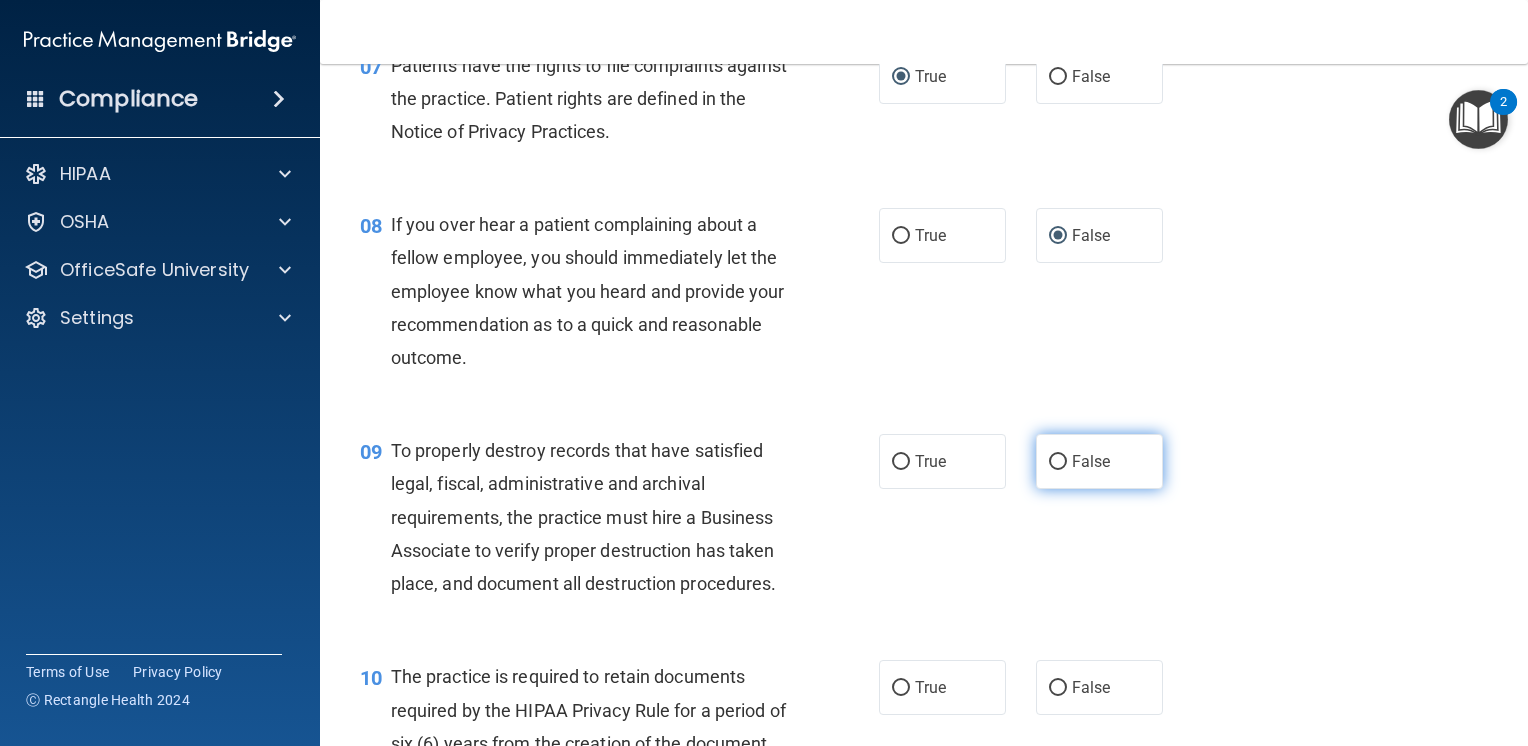 click on "False" at bounding box center (1058, 462) 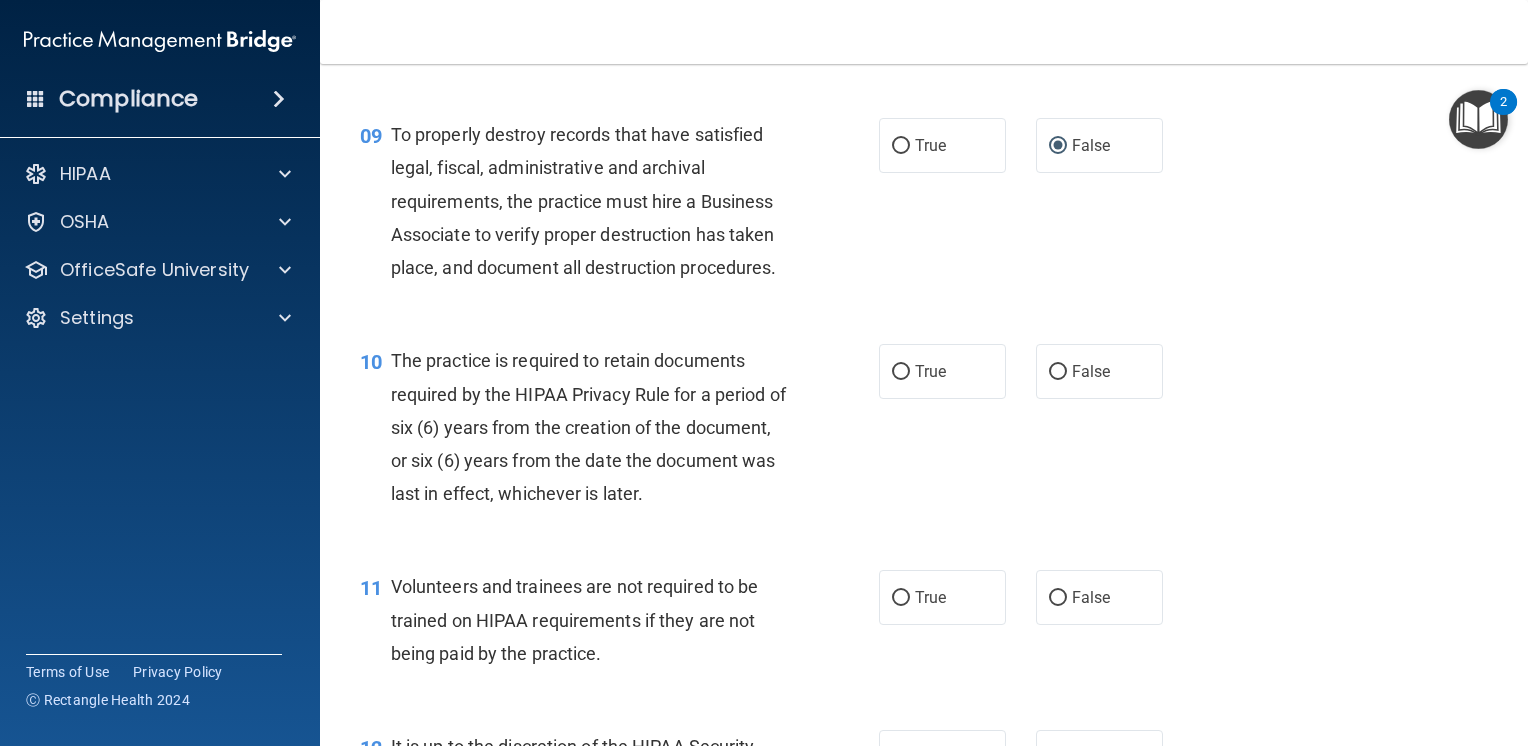 scroll, scrollTop: 1720, scrollLeft: 0, axis: vertical 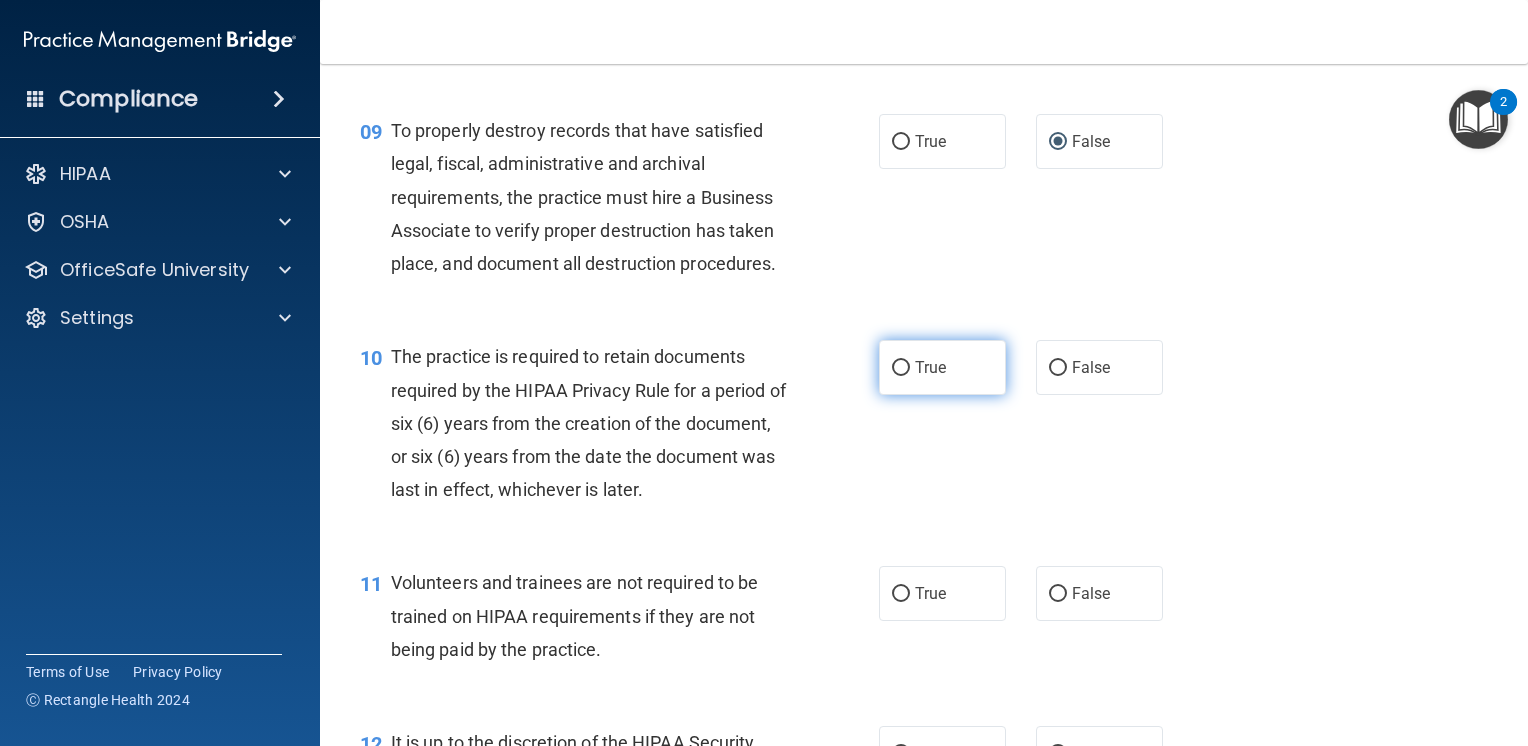 click on "True" at bounding box center [942, 367] 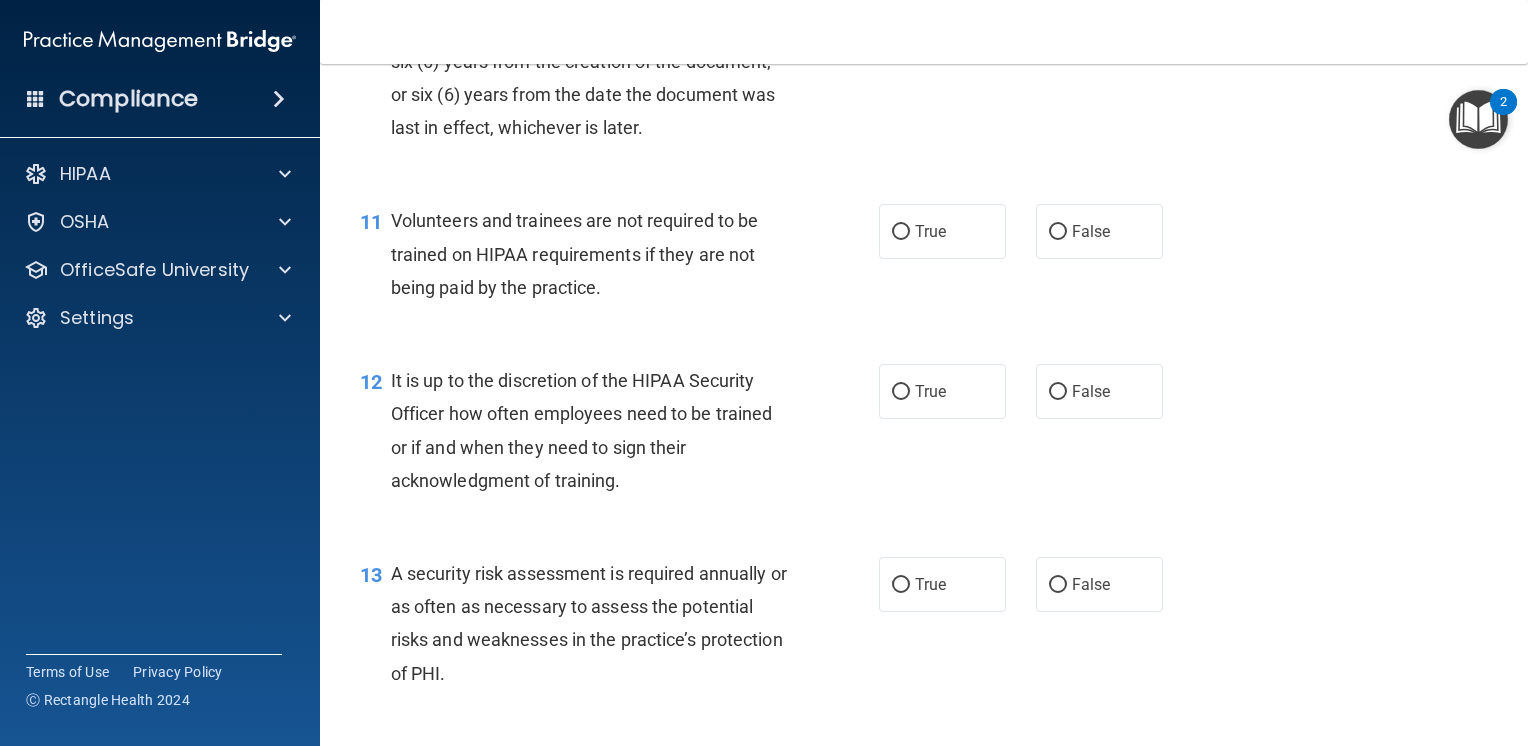 scroll, scrollTop: 2120, scrollLeft: 0, axis: vertical 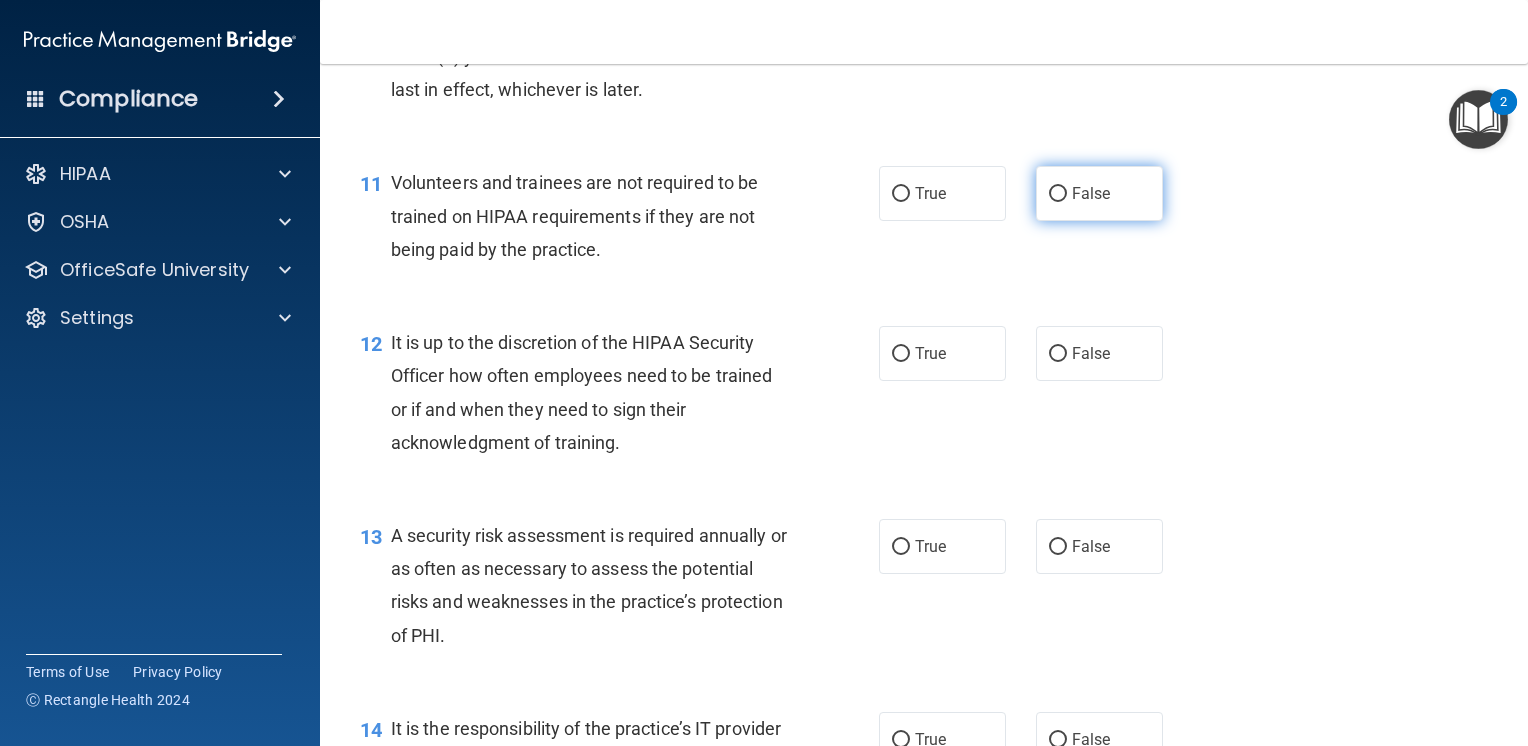 click on "False" at bounding box center (1099, 193) 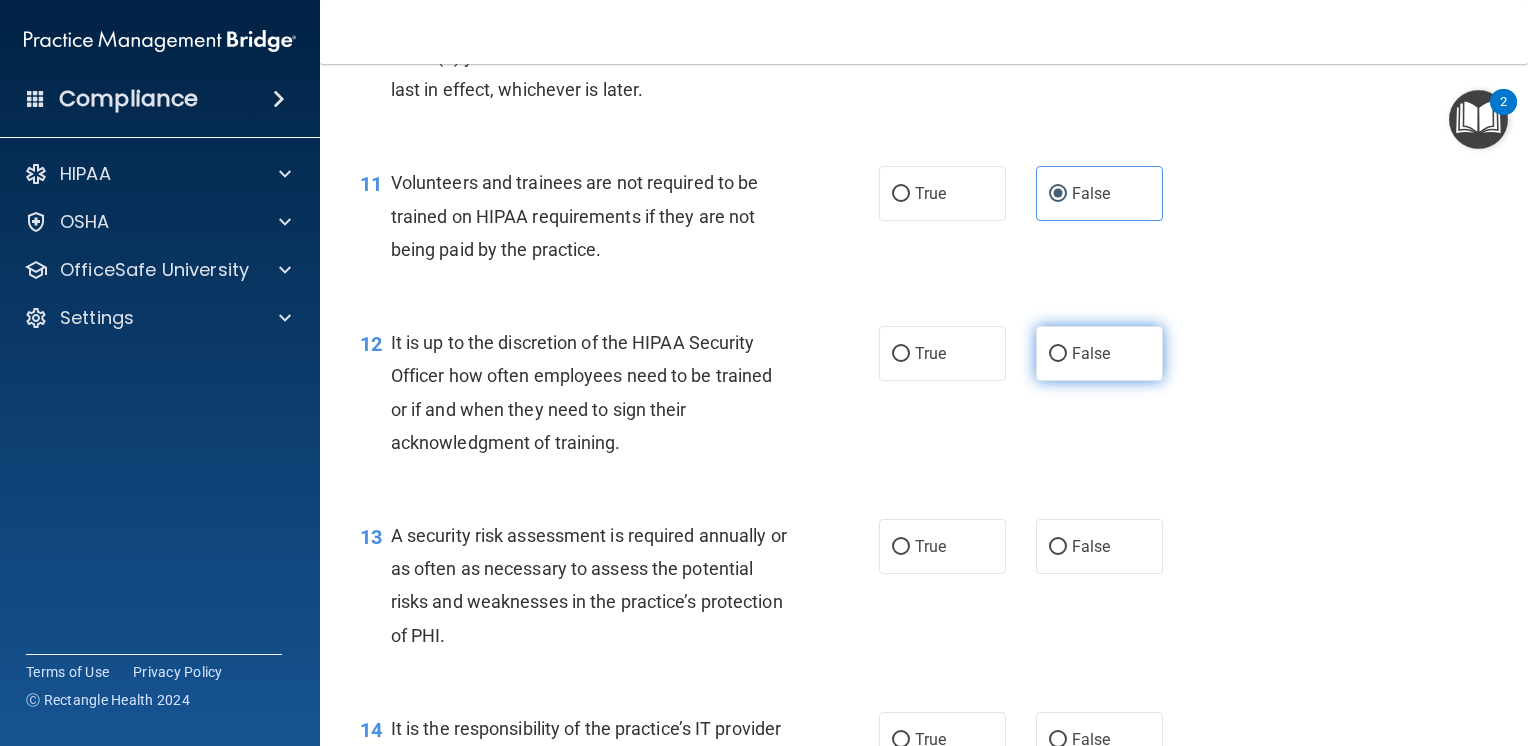 click on "False" at bounding box center (1058, 354) 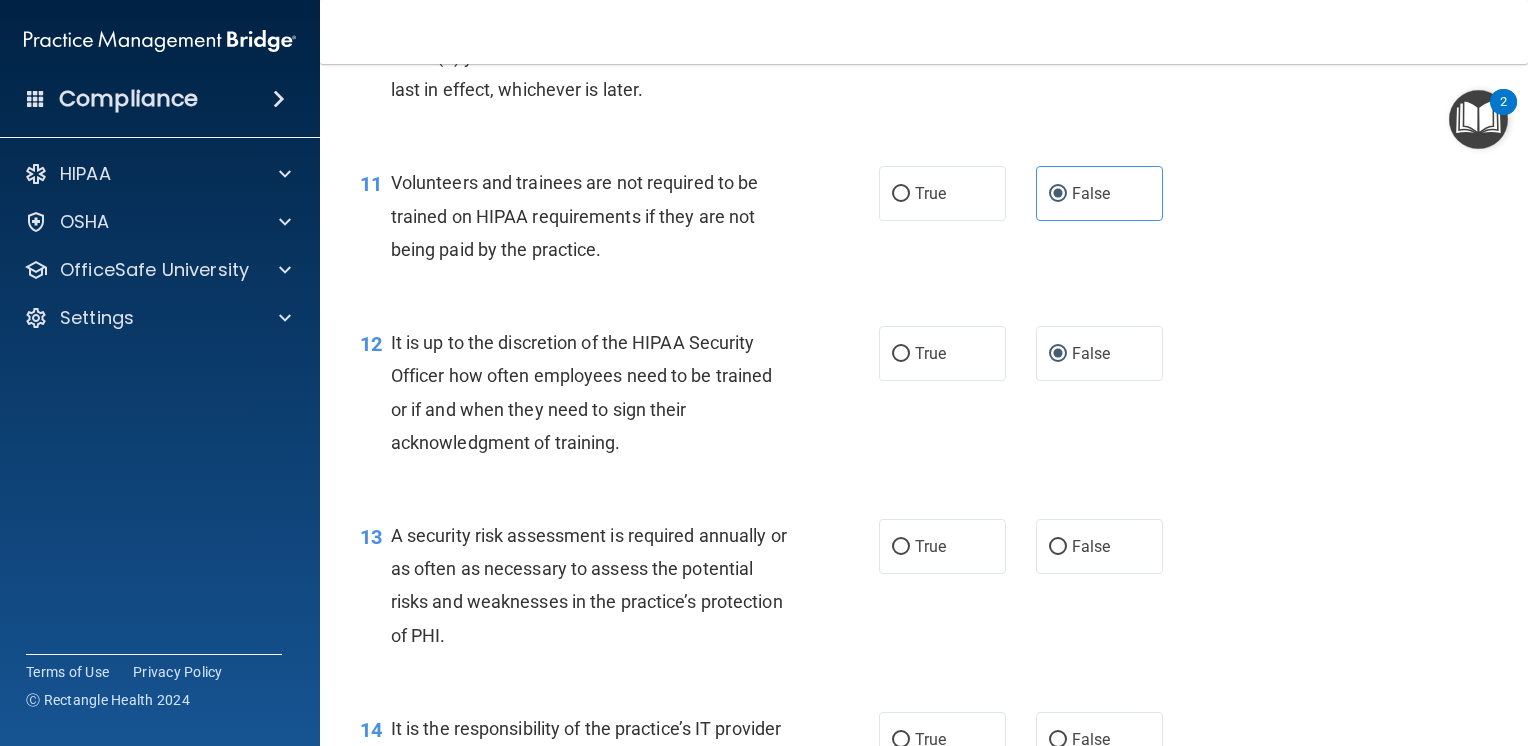click on "13       A security risk assessment is required annually or as often as necessary to assess the potential risks and weaknesses in the practice’s protection of PHI.                 True           False" at bounding box center (924, 590) 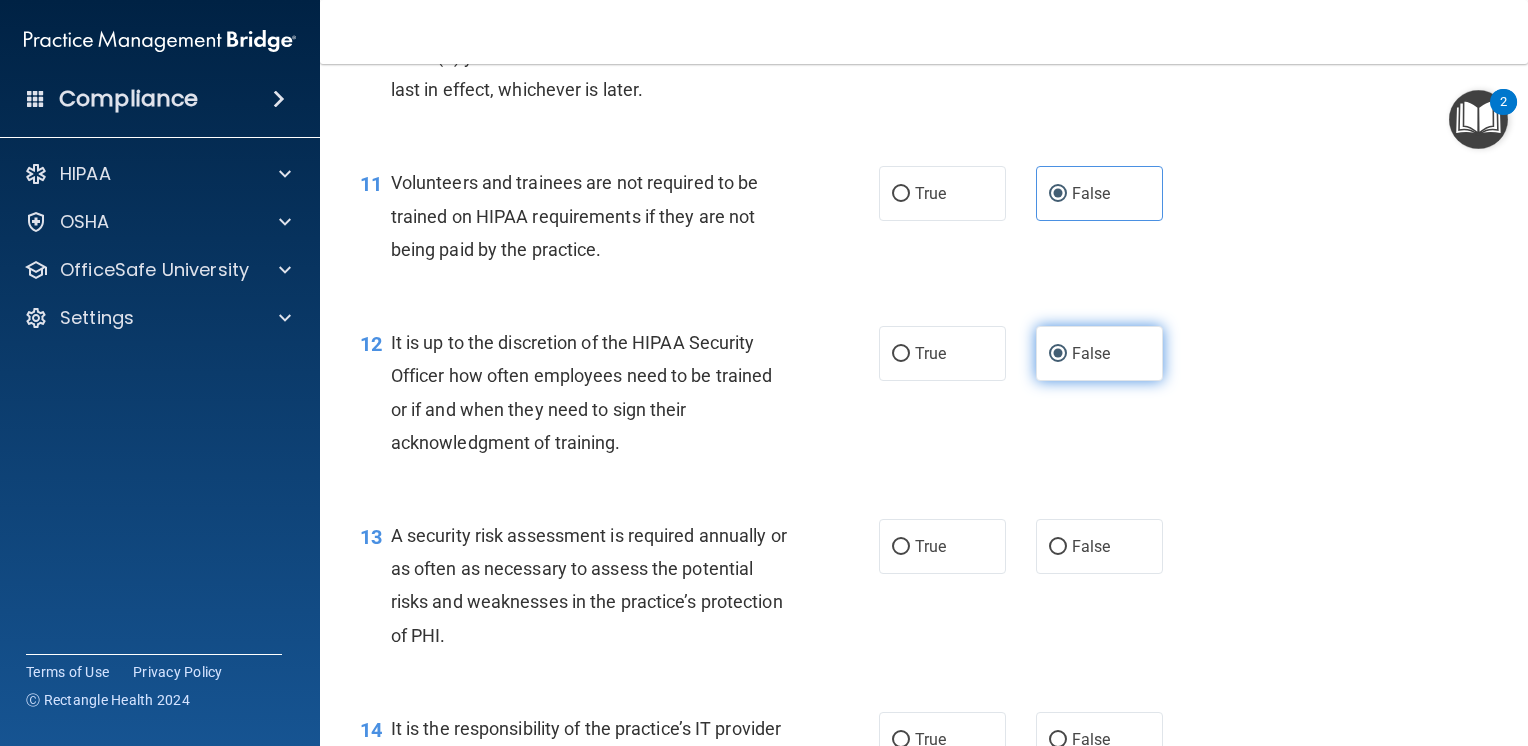 click on "False" at bounding box center [1099, 353] 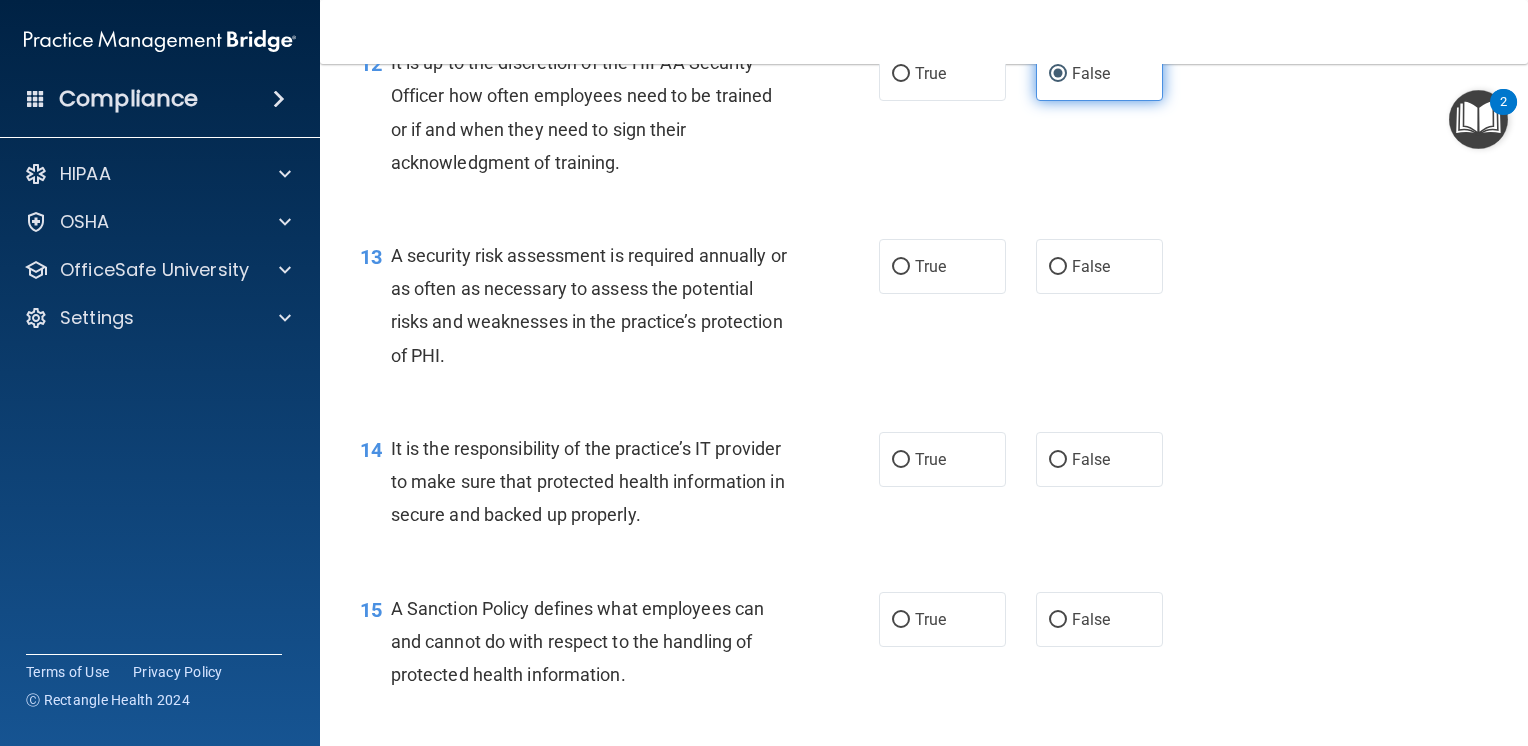 scroll, scrollTop: 2440, scrollLeft: 0, axis: vertical 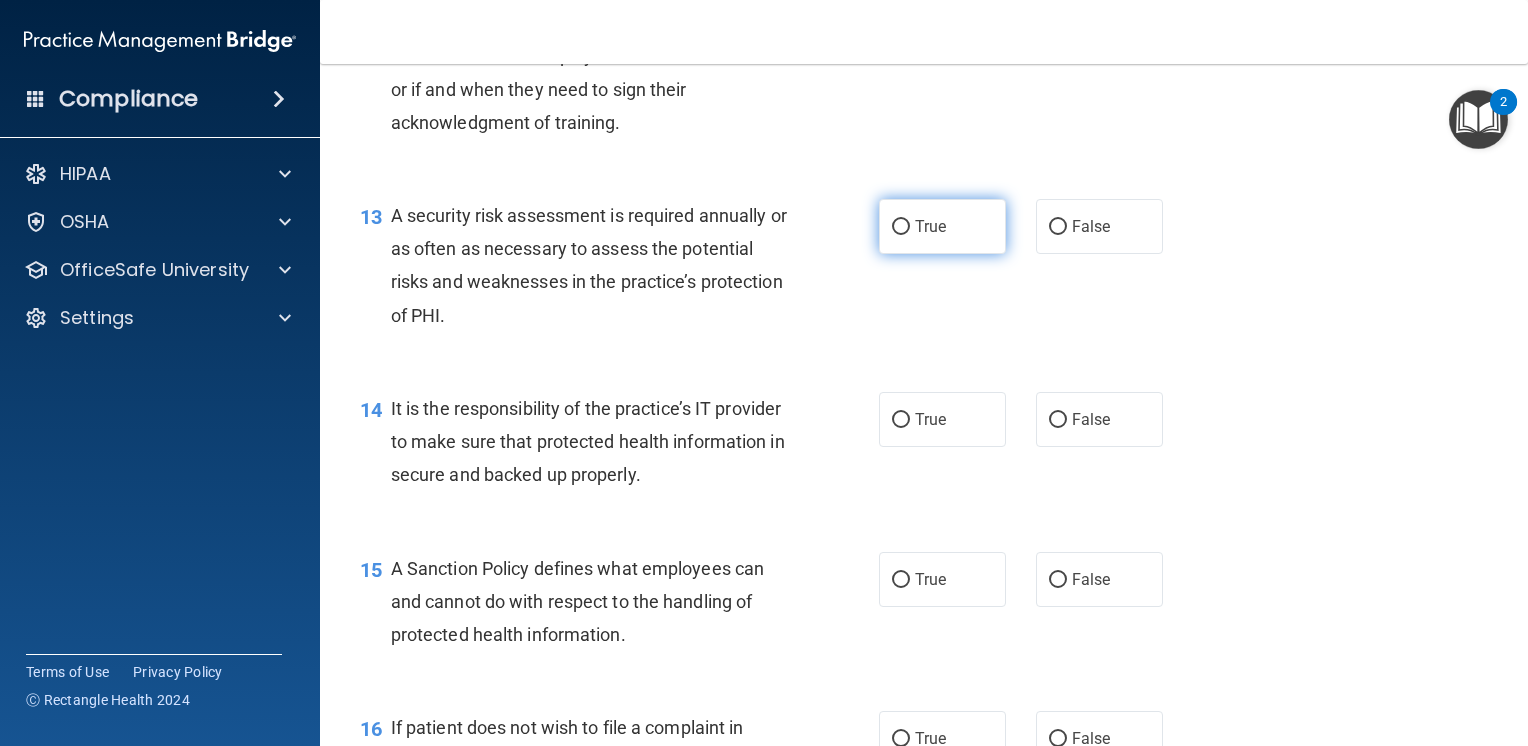 click on "True" at bounding box center (942, 226) 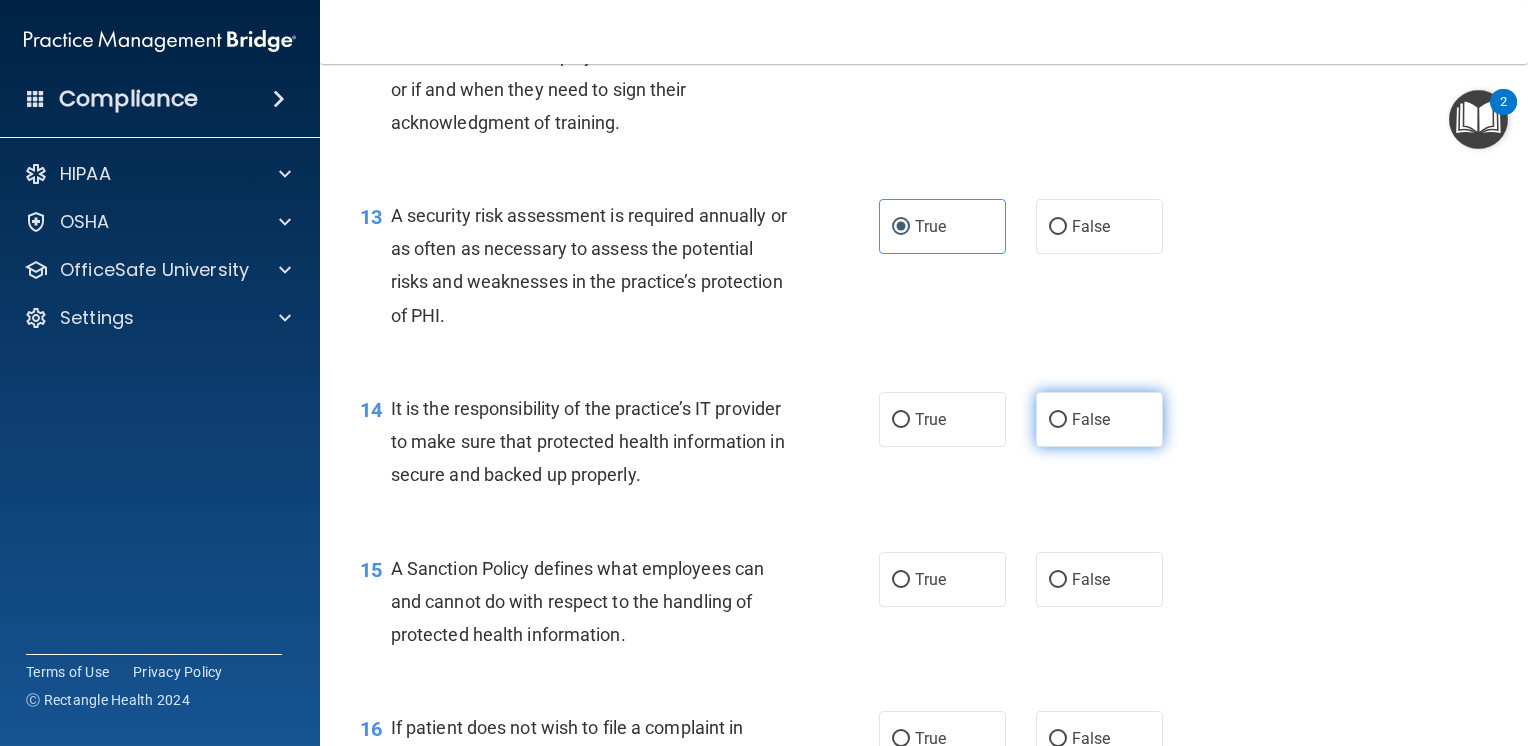 click on "False" at bounding box center [1099, 419] 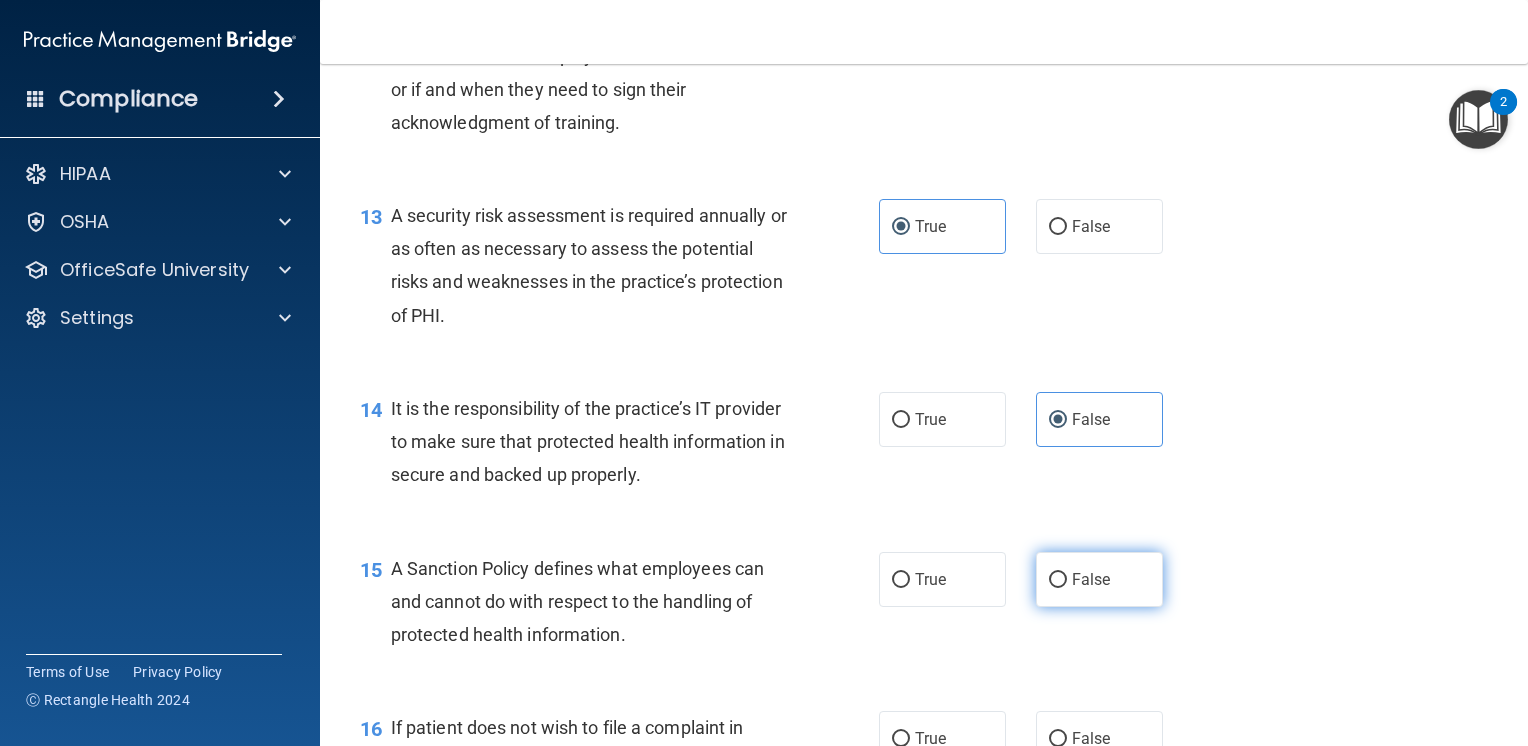 click on "False" at bounding box center (1099, 579) 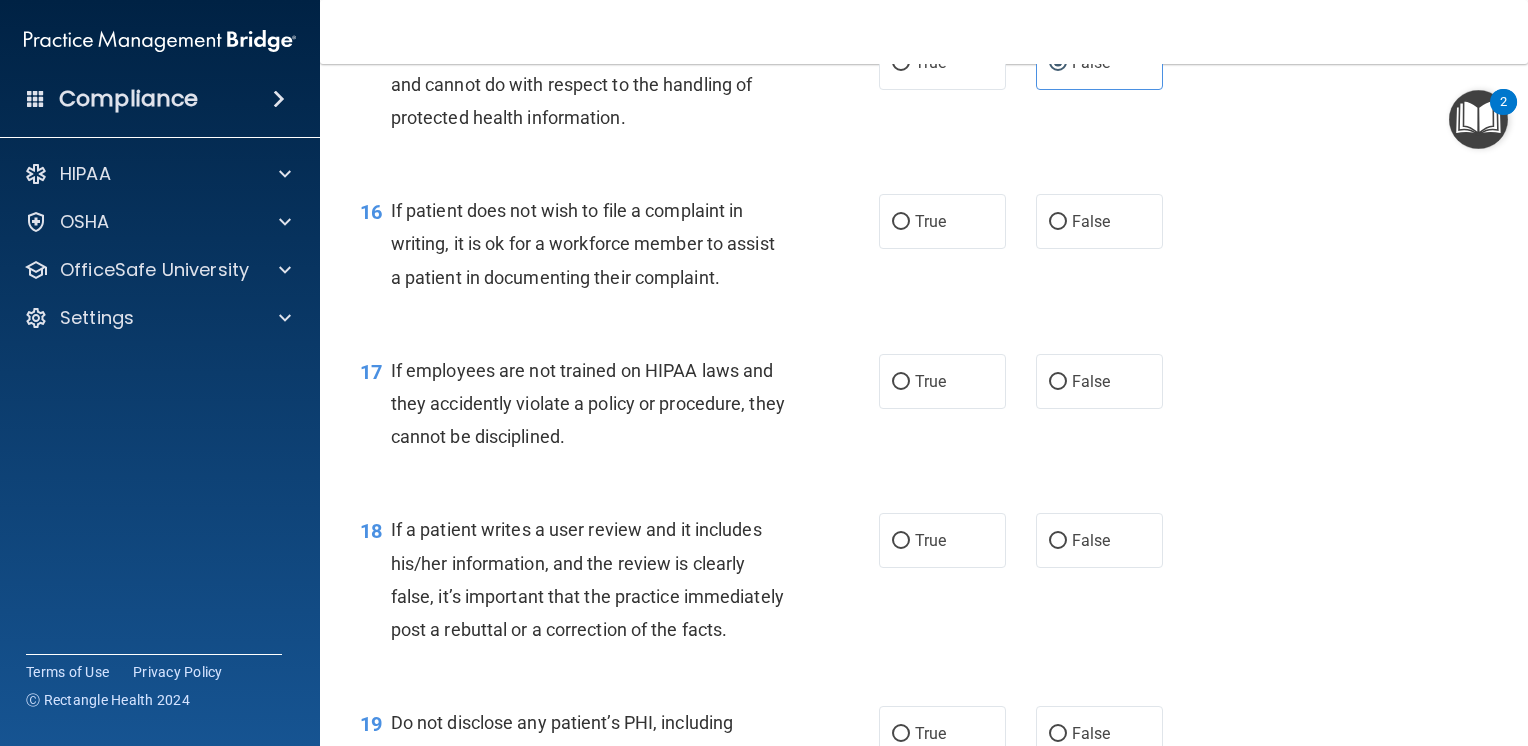scroll, scrollTop: 2960, scrollLeft: 0, axis: vertical 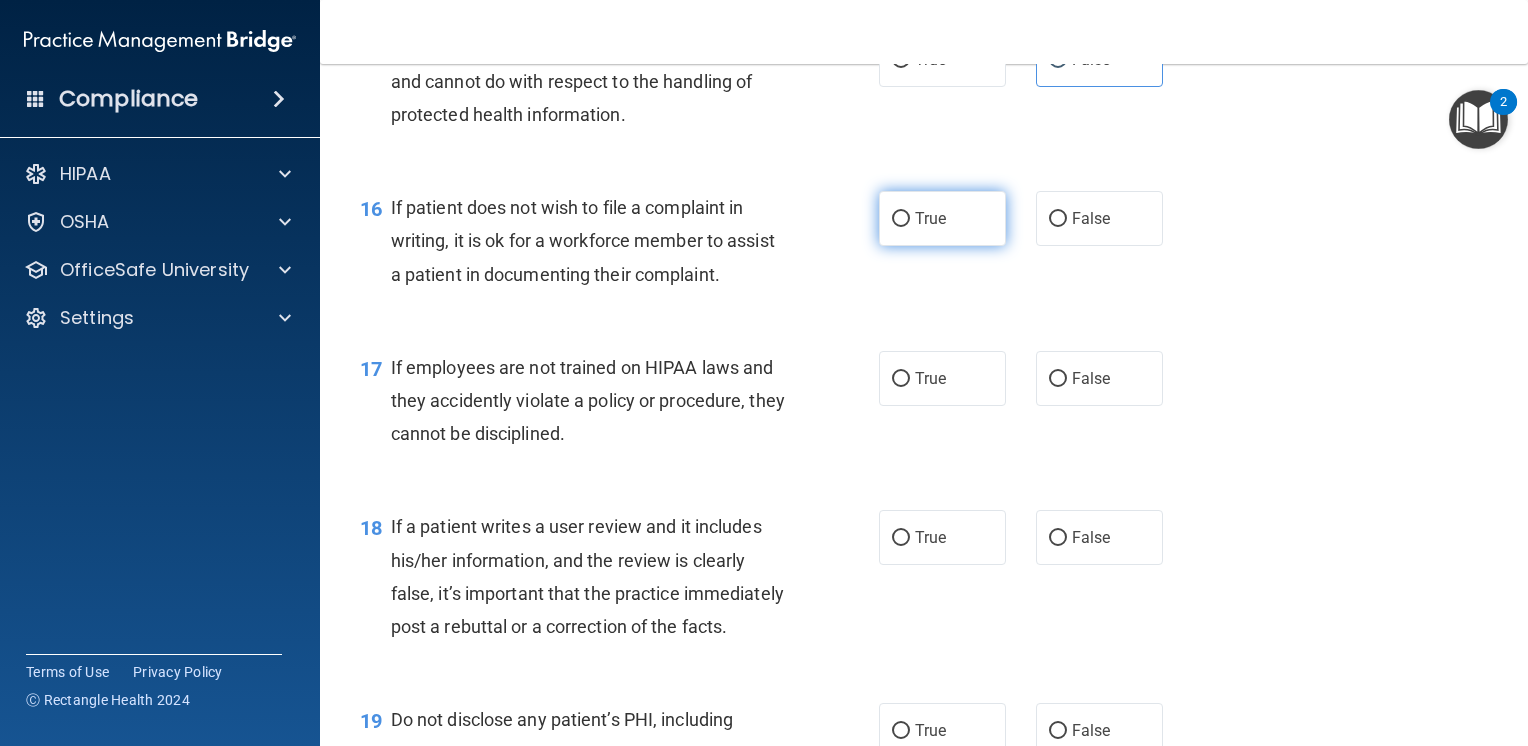 click on "True" at bounding box center (930, 218) 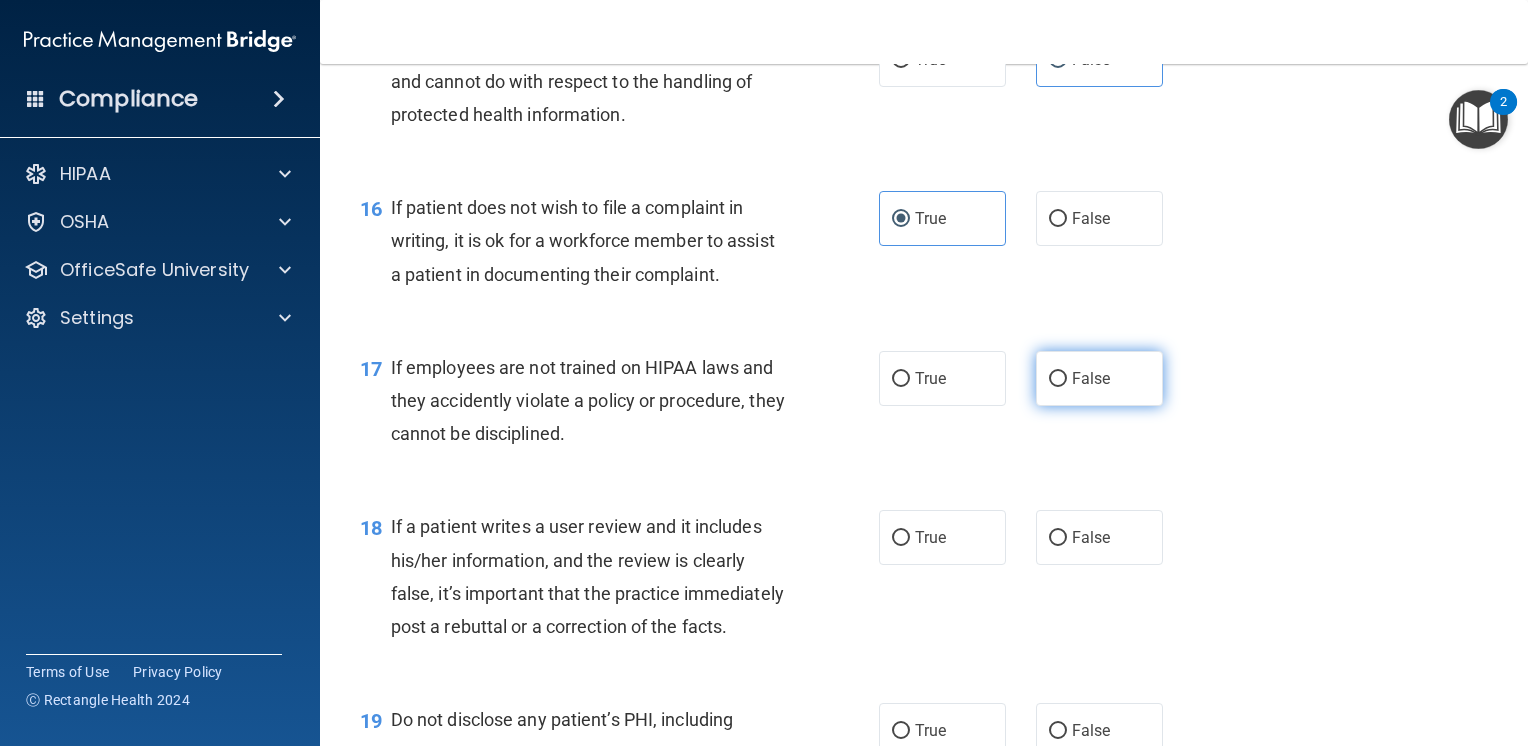 click on "False" at bounding box center (1099, 378) 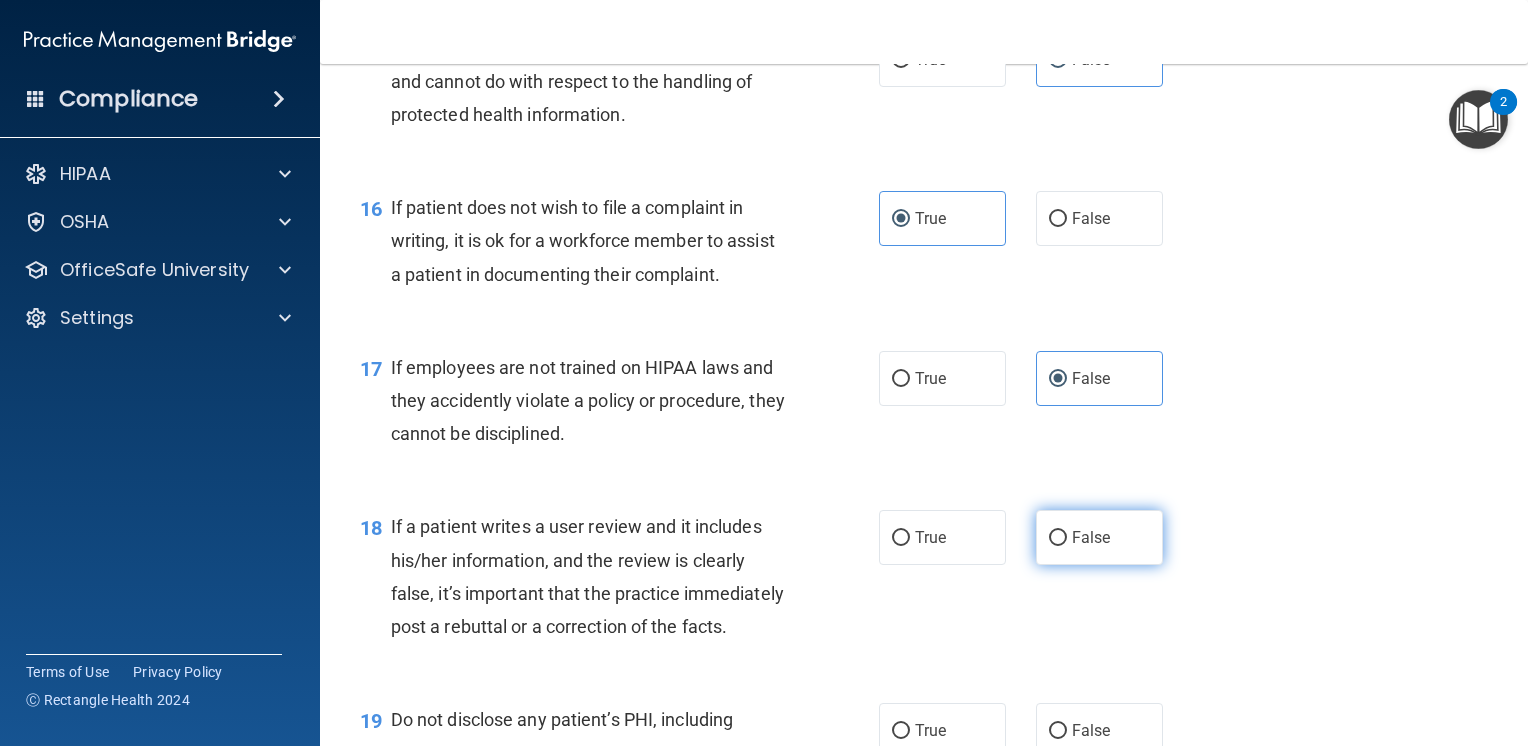 click on "False" at bounding box center [1058, 538] 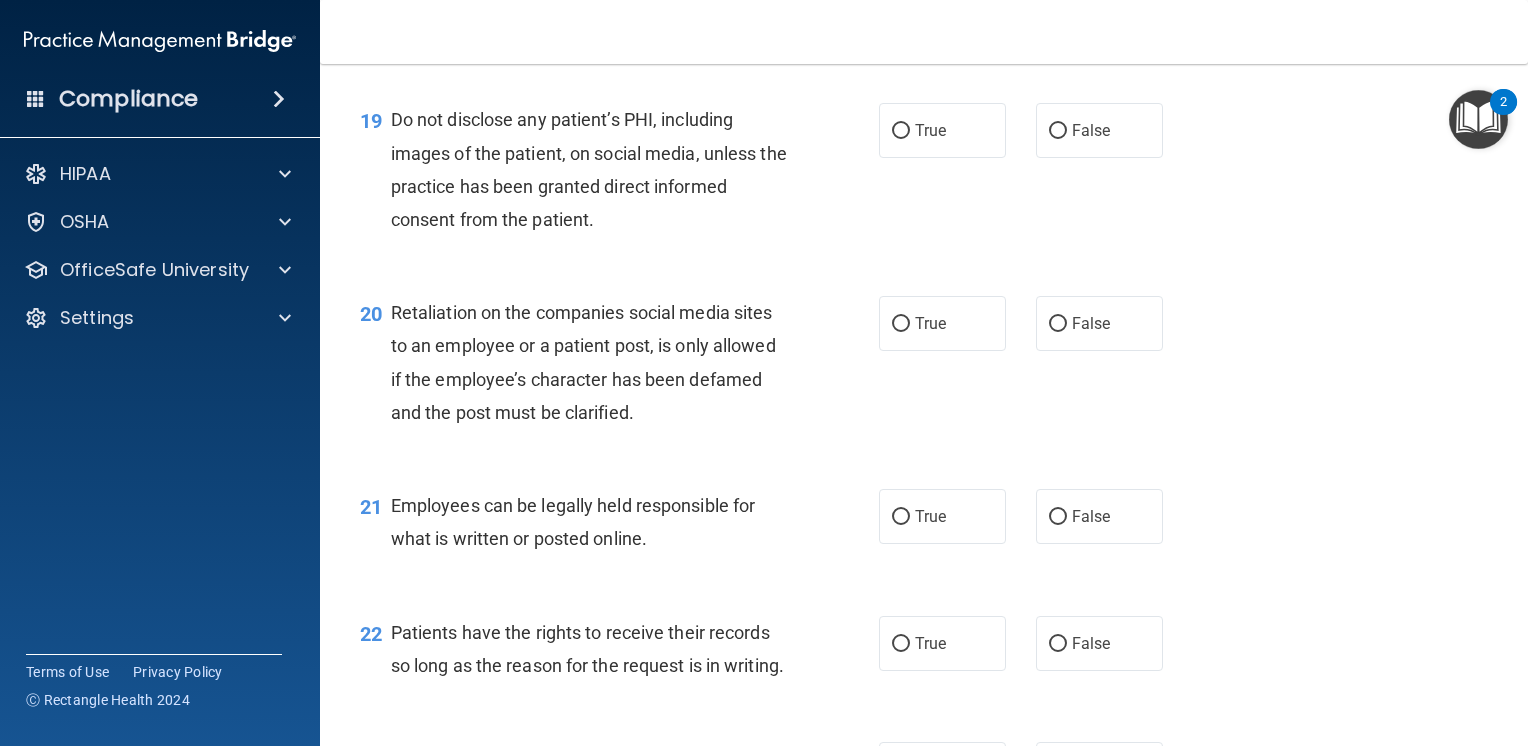 scroll, scrollTop: 3600, scrollLeft: 0, axis: vertical 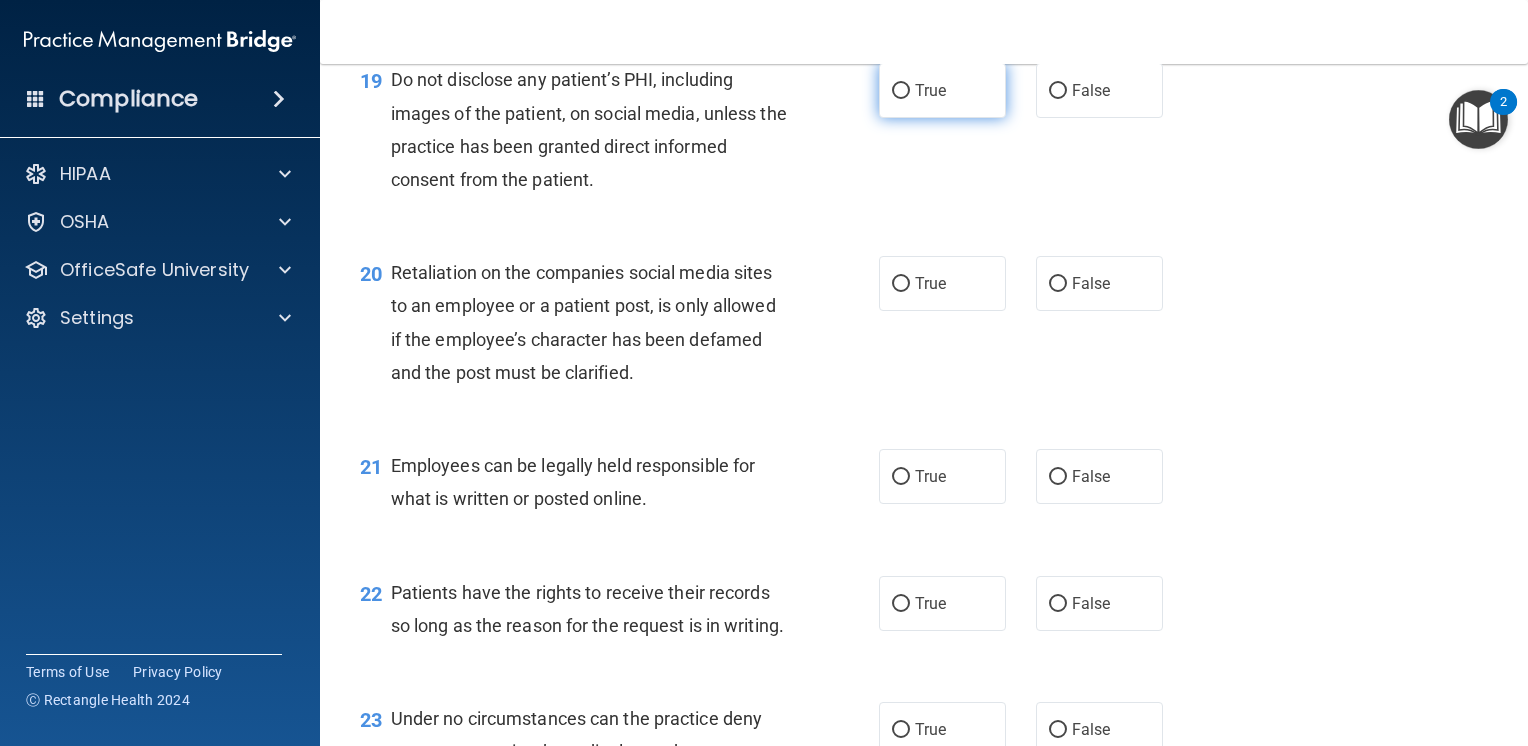 click on "True" at bounding box center [901, 91] 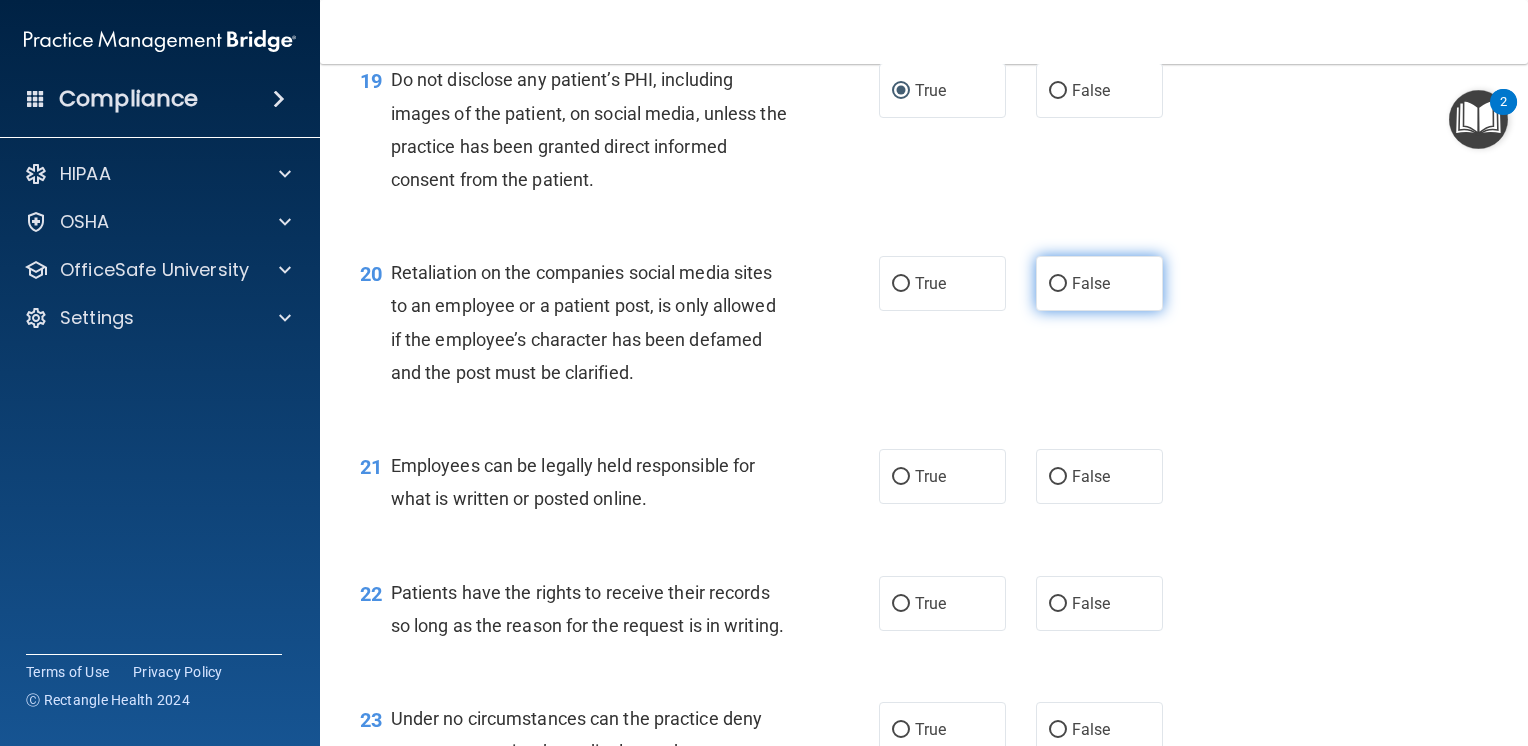 click on "False" at bounding box center [1058, 284] 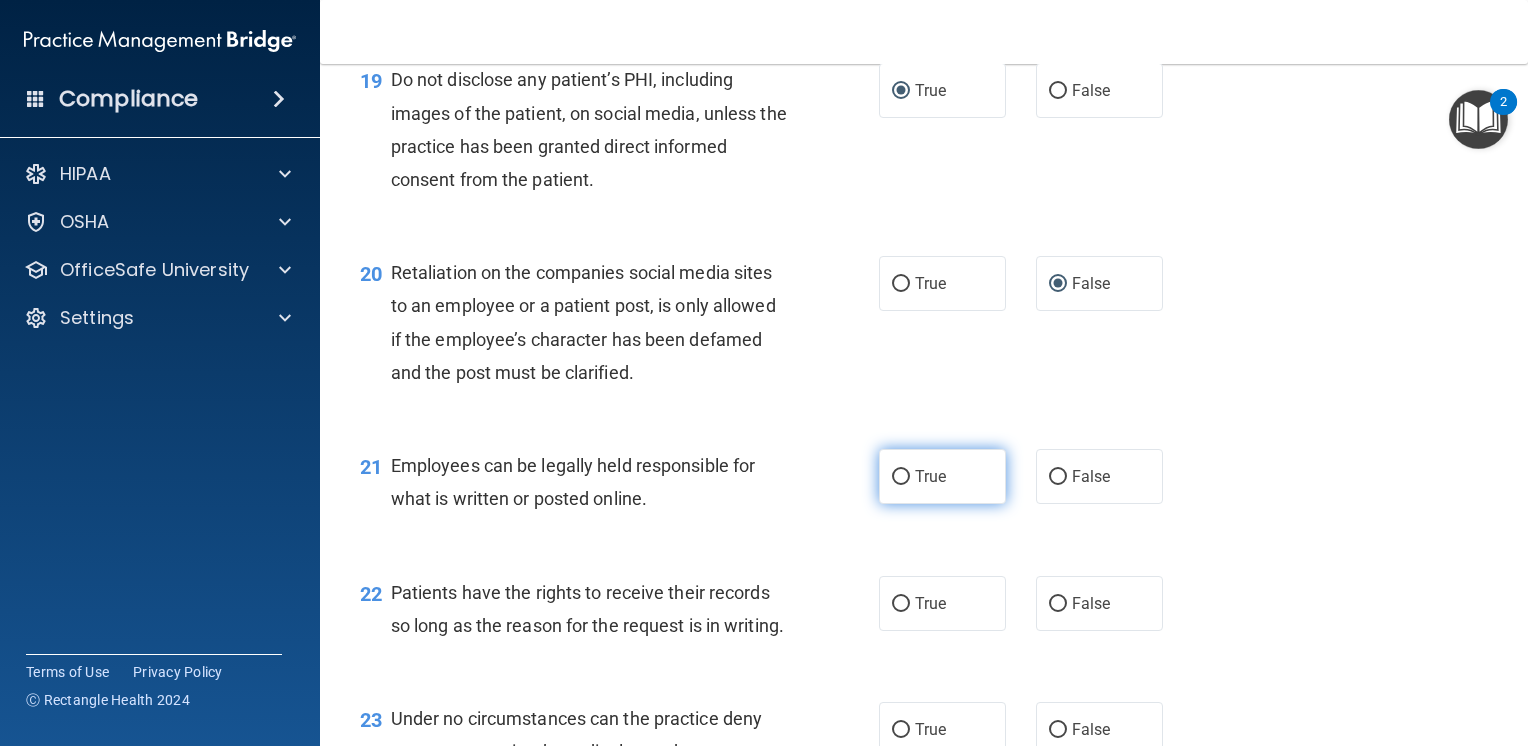 click on "True" at bounding box center [901, 477] 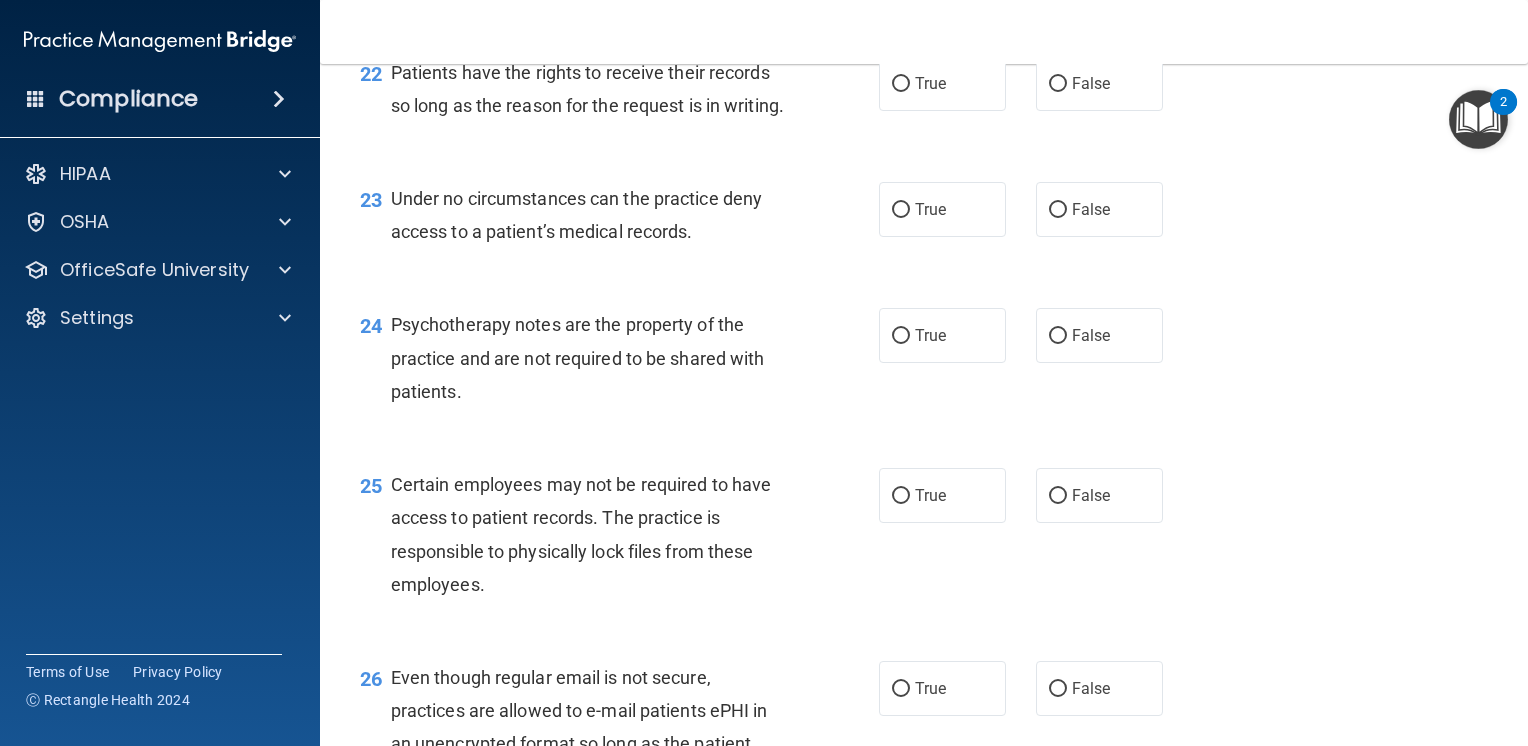 scroll, scrollTop: 4160, scrollLeft: 0, axis: vertical 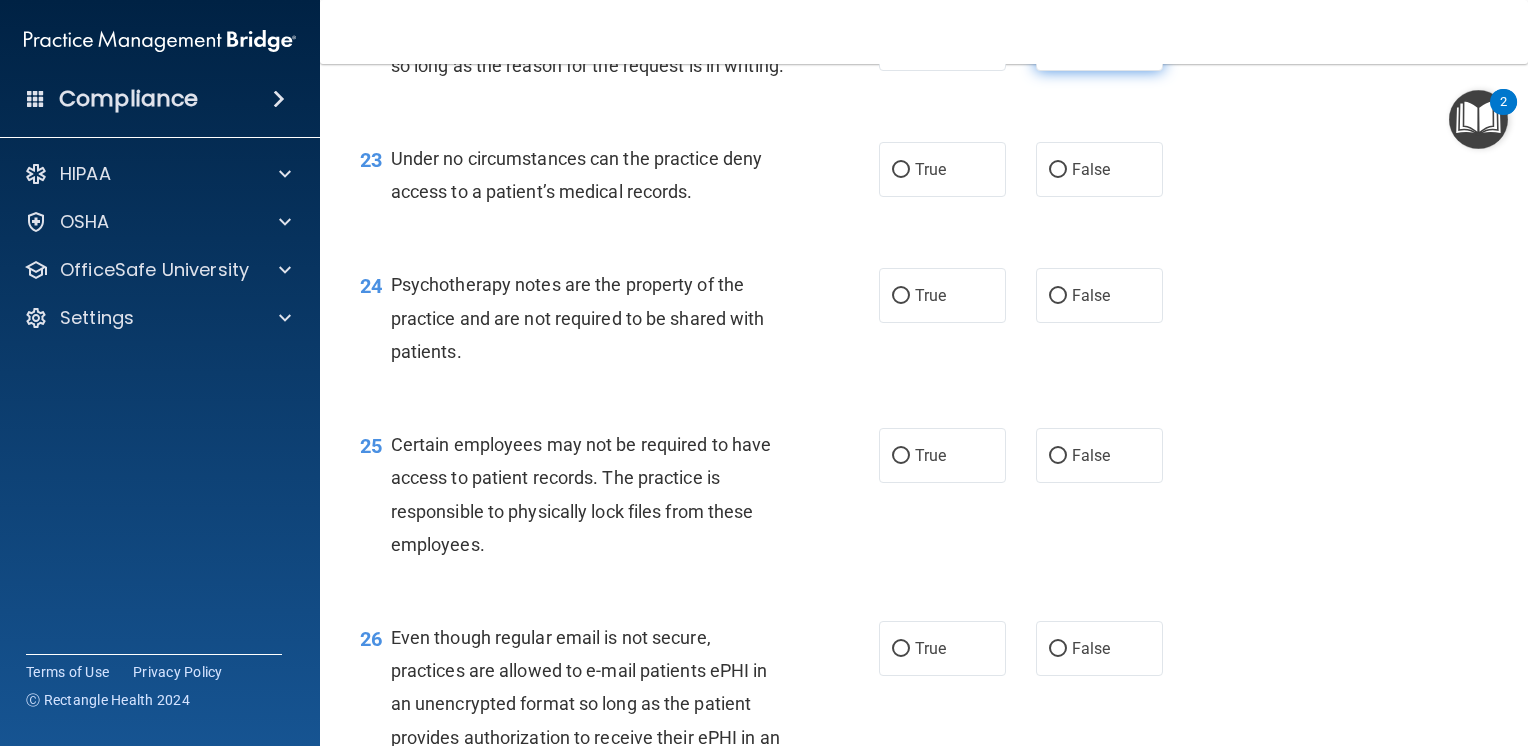 click on "False" at bounding box center (1058, 44) 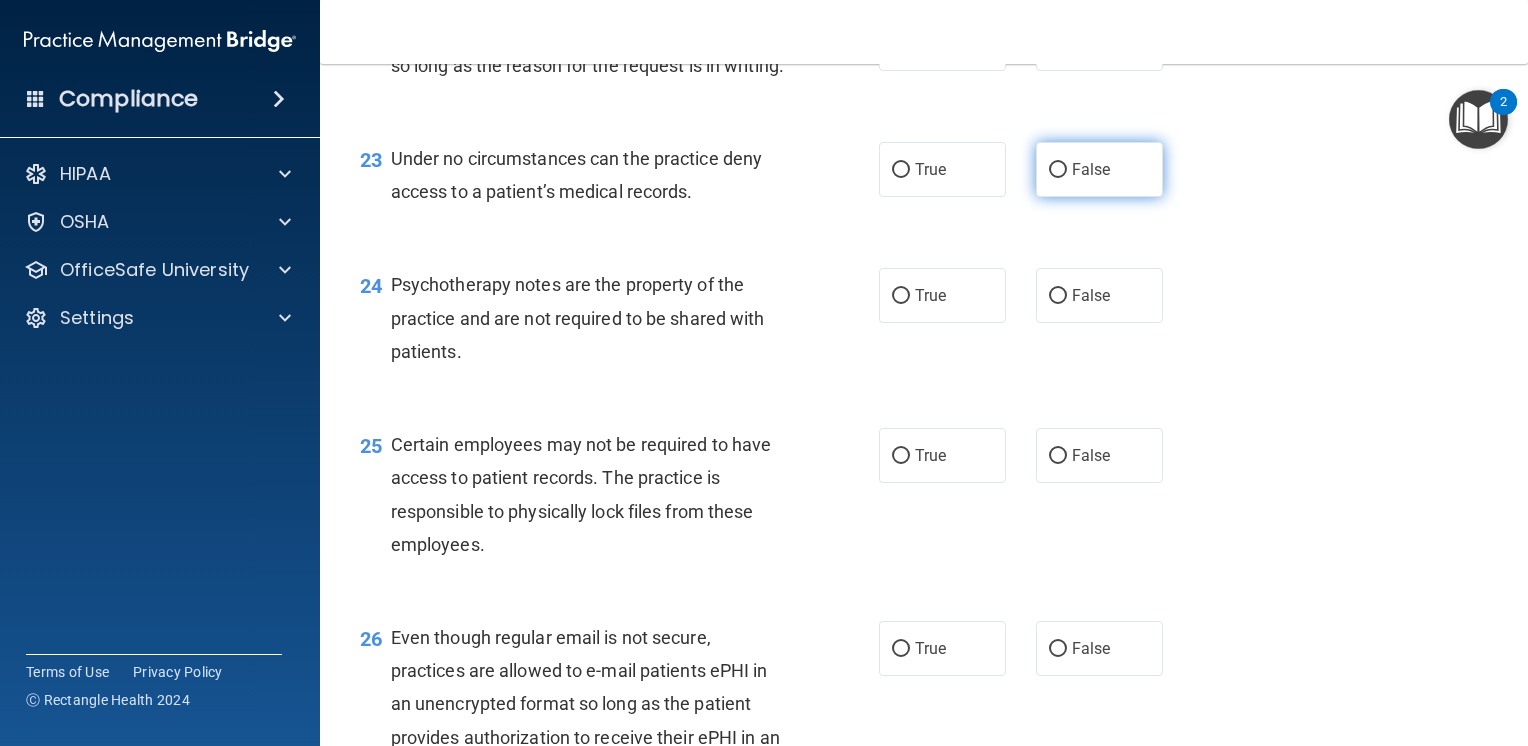 click on "False" at bounding box center (1099, 169) 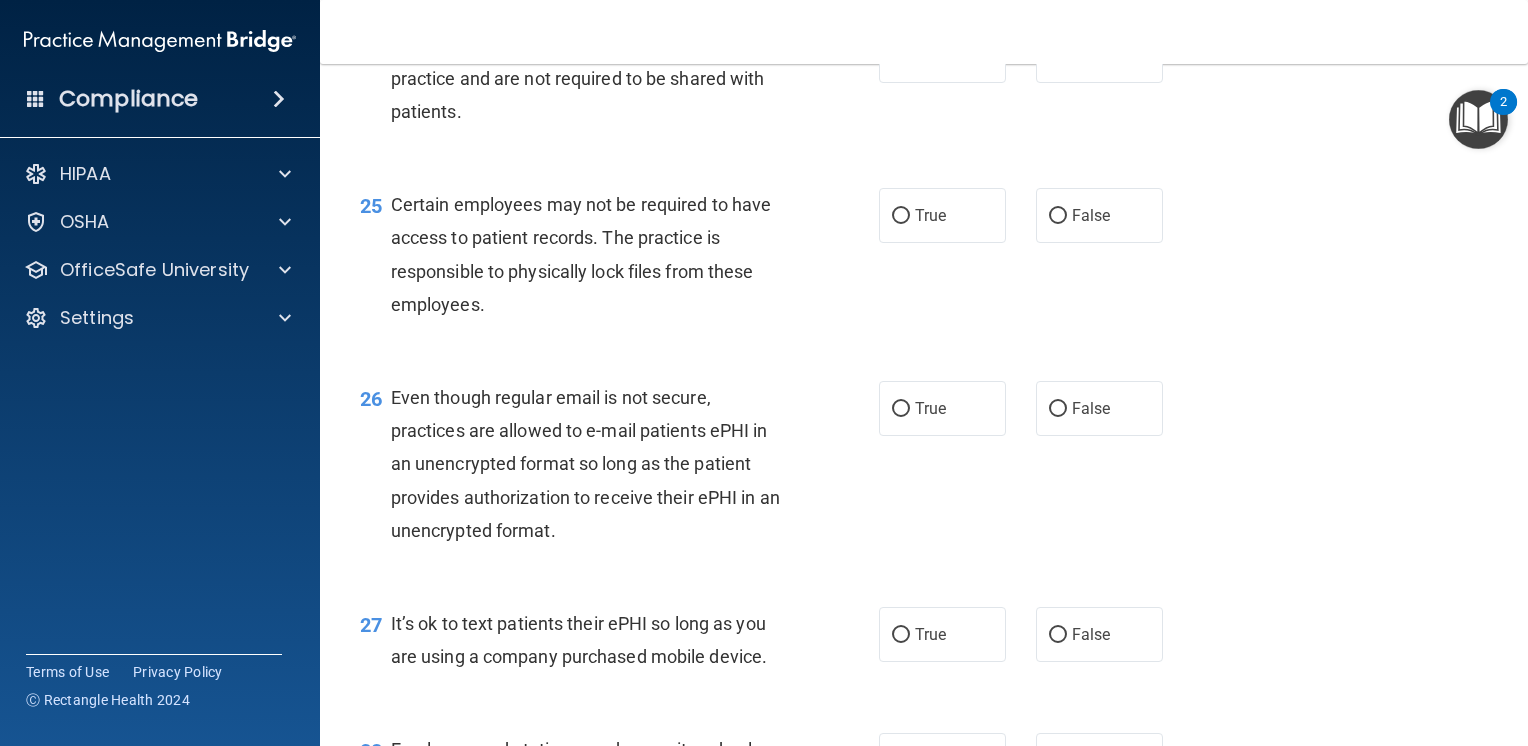 scroll, scrollTop: 4440, scrollLeft: 0, axis: vertical 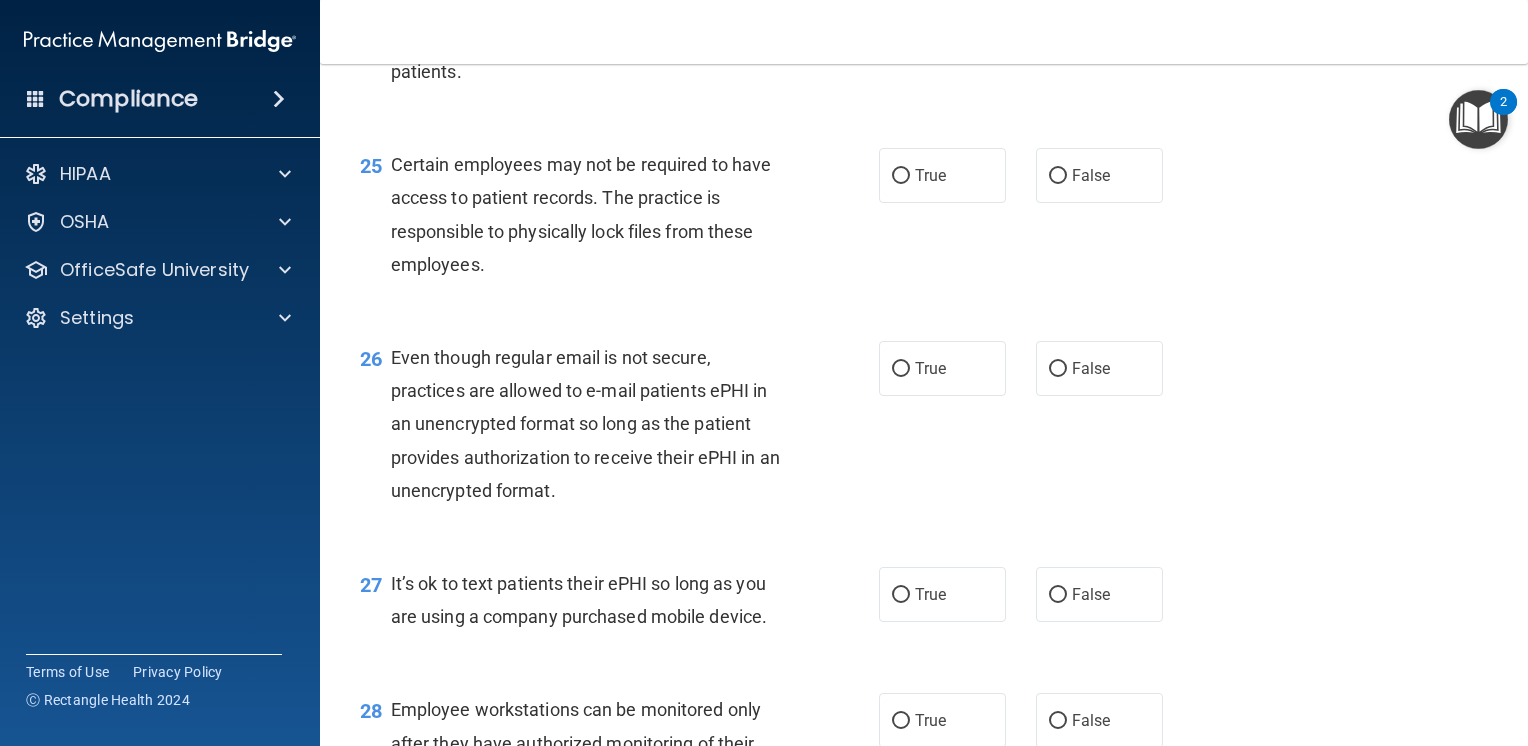 click on "True" at bounding box center [930, 15] 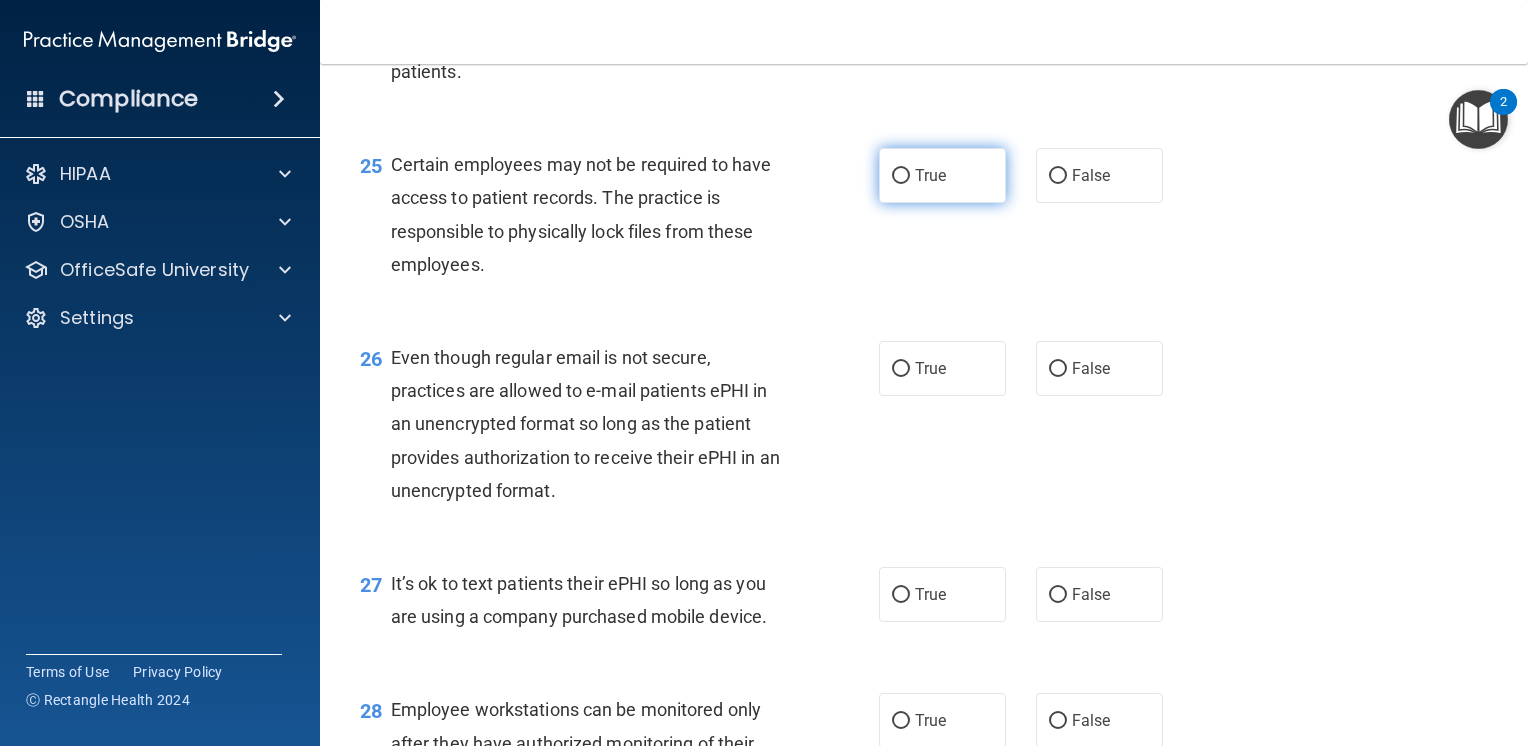 click on "True" at bounding box center (942, 175) 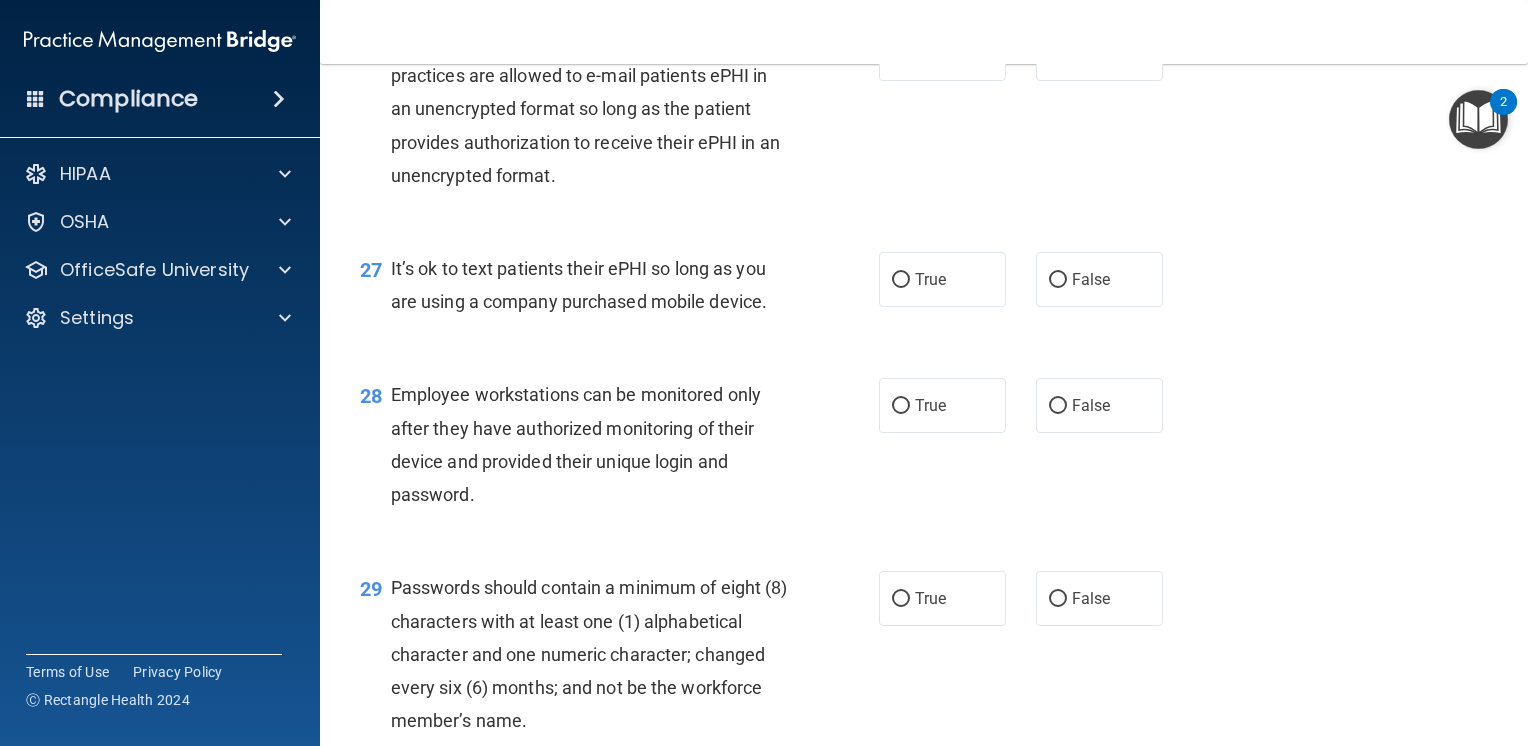 scroll, scrollTop: 4760, scrollLeft: 0, axis: vertical 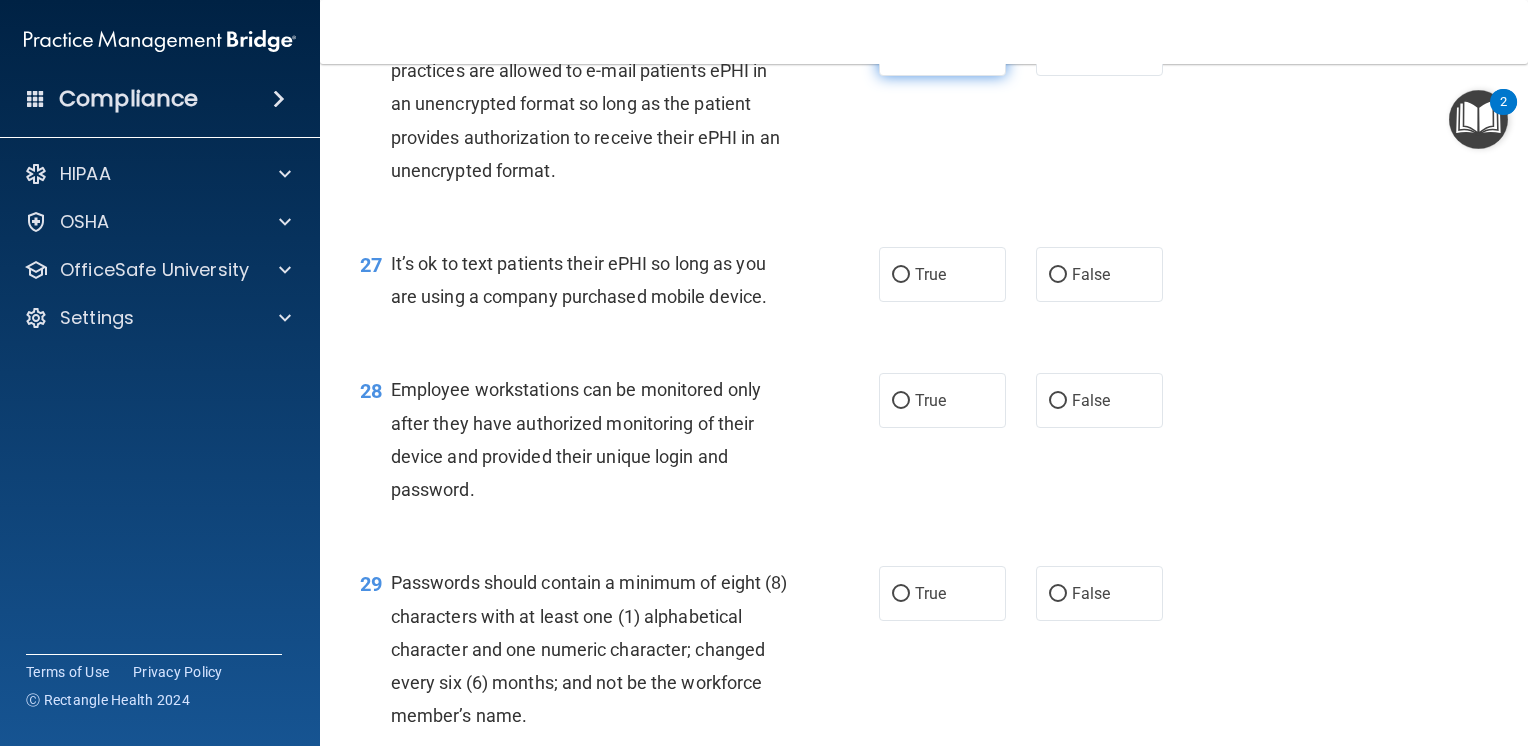 click on "True" at bounding box center (942, 48) 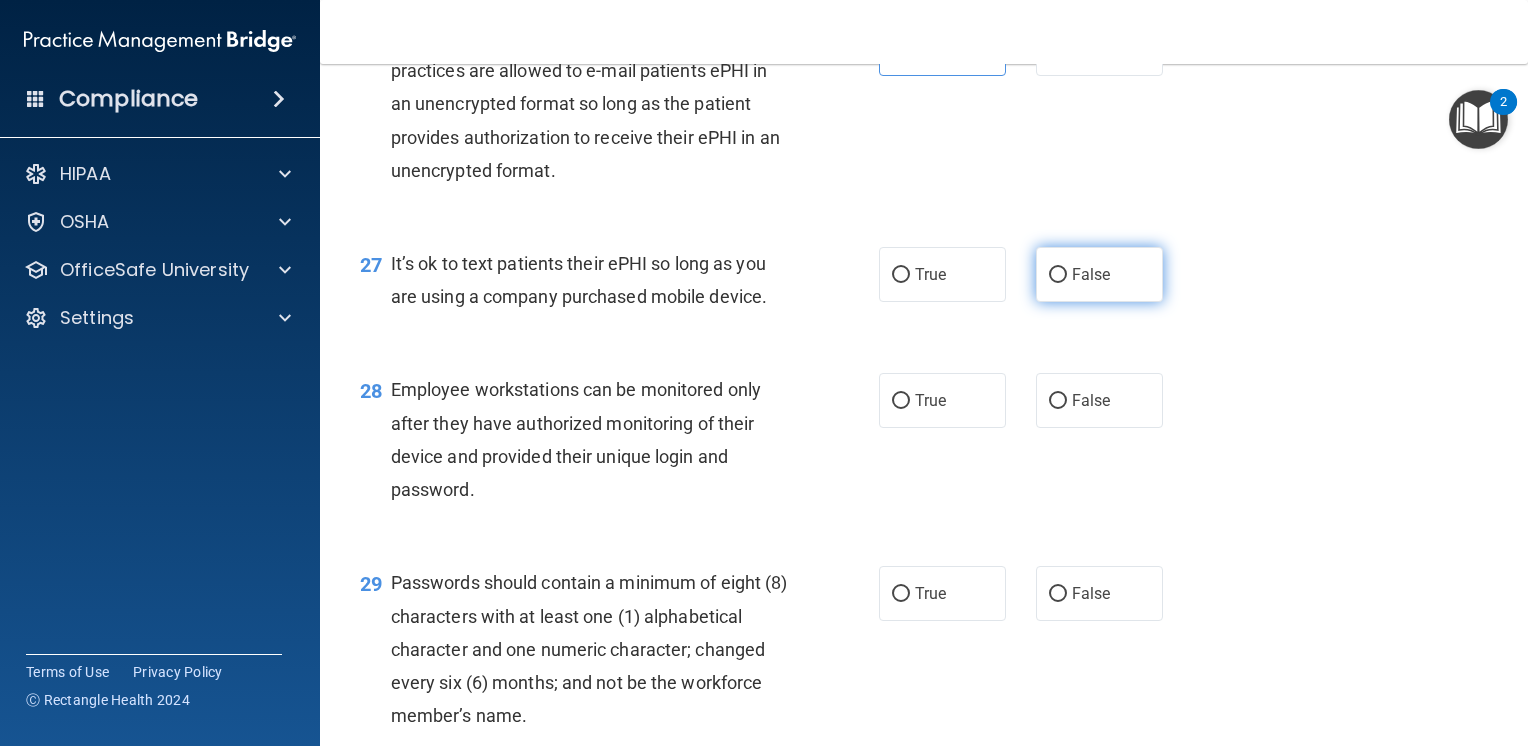 click on "False" at bounding box center [1099, 274] 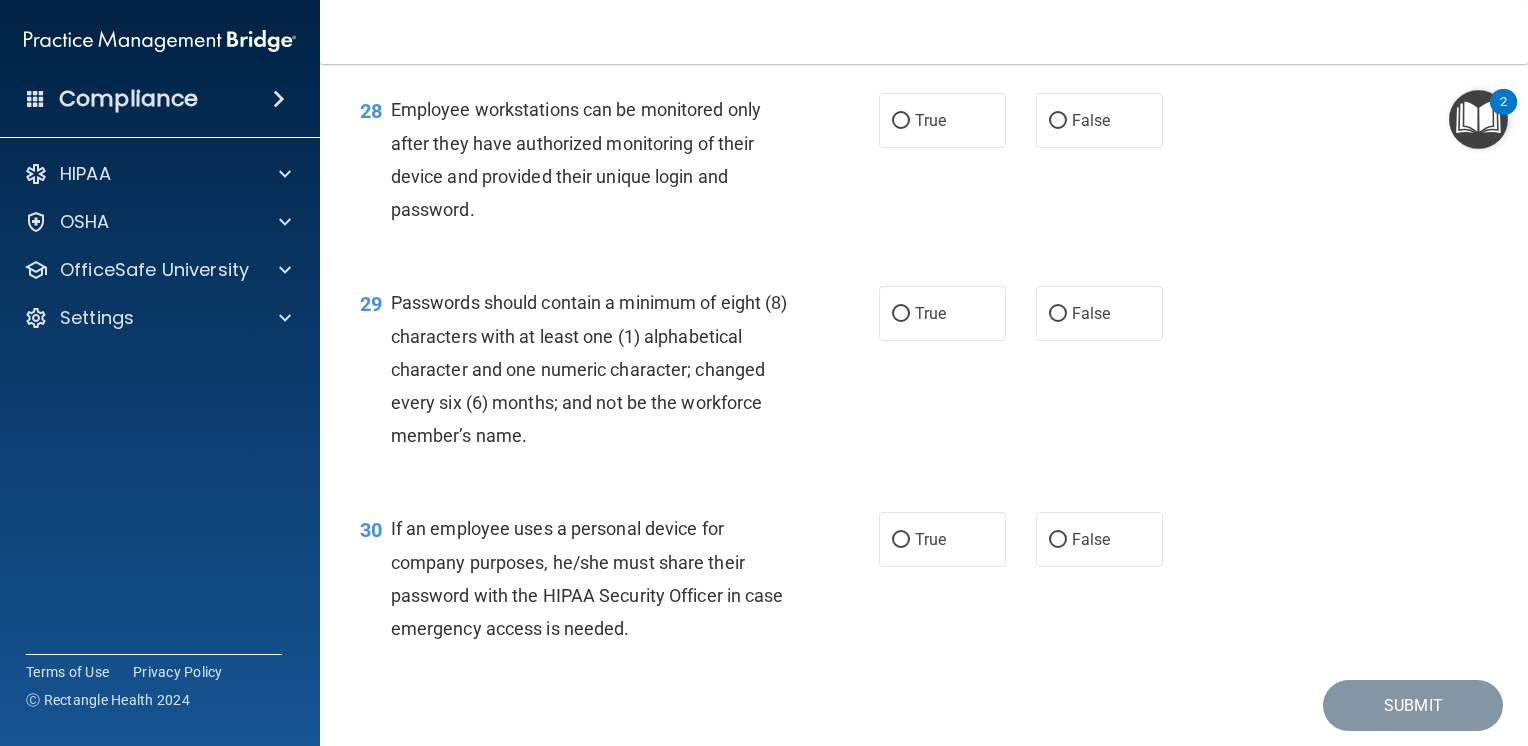 scroll, scrollTop: 5080, scrollLeft: 0, axis: vertical 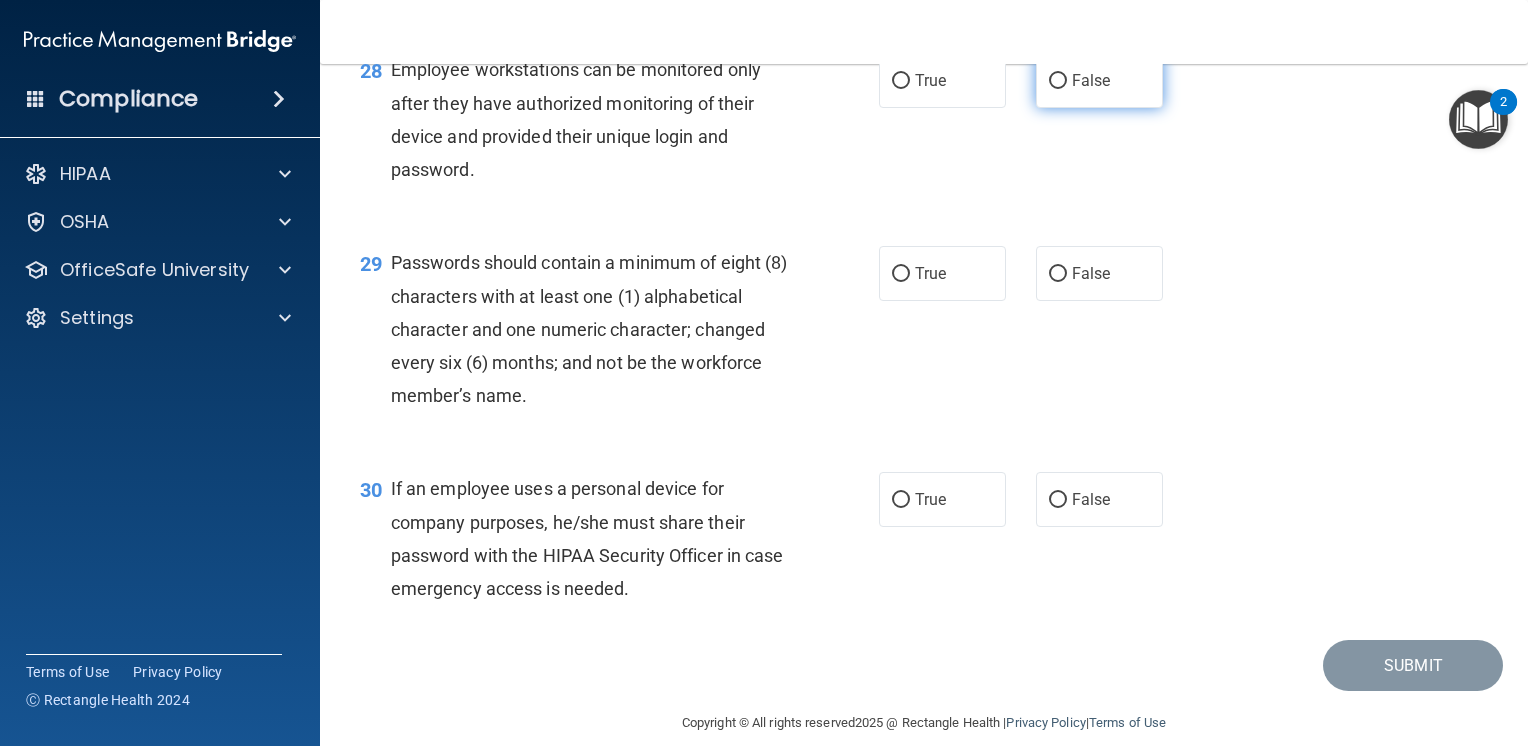 click on "False" at bounding box center (1099, 80) 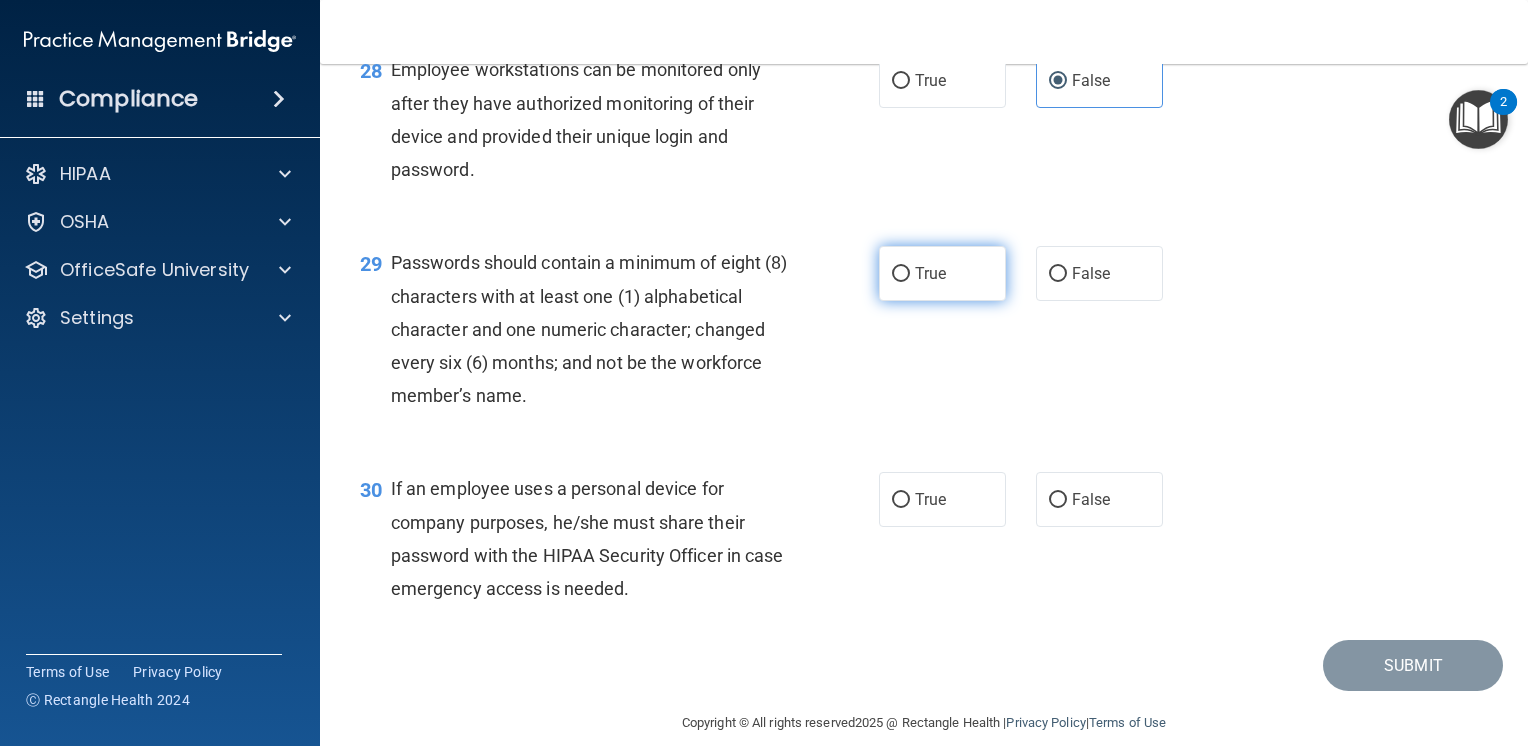 click on "True" at bounding box center [901, 274] 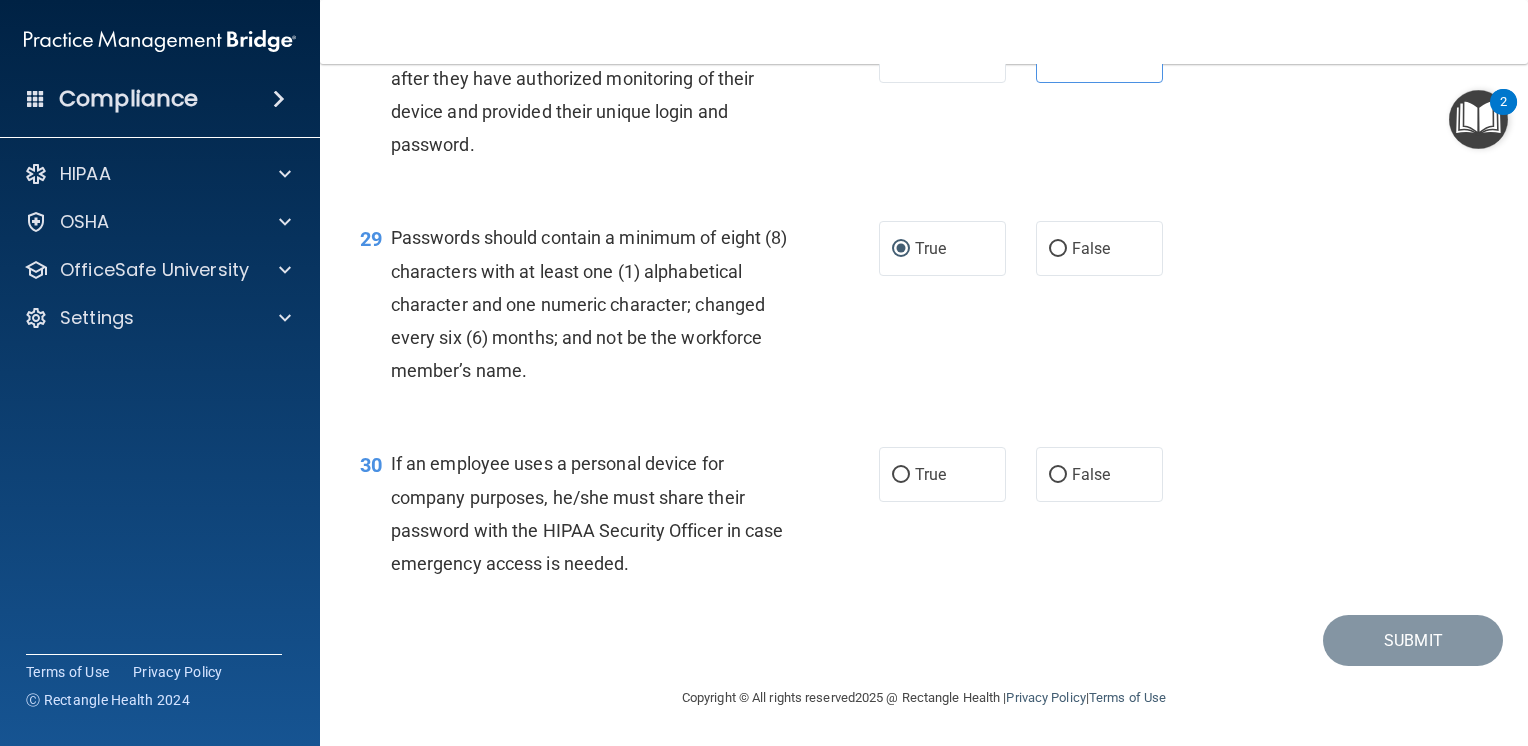 scroll, scrollTop: 5204, scrollLeft: 0, axis: vertical 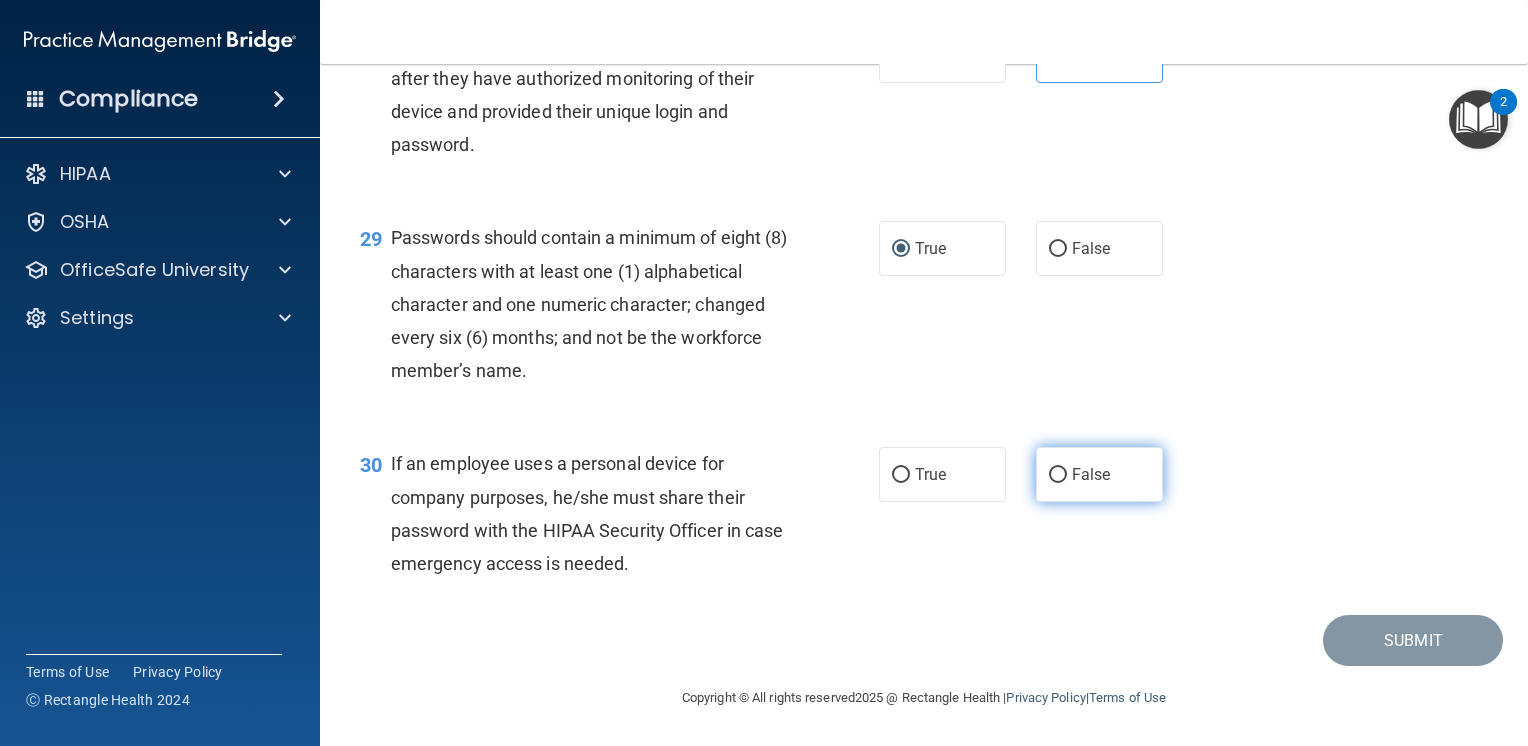 click on "False" at bounding box center (1058, 475) 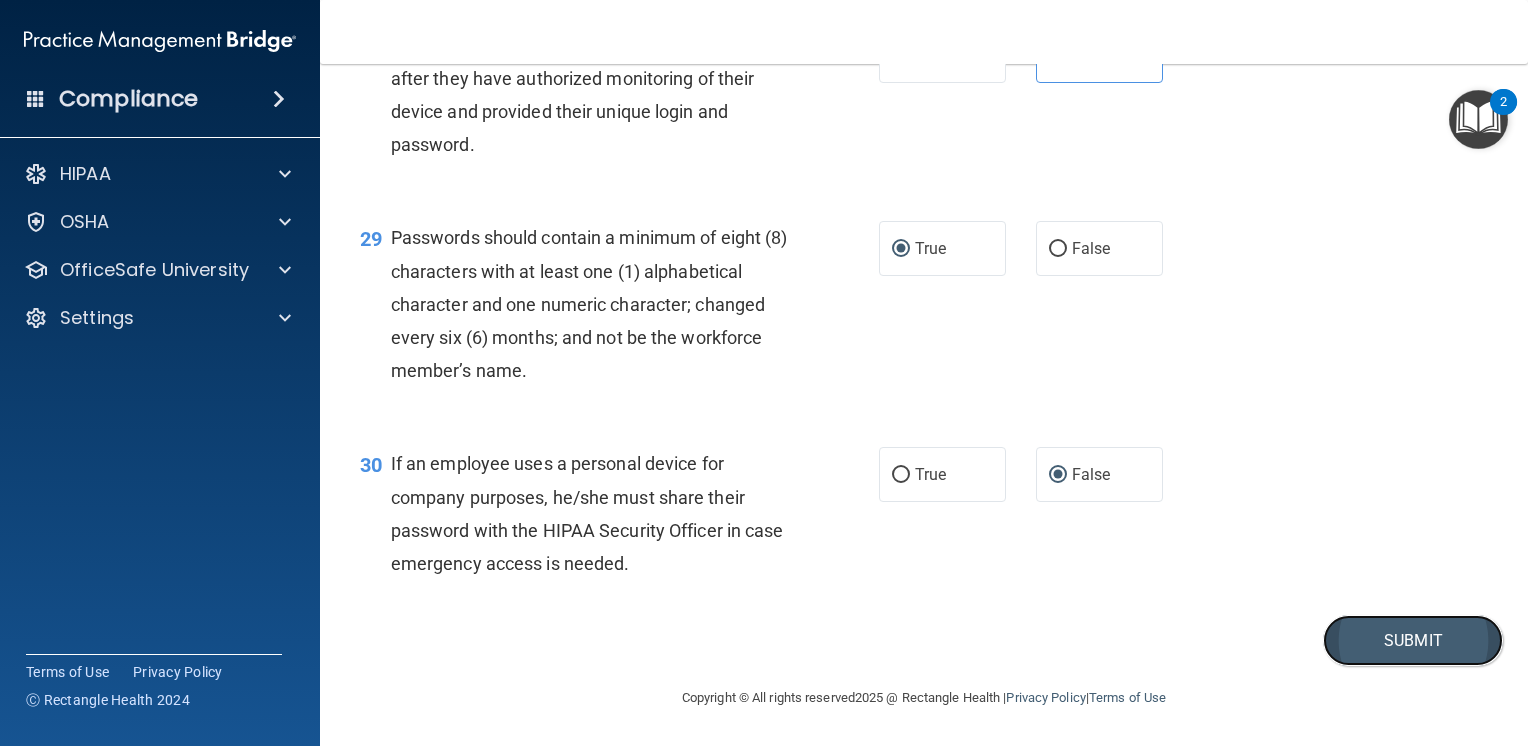 click on "Submit" at bounding box center [1413, 640] 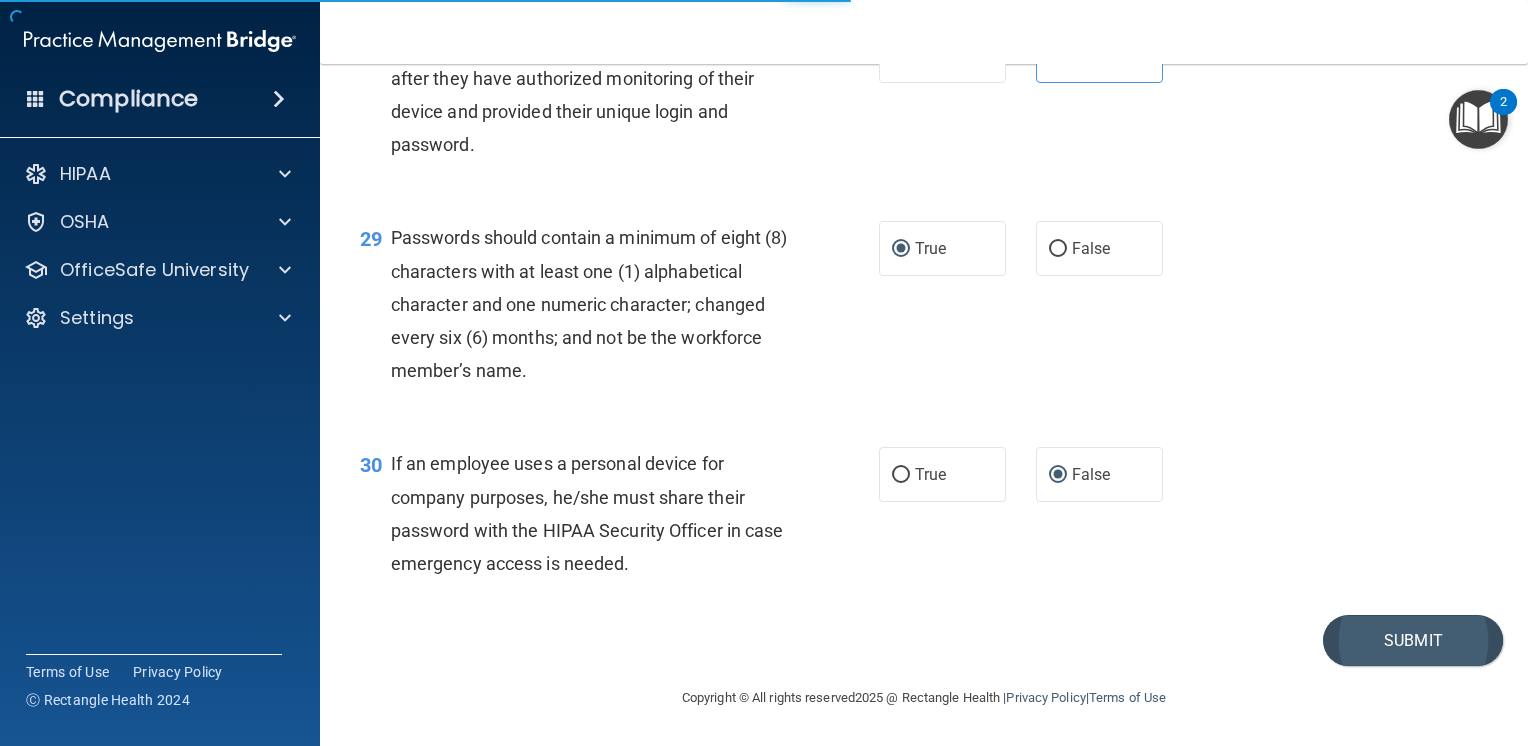 scroll, scrollTop: 0, scrollLeft: 0, axis: both 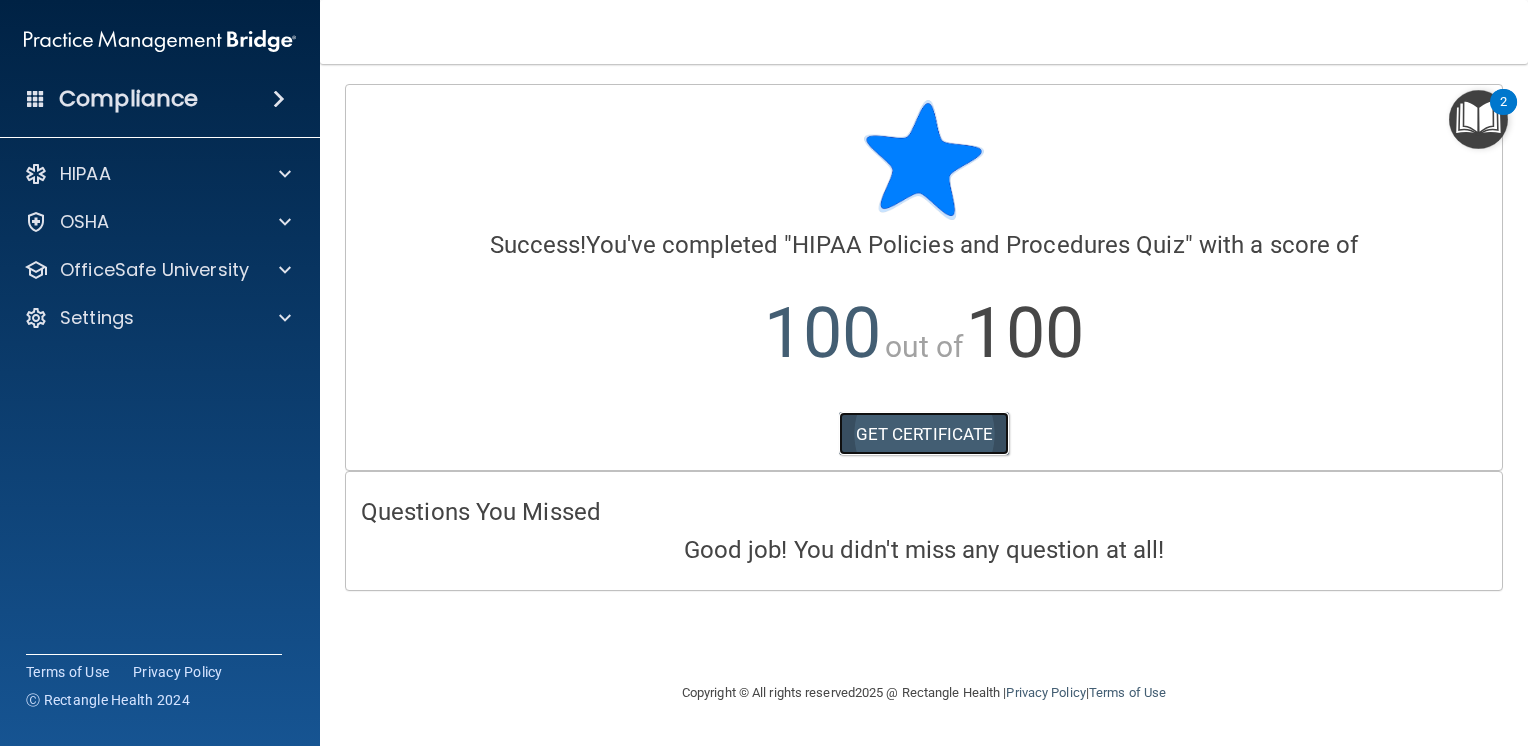 click on "GET CERTIFICATE" at bounding box center (924, 434) 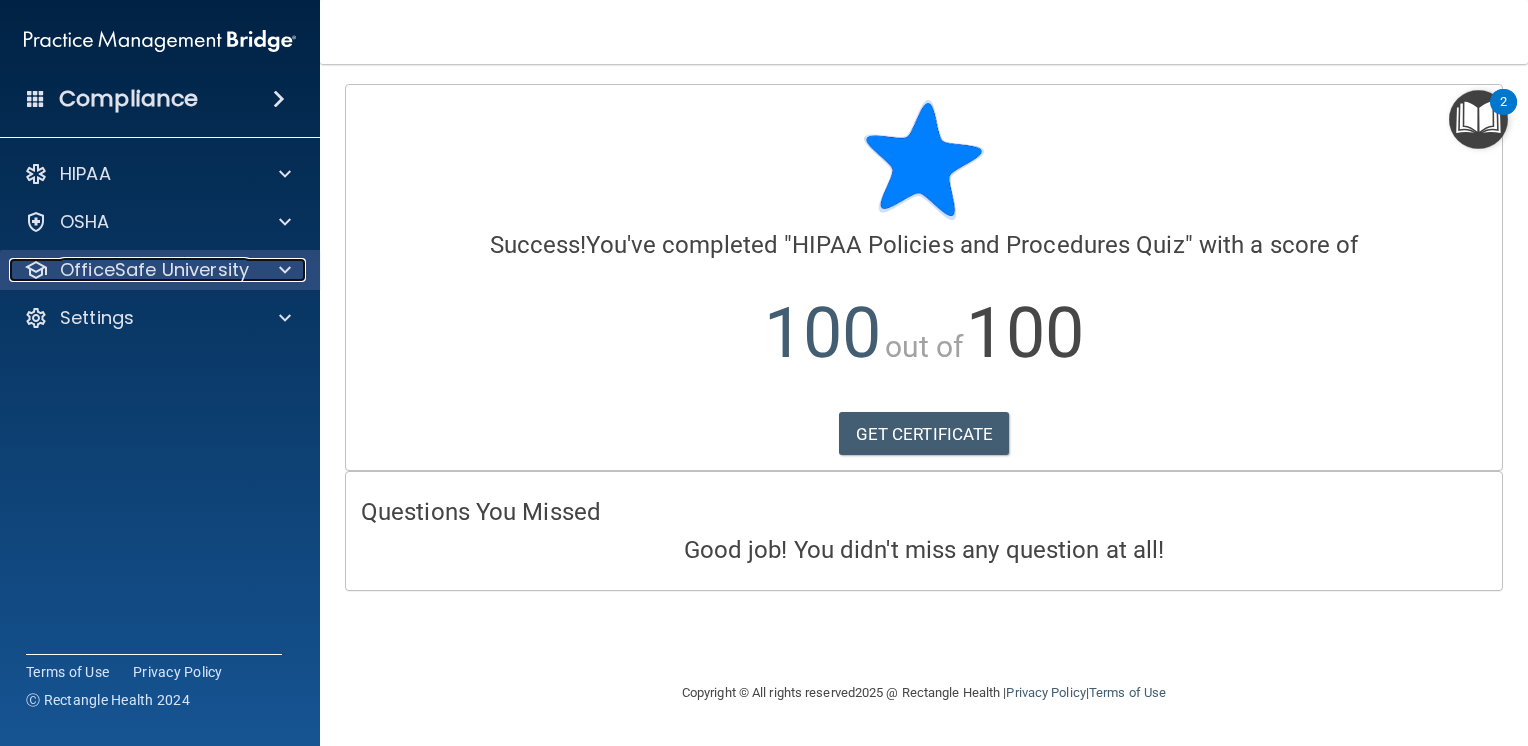 click on "OfficeSafe University" at bounding box center [154, 270] 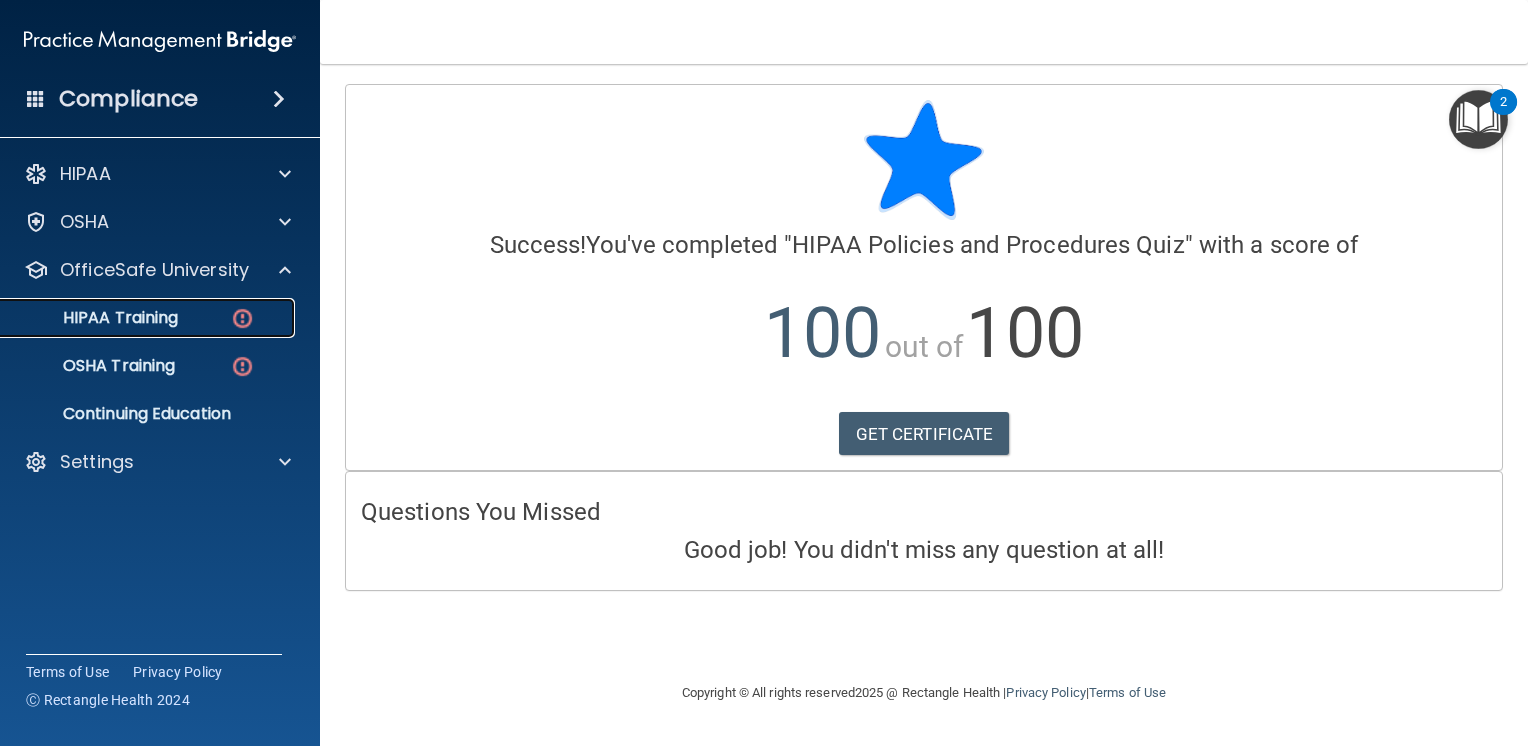 click on "HIPAA Training" at bounding box center [149, 318] 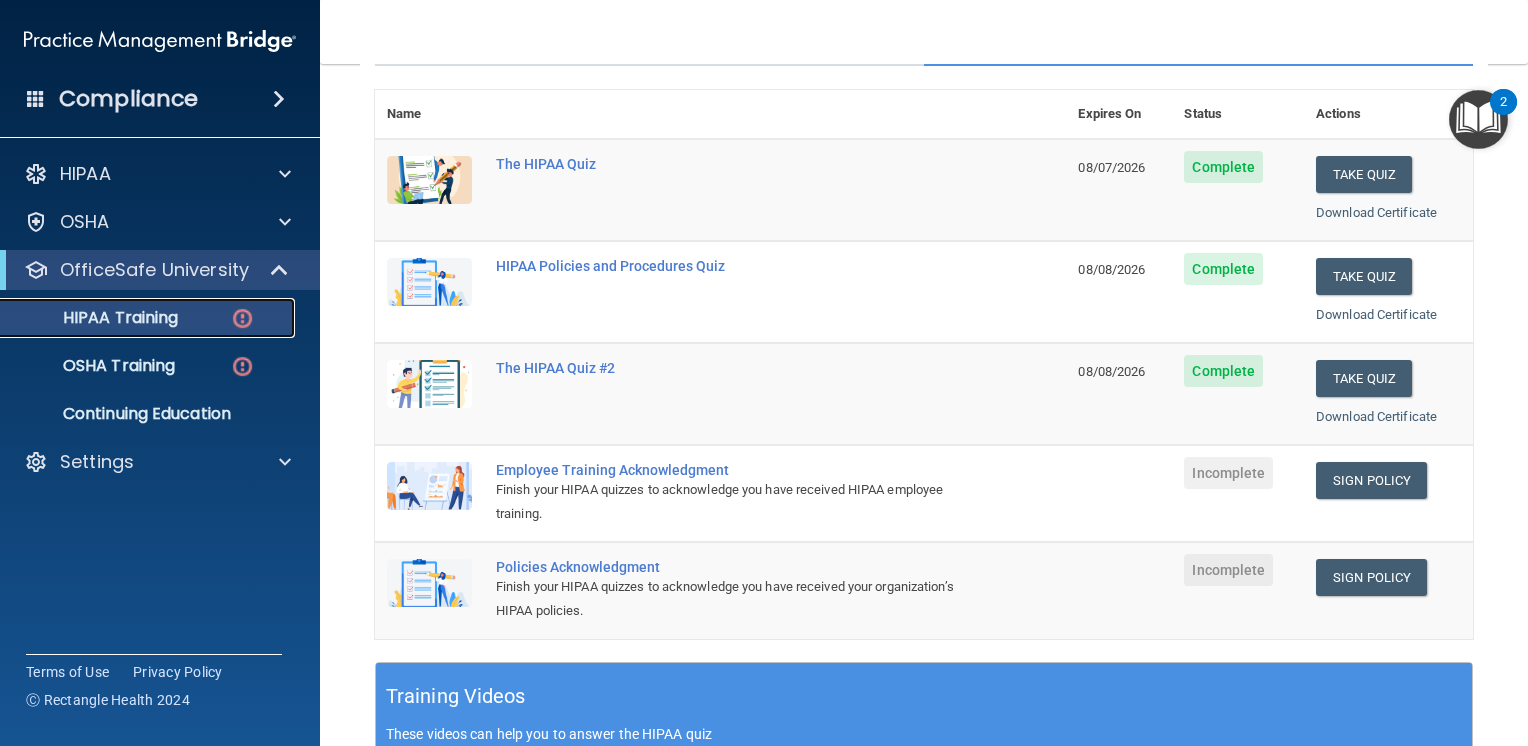 scroll, scrollTop: 220, scrollLeft: 0, axis: vertical 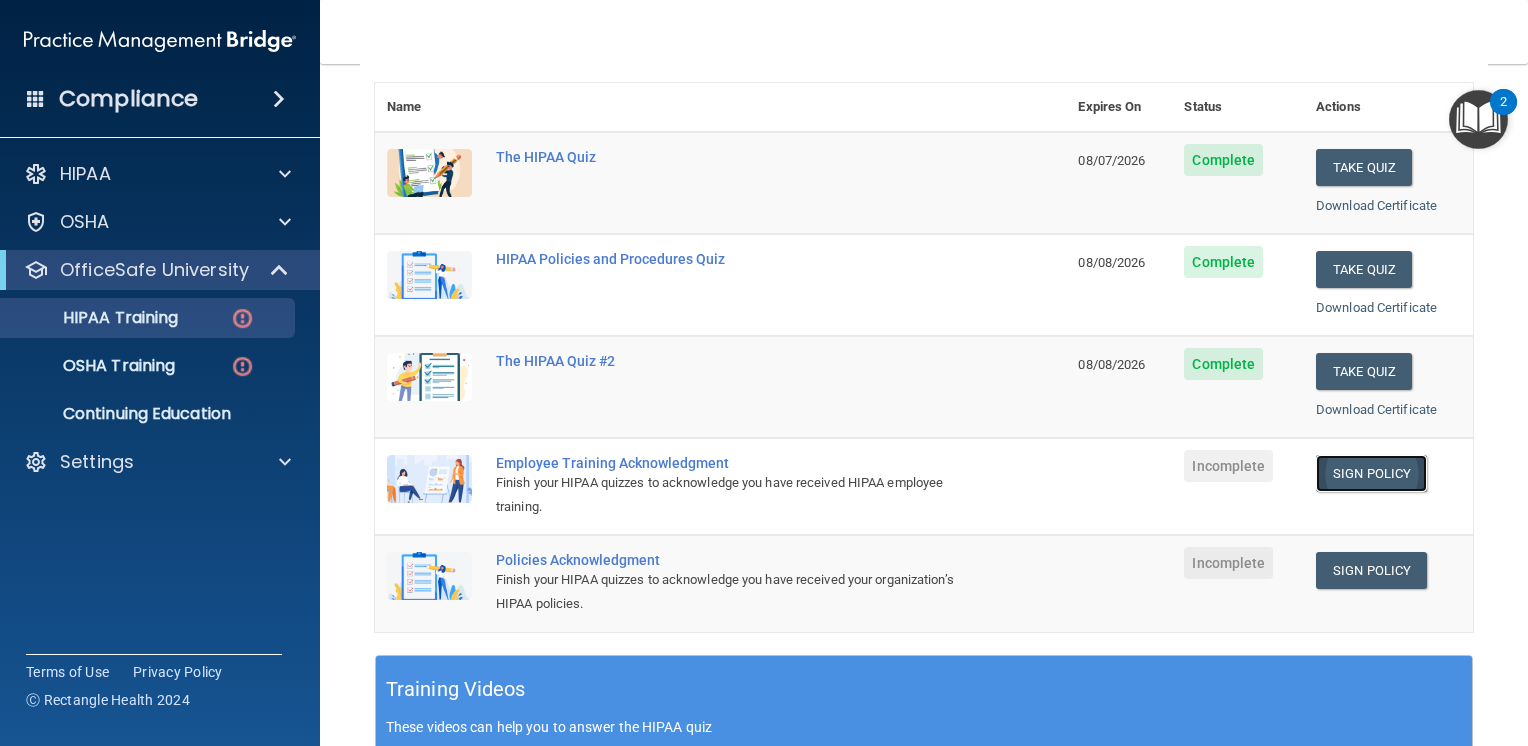 click on "Sign Policy" at bounding box center [1371, 473] 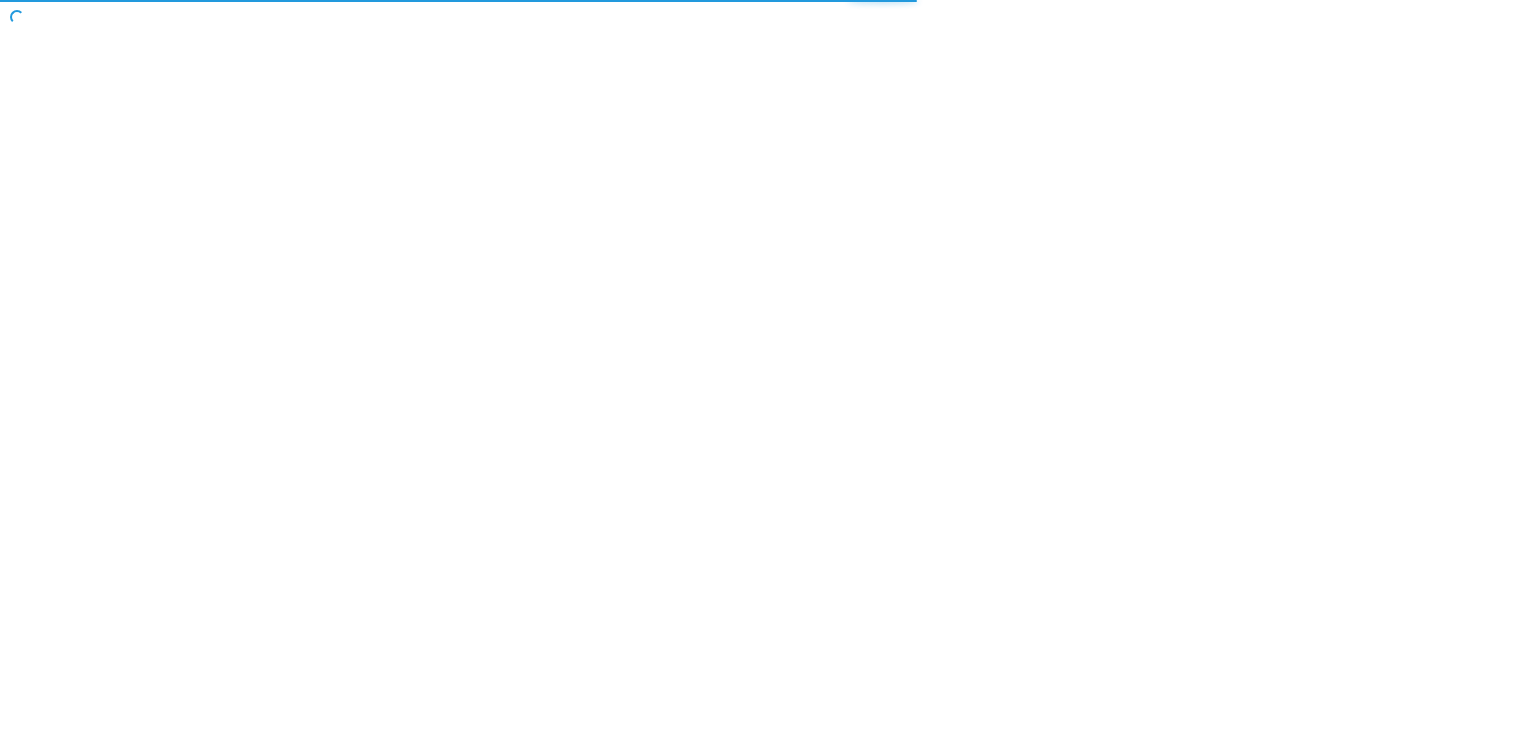 scroll, scrollTop: 0, scrollLeft: 0, axis: both 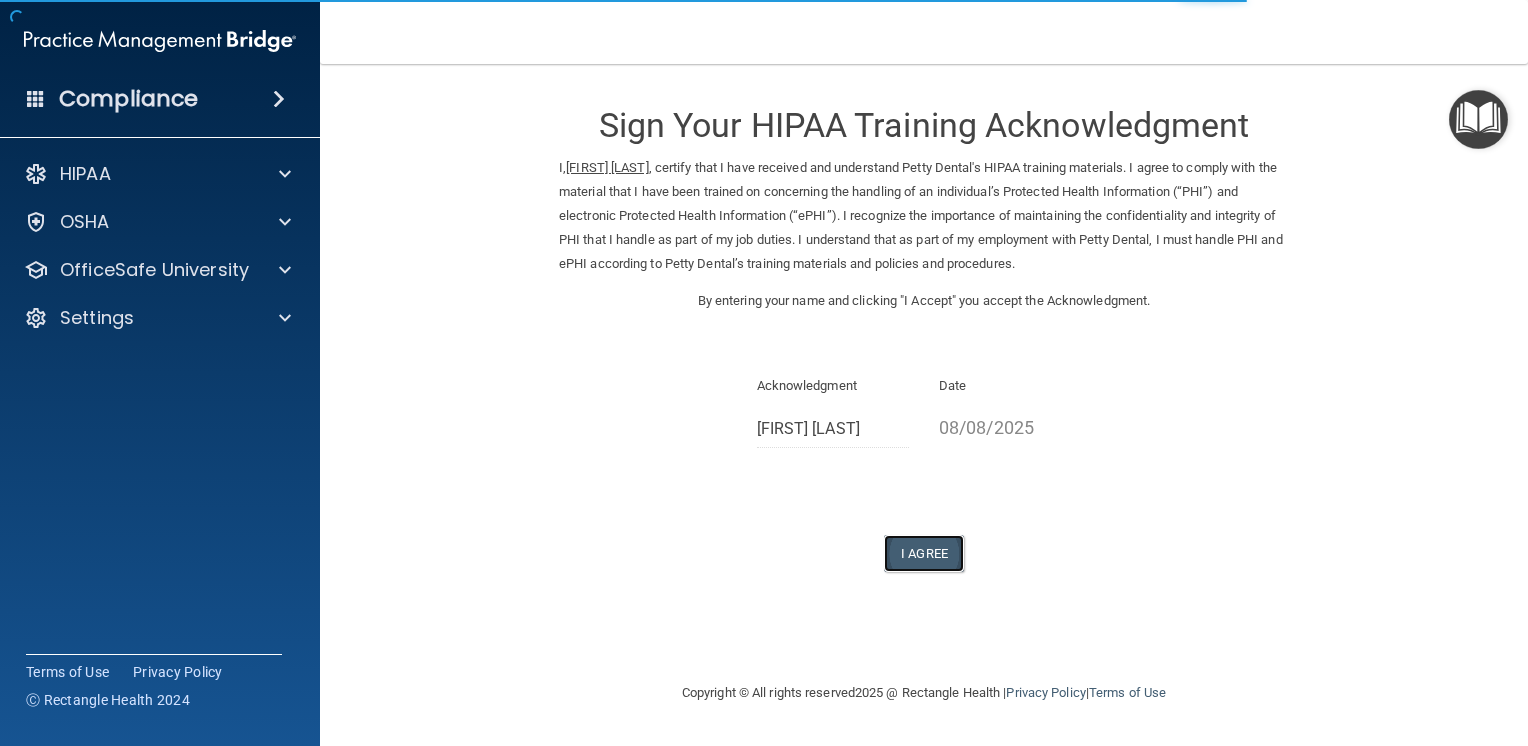 click on "I Agree" at bounding box center [924, 553] 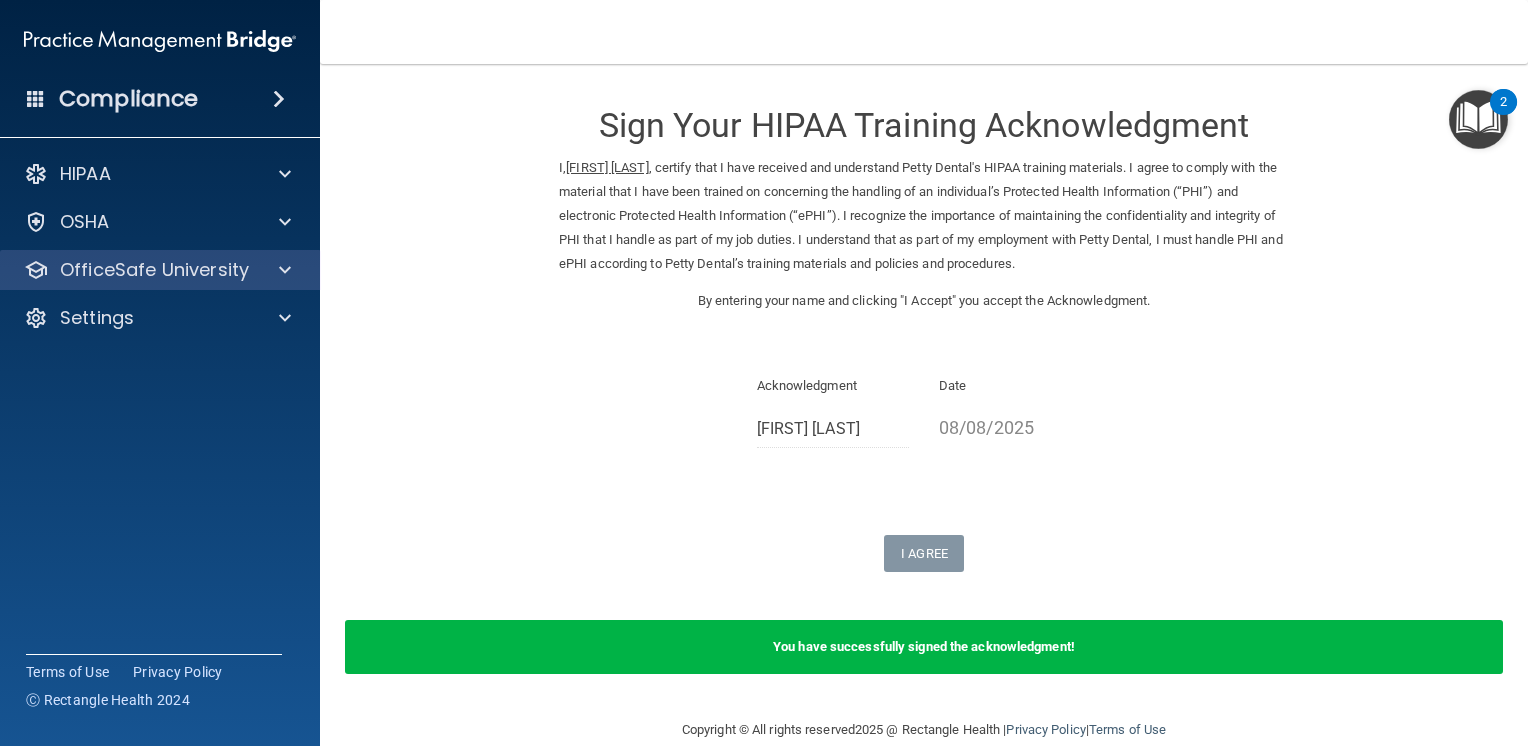 click on "OfficeSafe University" at bounding box center [160, 270] 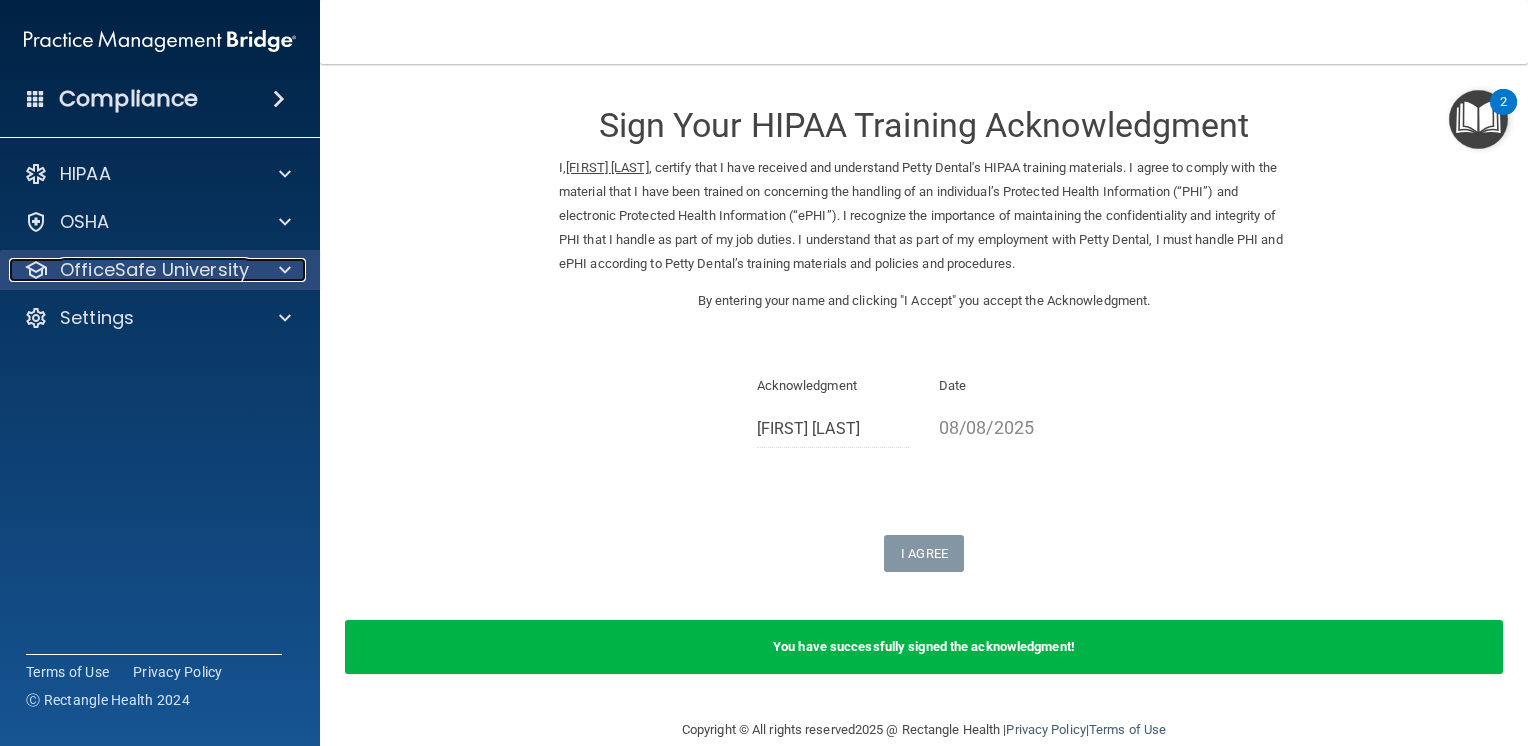 click on "OfficeSafe University" at bounding box center [154, 270] 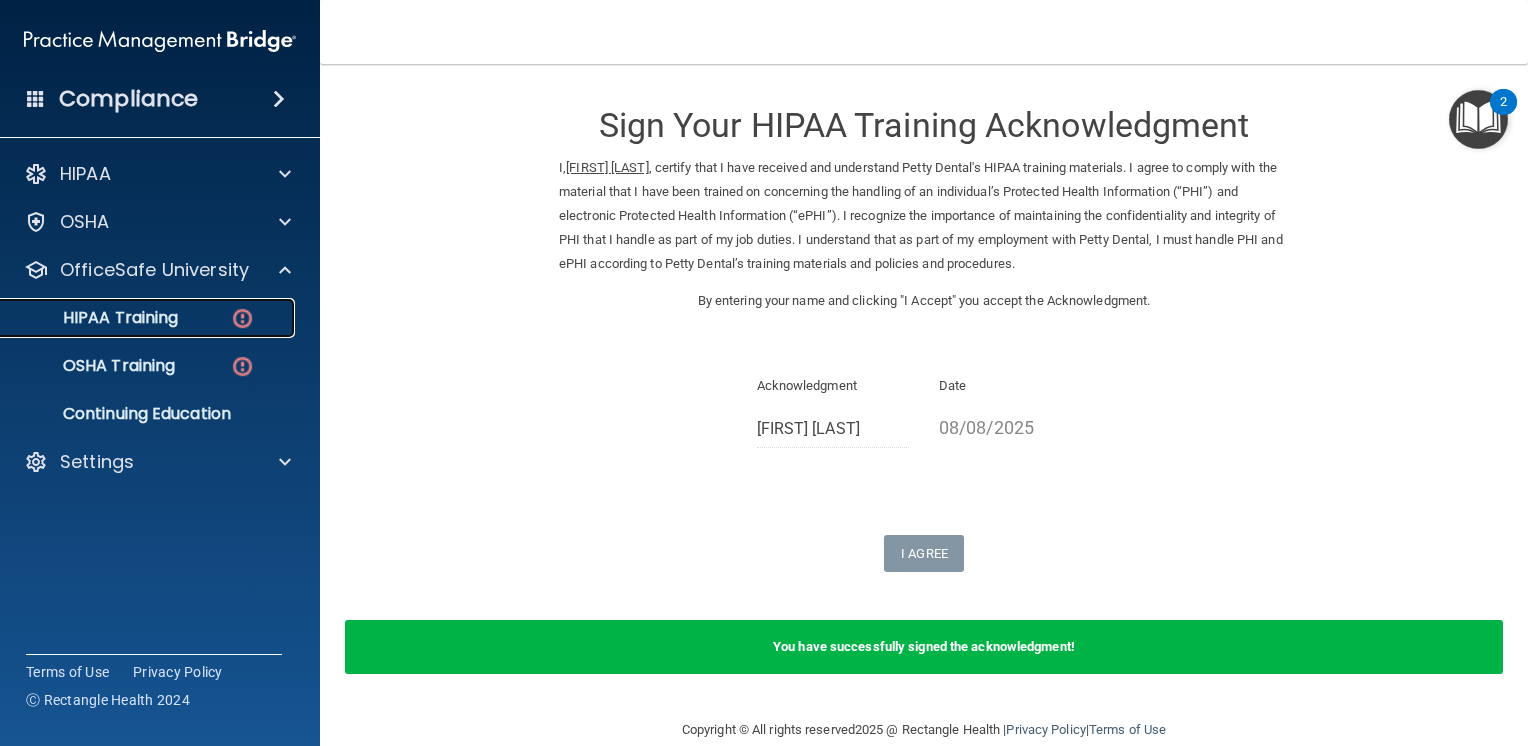click at bounding box center (242, 318) 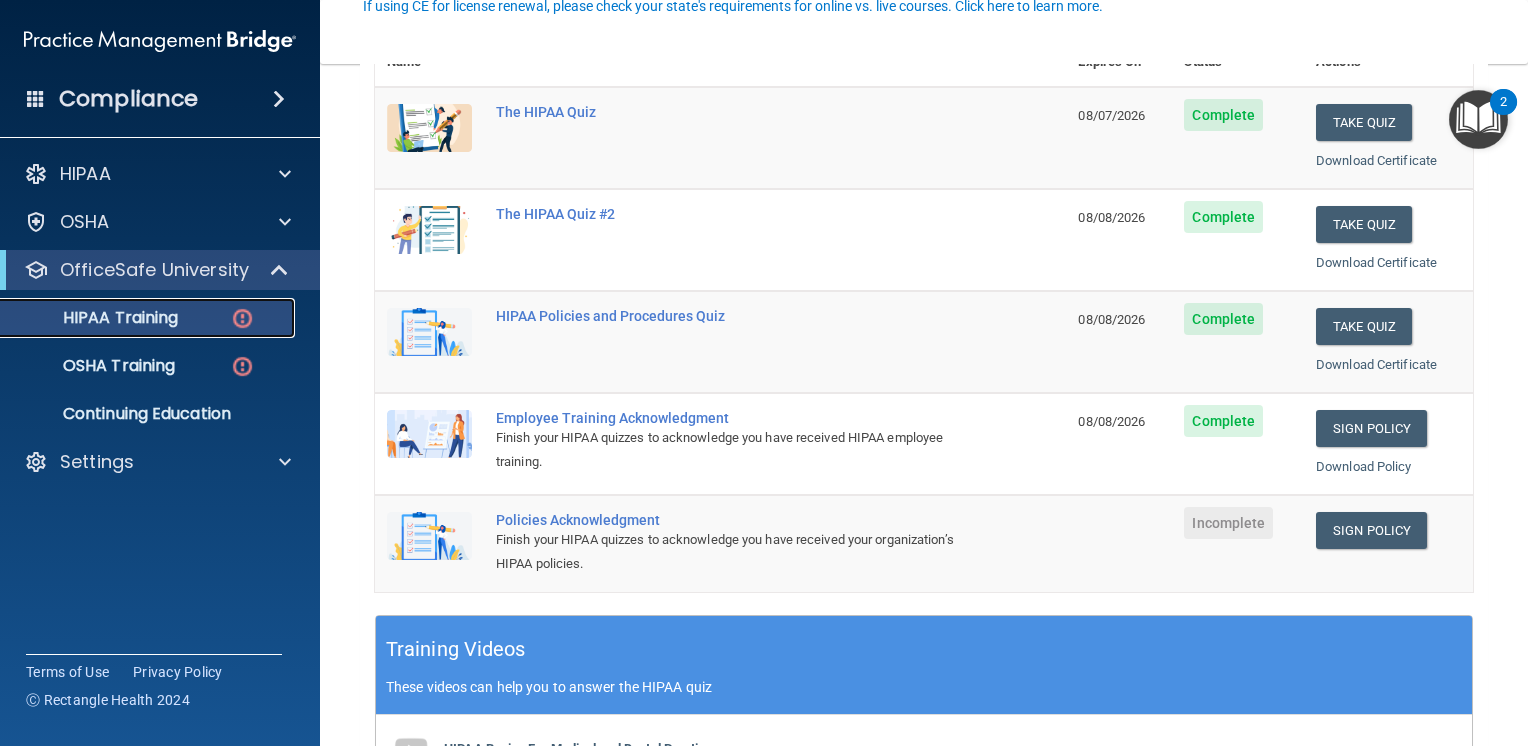 scroll, scrollTop: 287, scrollLeft: 0, axis: vertical 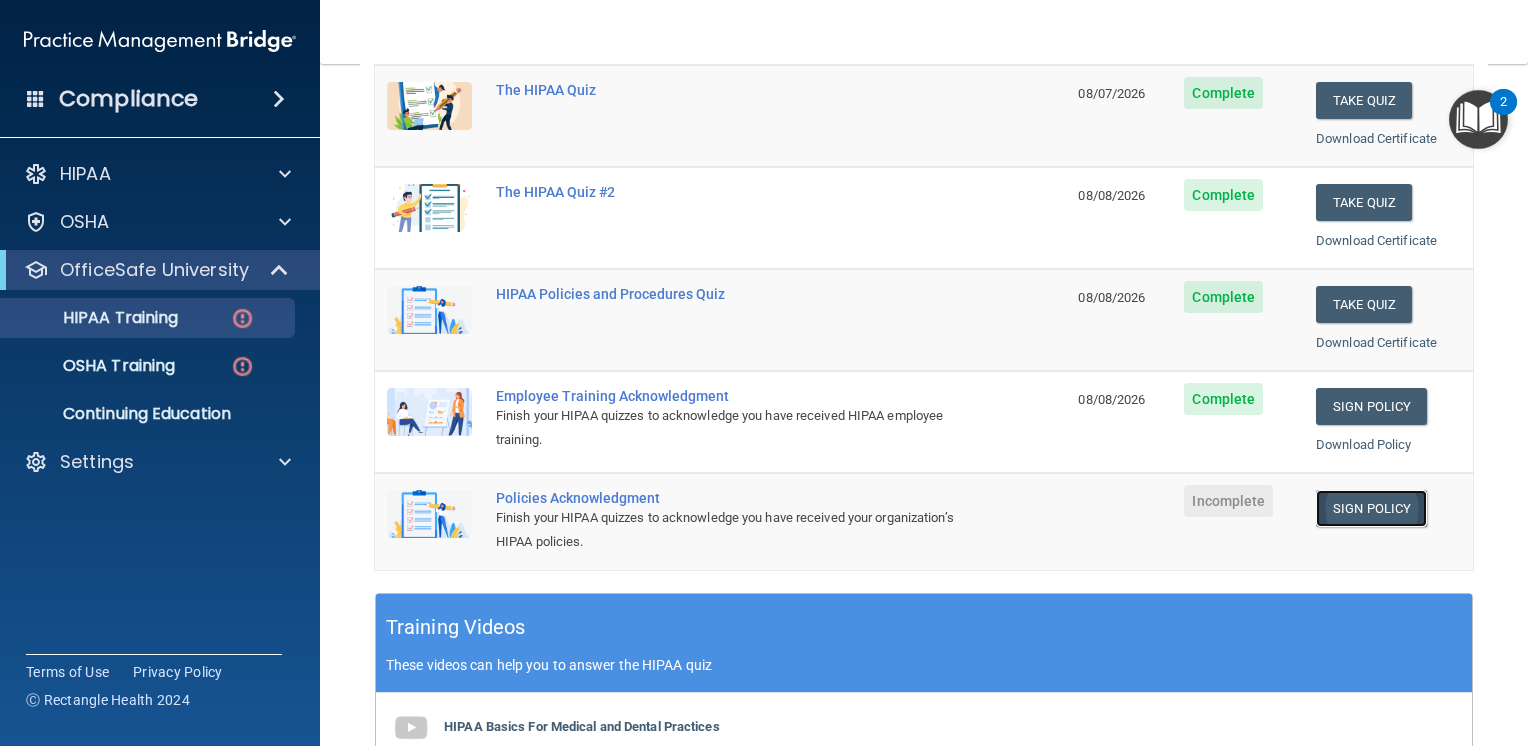click on "Sign Policy" at bounding box center [1371, 508] 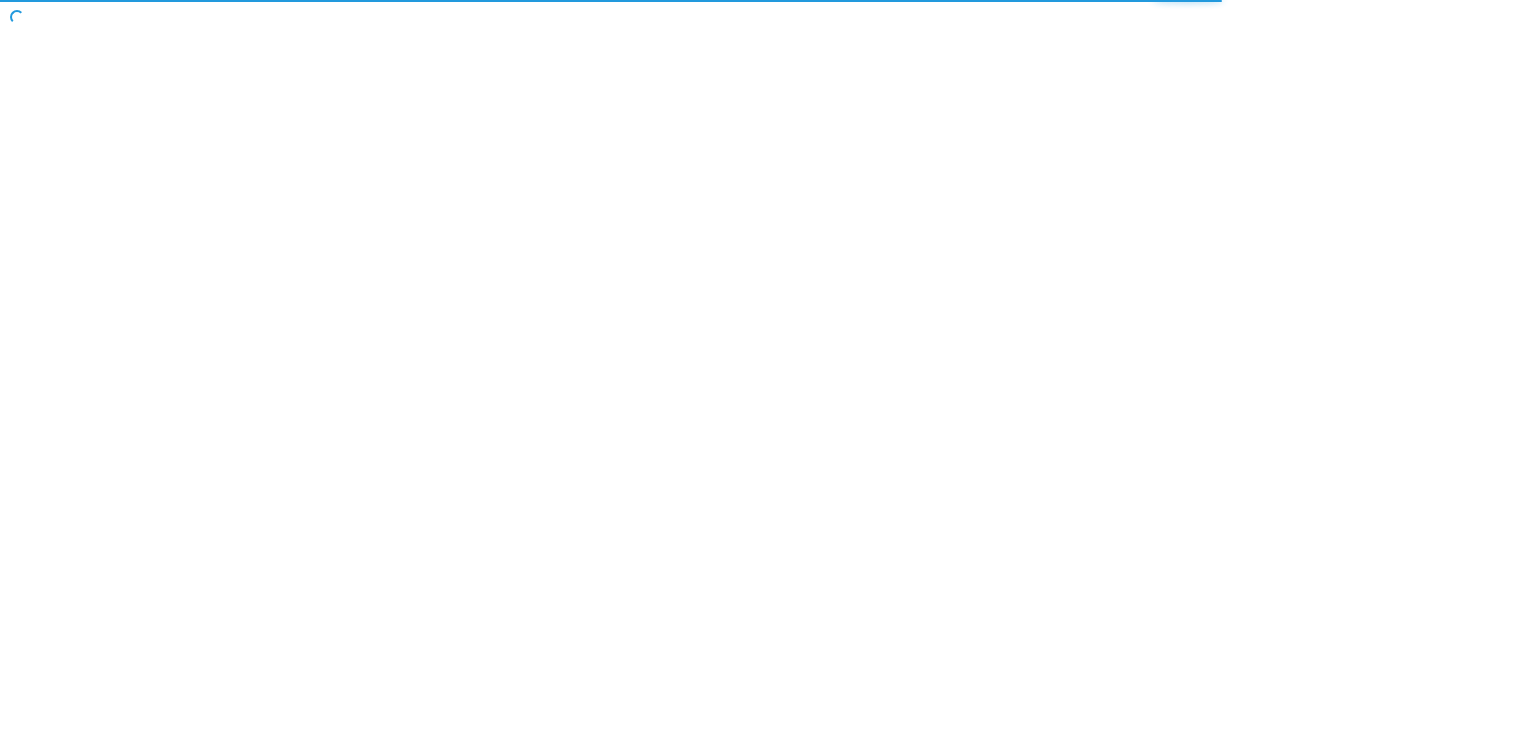 scroll, scrollTop: 0, scrollLeft: 0, axis: both 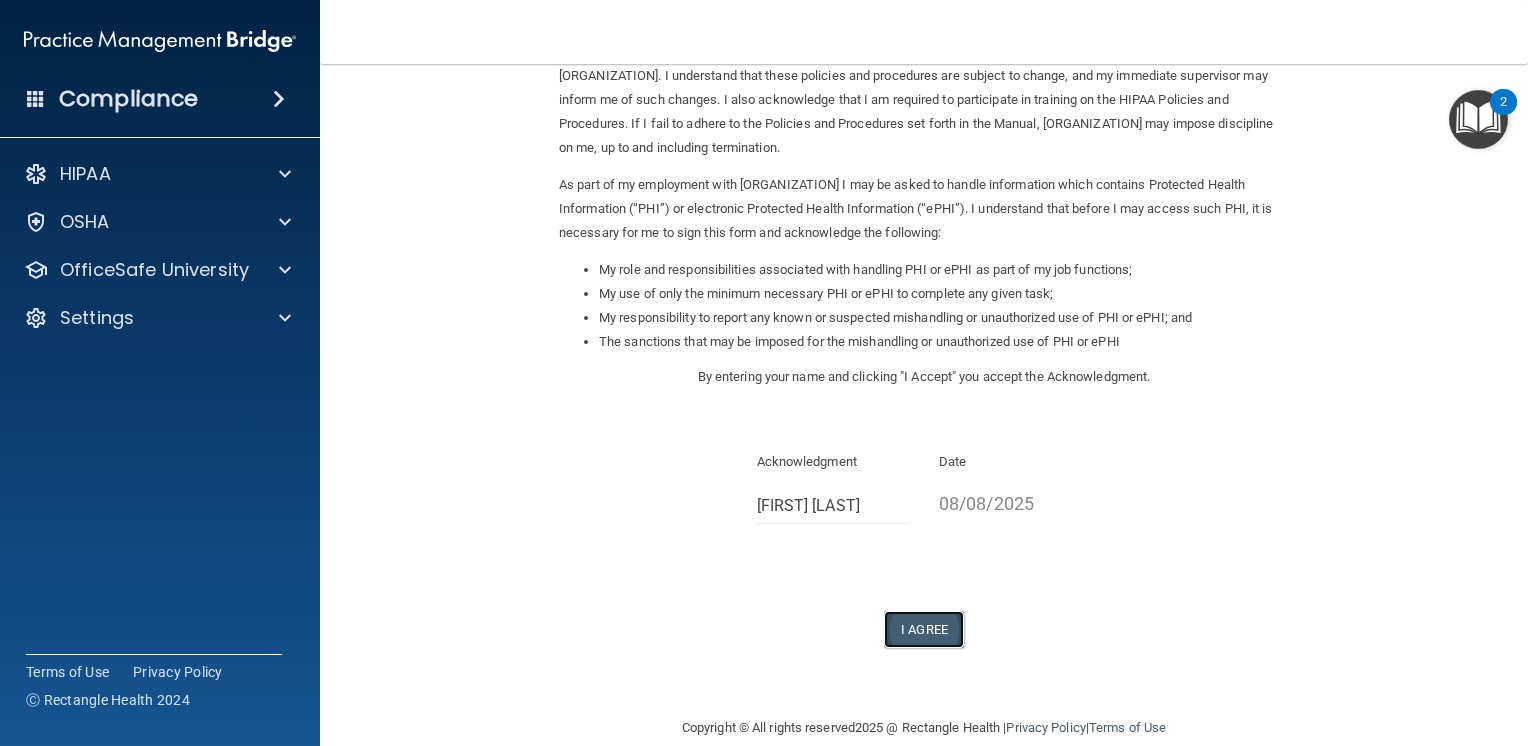 click on "I Agree" at bounding box center (924, 629) 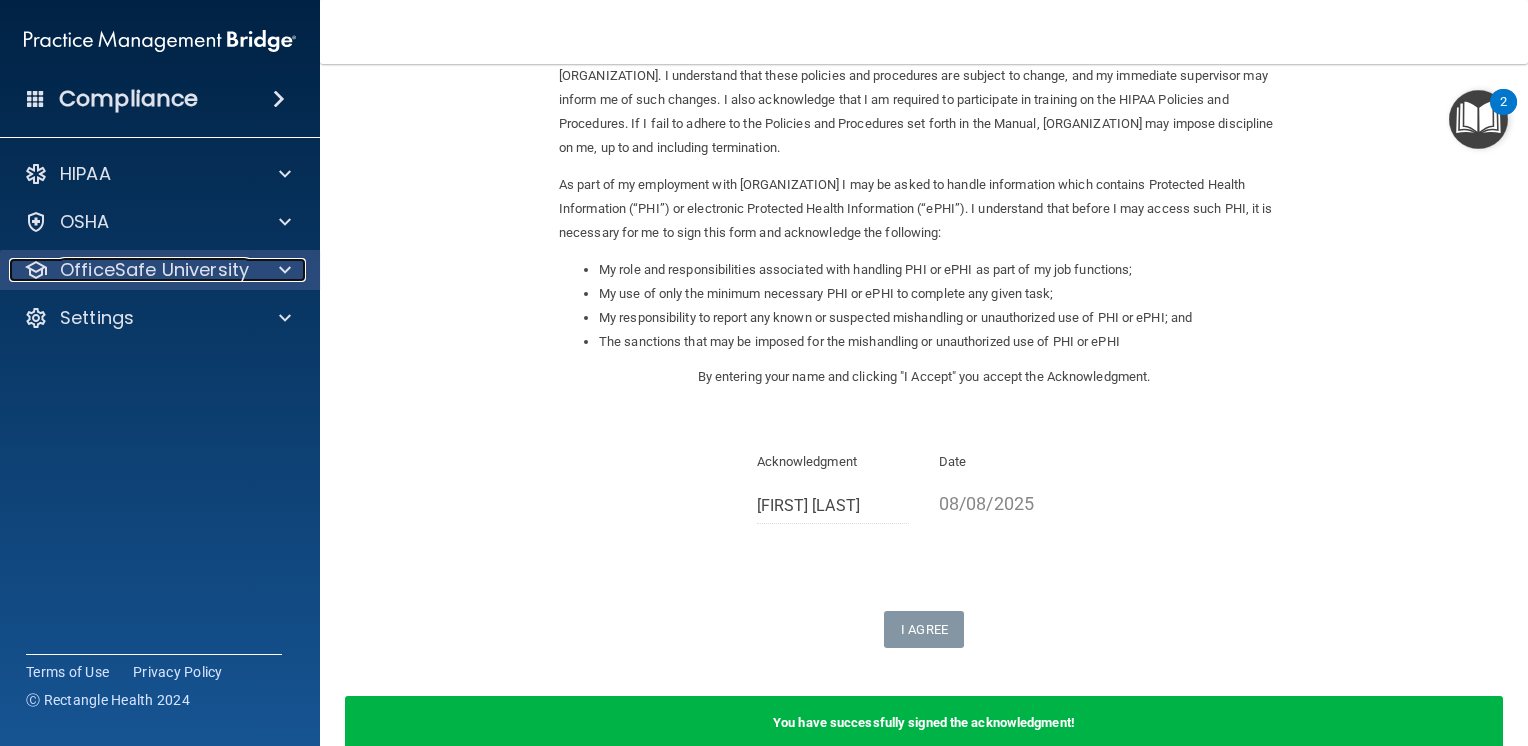click on "OfficeSafe University" at bounding box center (154, 270) 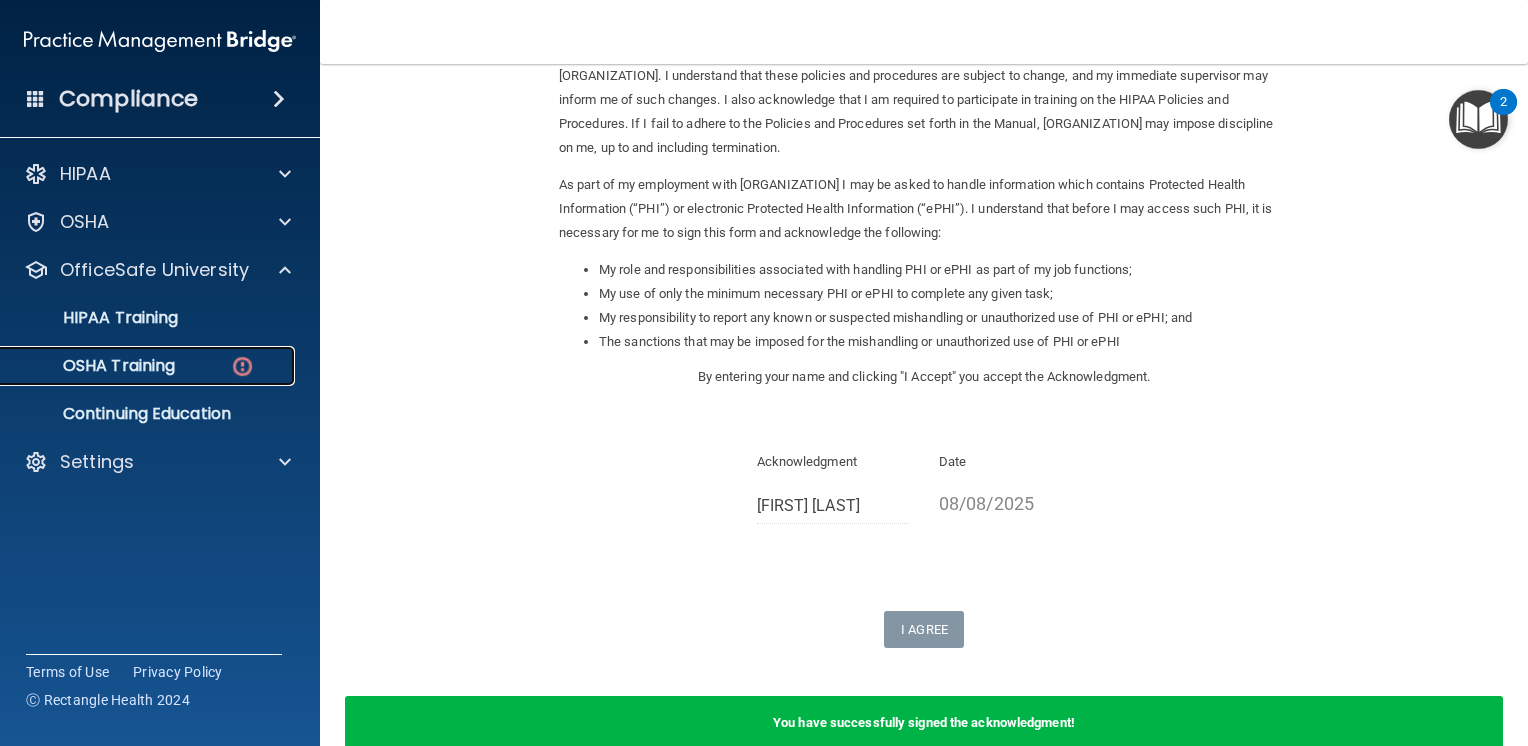 click on "OSHA Training" at bounding box center (94, 366) 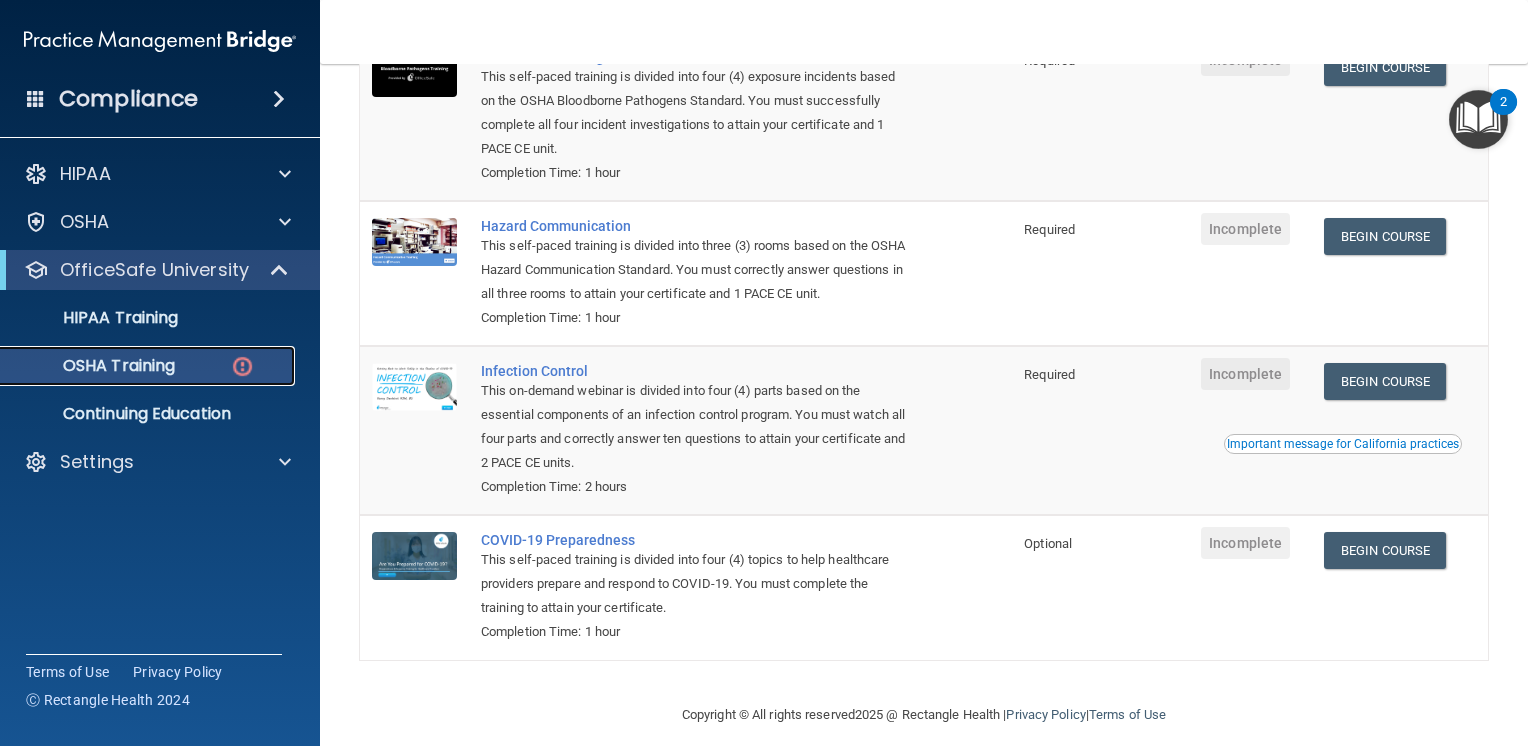 scroll, scrollTop: 292, scrollLeft: 0, axis: vertical 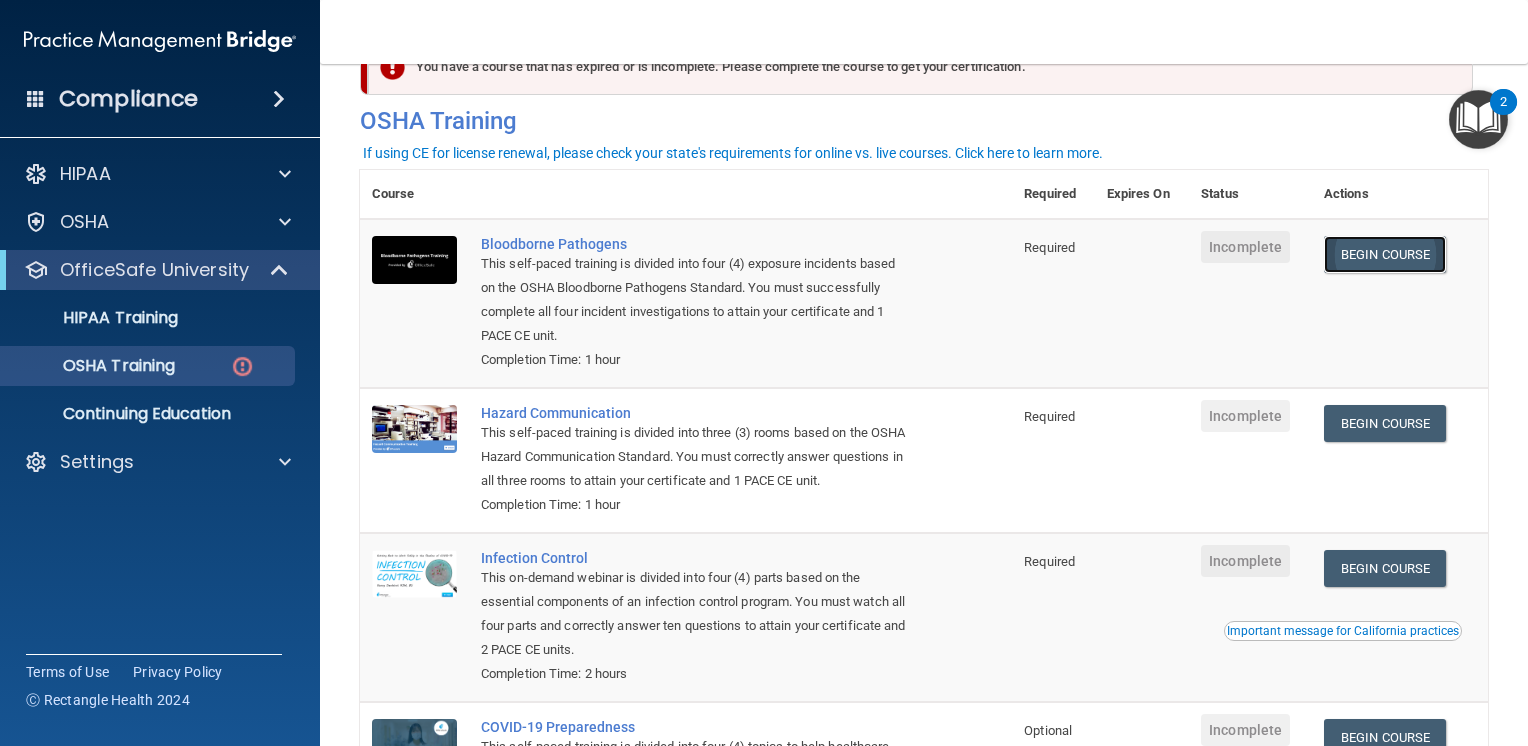 click on "Begin Course" at bounding box center [1385, 254] 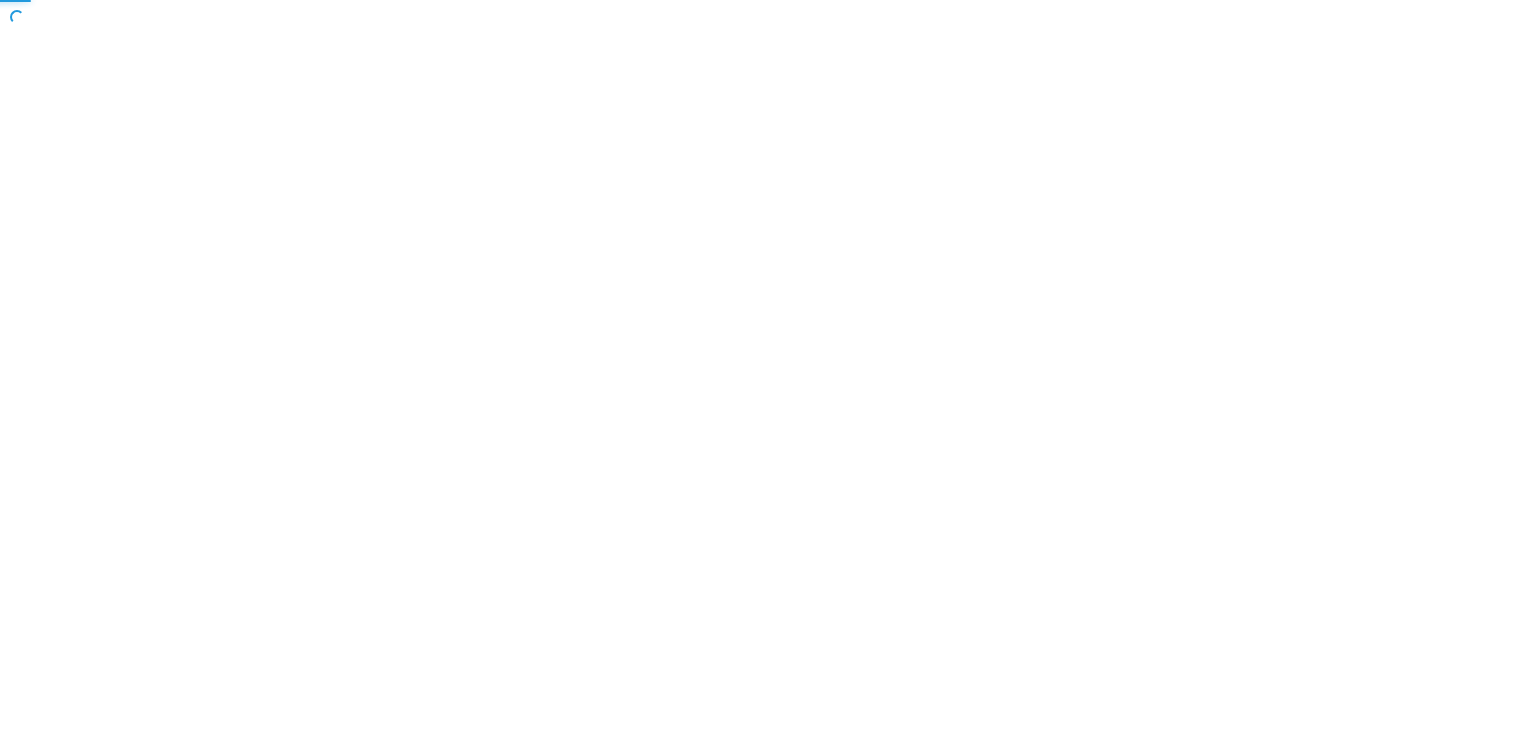 scroll, scrollTop: 0, scrollLeft: 0, axis: both 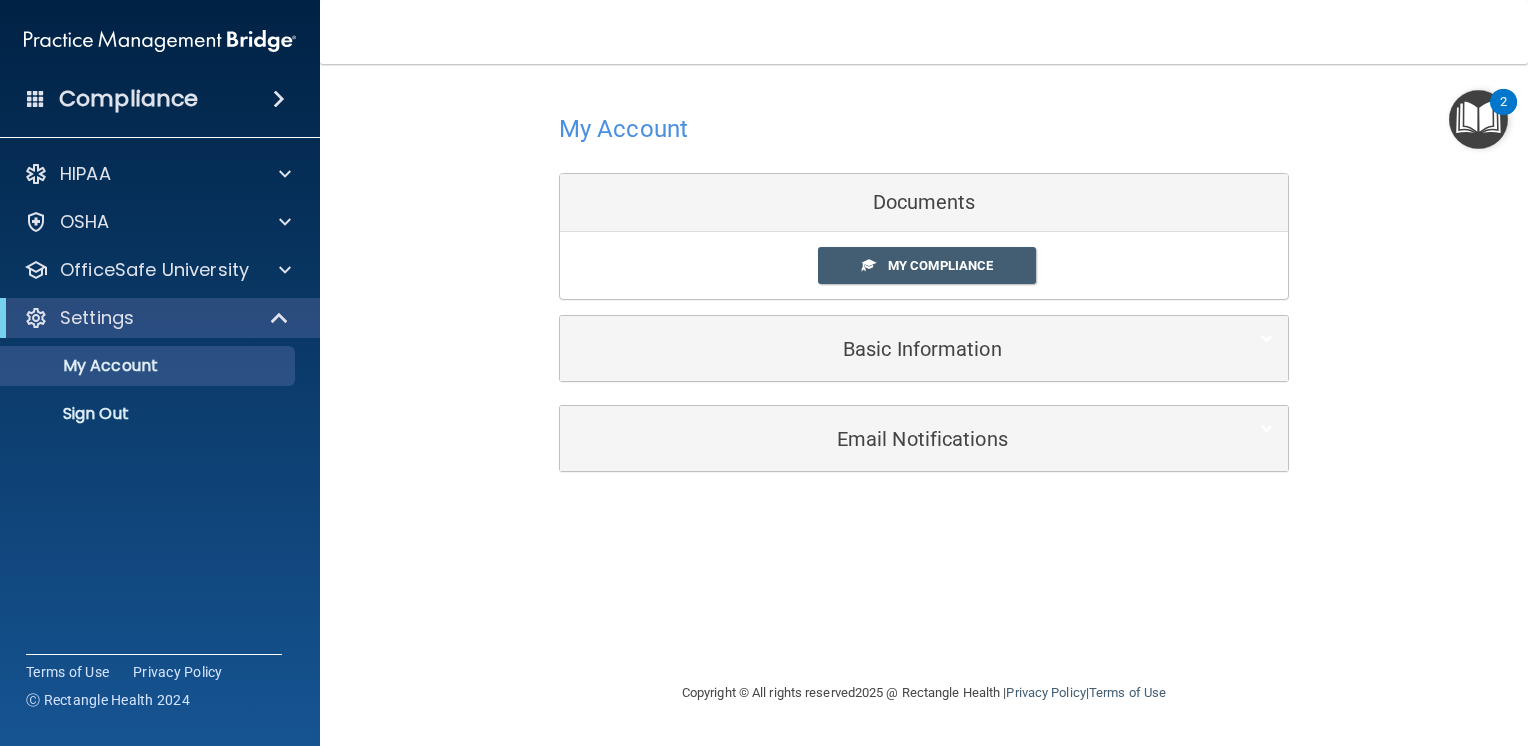 click on "My Account            Documents              My Compliance                 My Compliance             My BAA
Basic Information
Full Name       Elizabeth Rankin   Elizabeth                 Last Name       Rankin                                                                                       Email           libbuscarver@gmail.com   libbuscarver@gmail.com                     Edit   Change Password   Cancel   Save                 You've successfully edited your Information.               Error! The client couldn't be saved.                   Current Password                   New Password                     Confirm New Password                     Submit
You've successfully saved Clients Basic Information.
Email Notifications
Organization Emails     Toggle all" at bounding box center (924, 289) 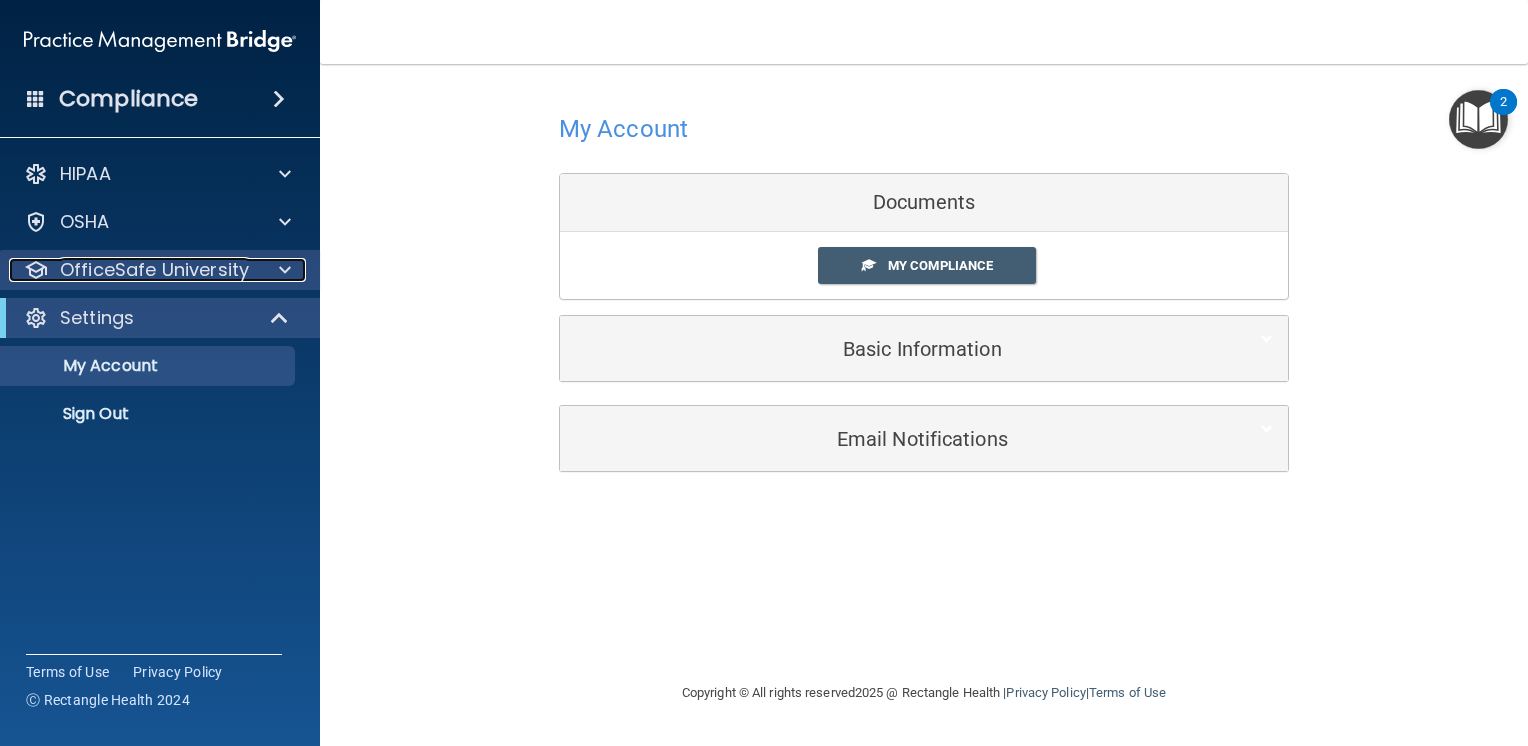 click on "OfficeSafe University" at bounding box center (154, 270) 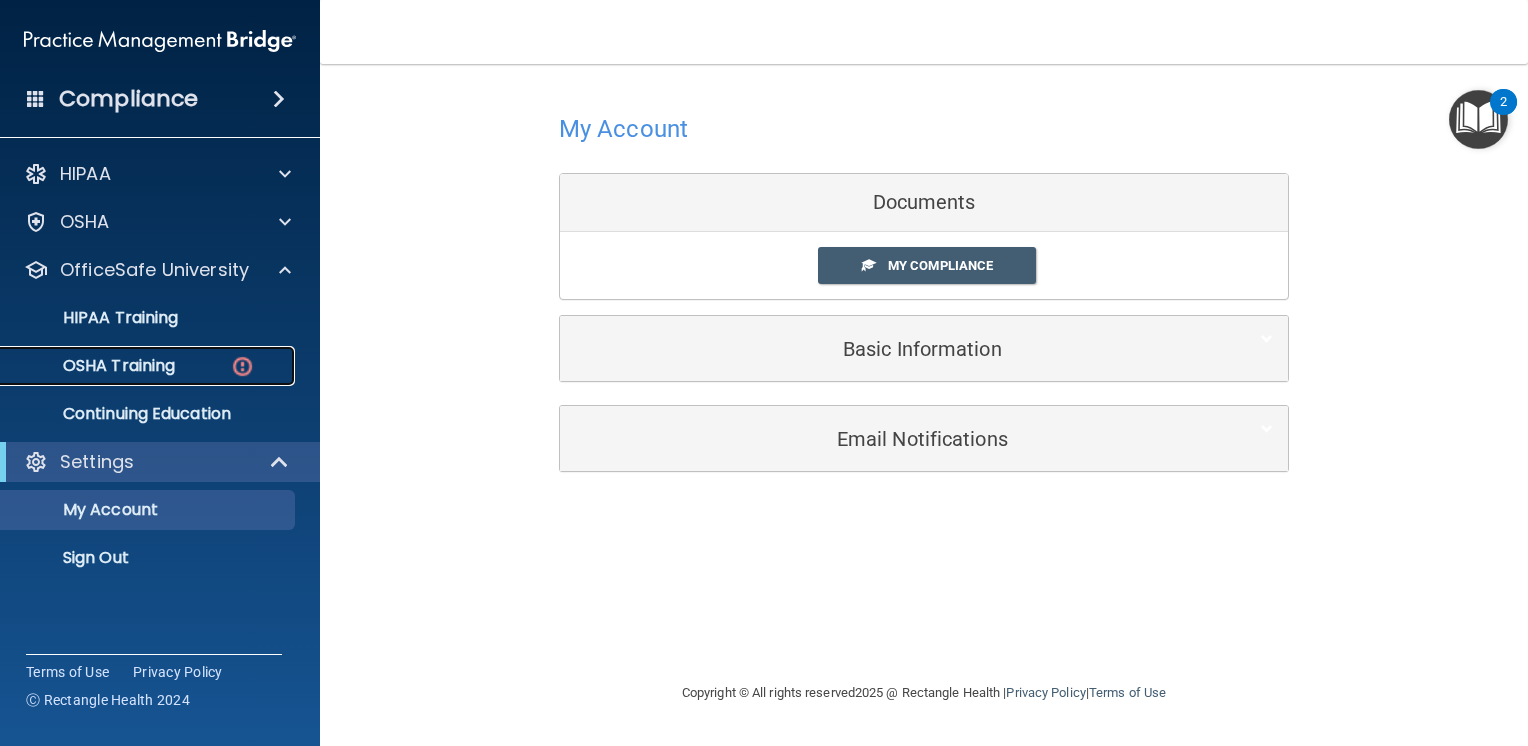 click on "OSHA Training" at bounding box center [94, 366] 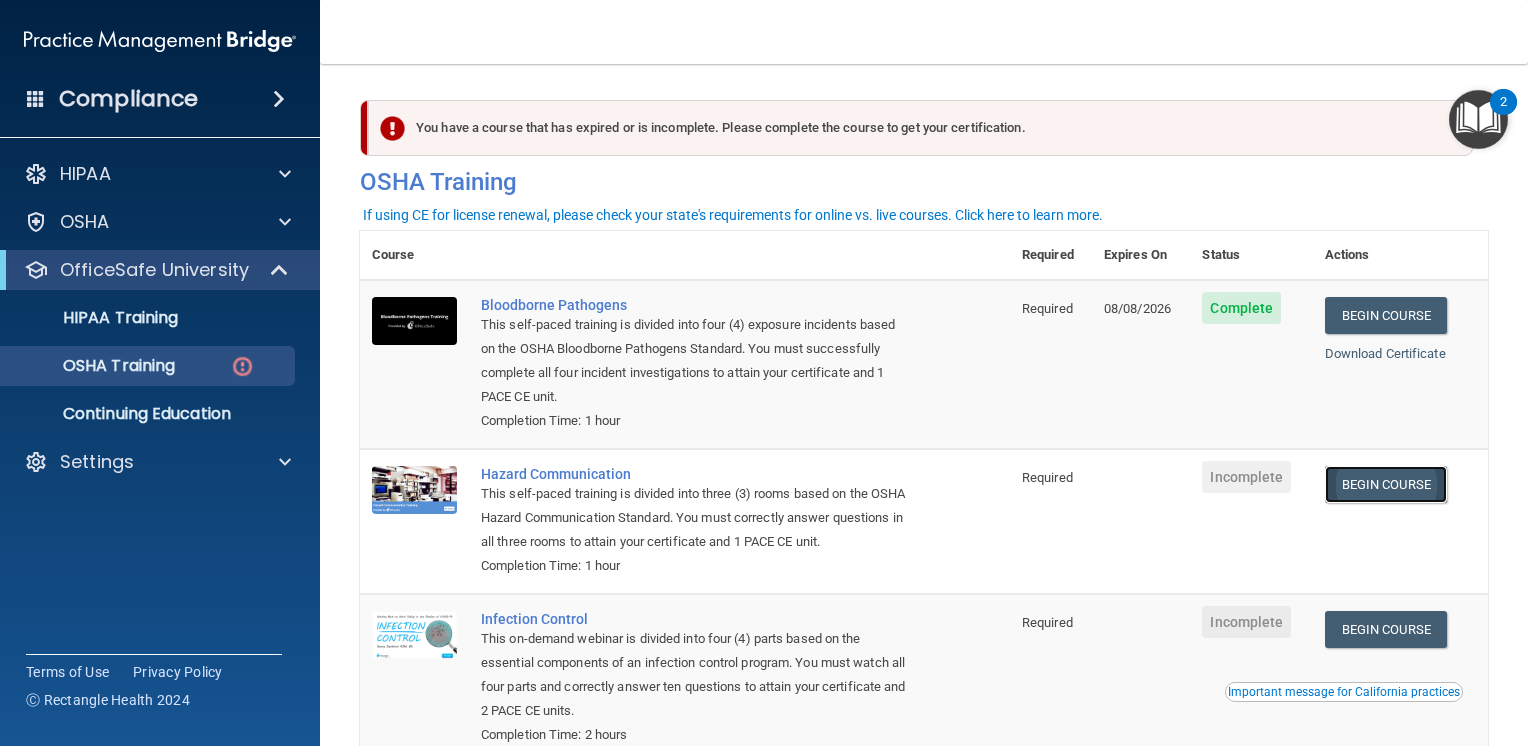 click on "Begin Course" at bounding box center (1386, 484) 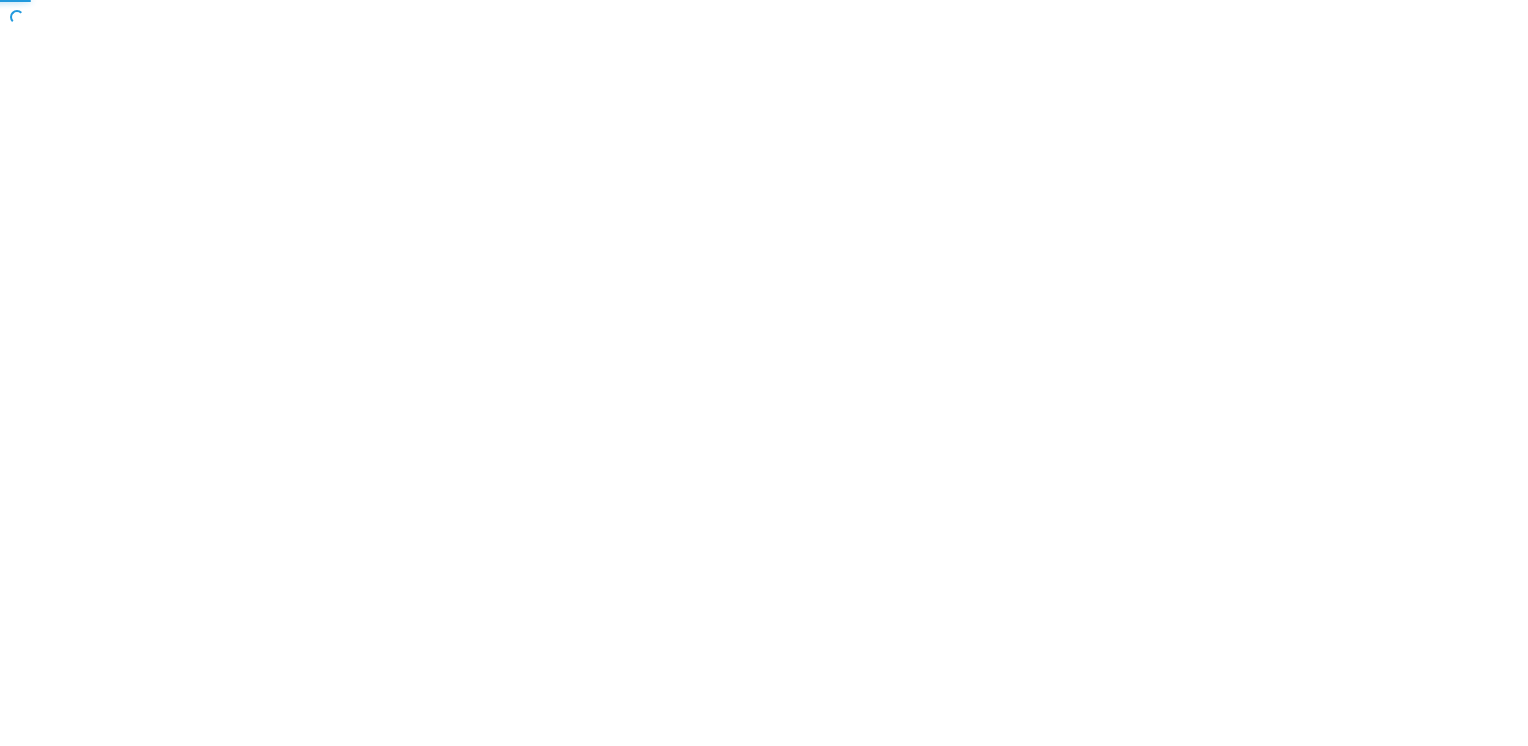 scroll, scrollTop: 0, scrollLeft: 0, axis: both 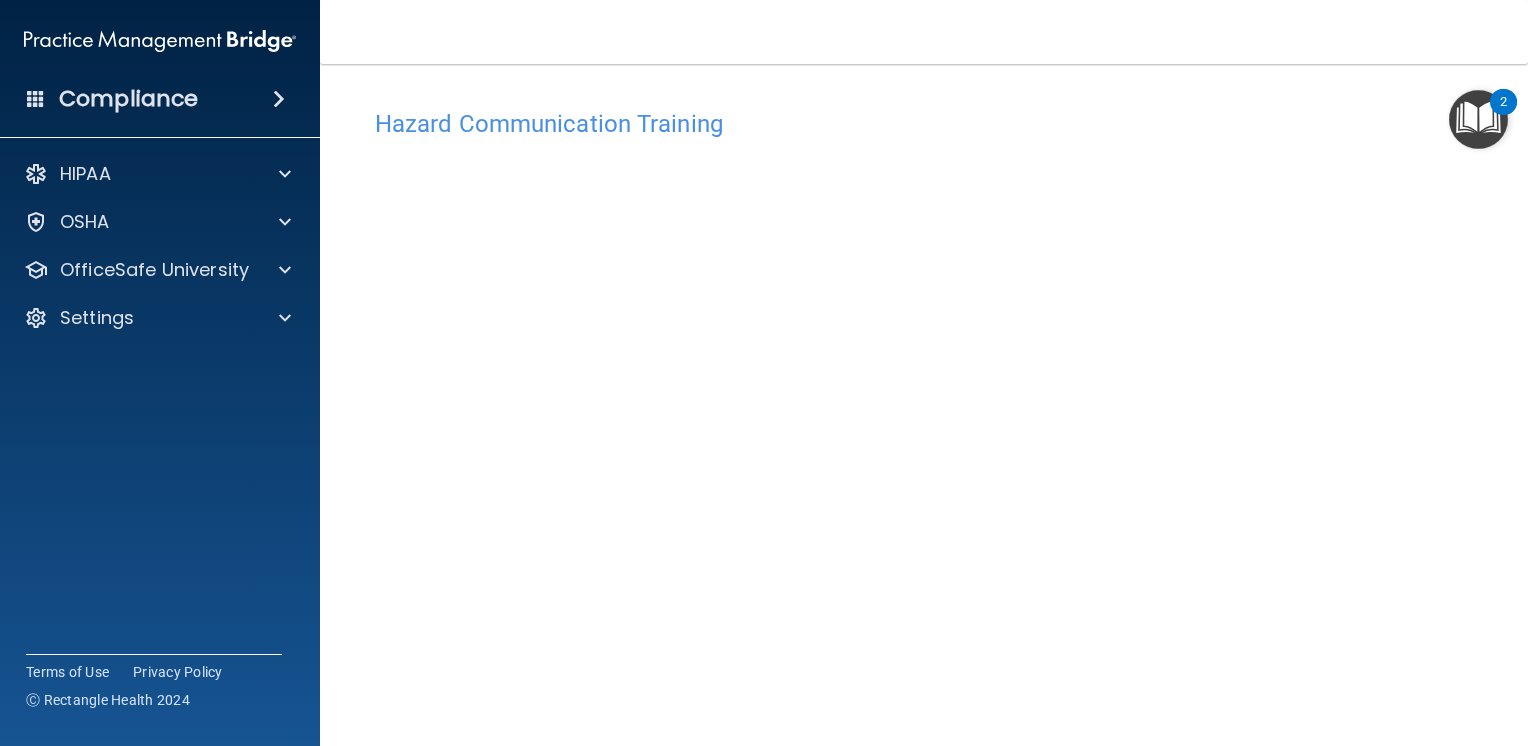 click on "Hazard Communication Training         This course doesn’t expire until . Are you sure you want to take this course now?   Take the course anyway!" at bounding box center [924, 467] 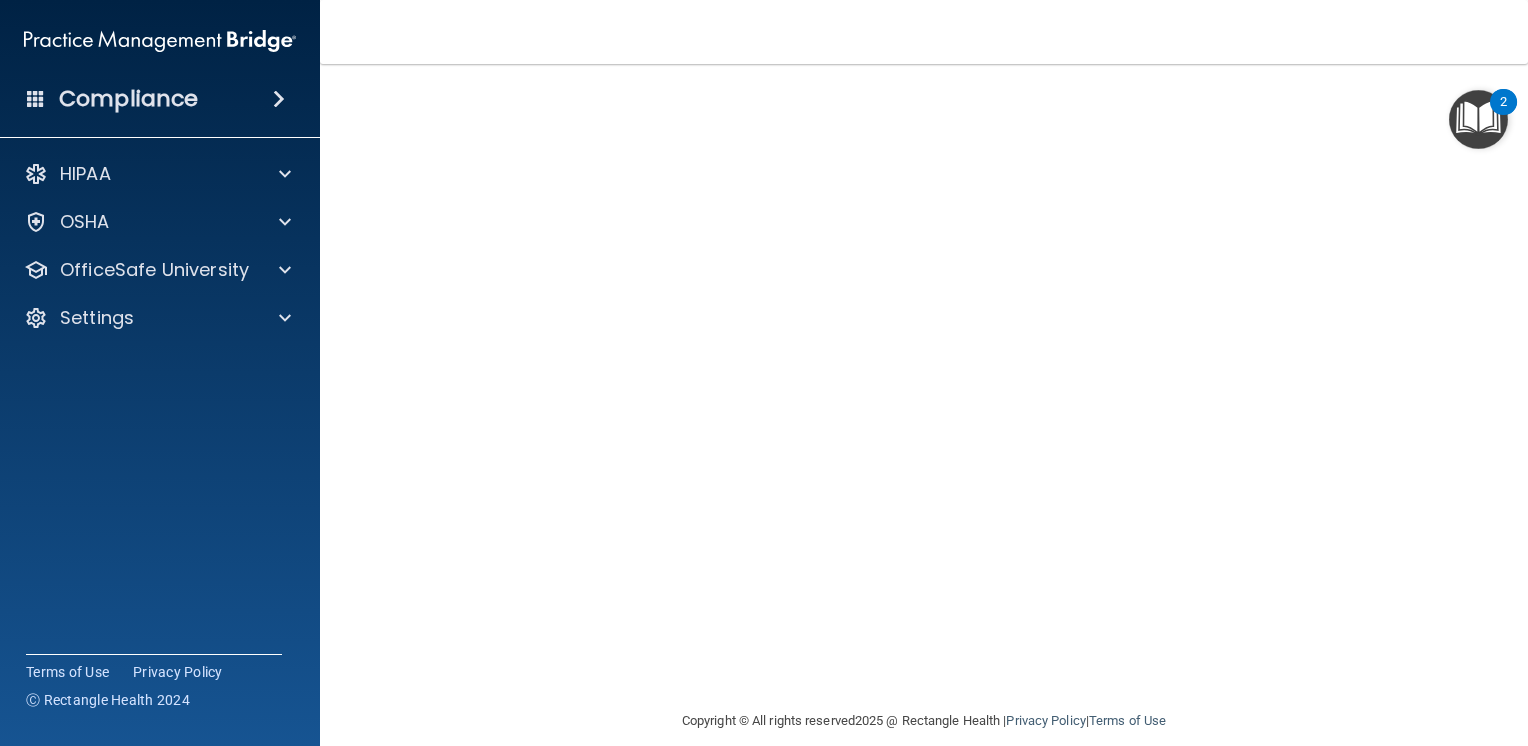 scroll, scrollTop: 5, scrollLeft: 0, axis: vertical 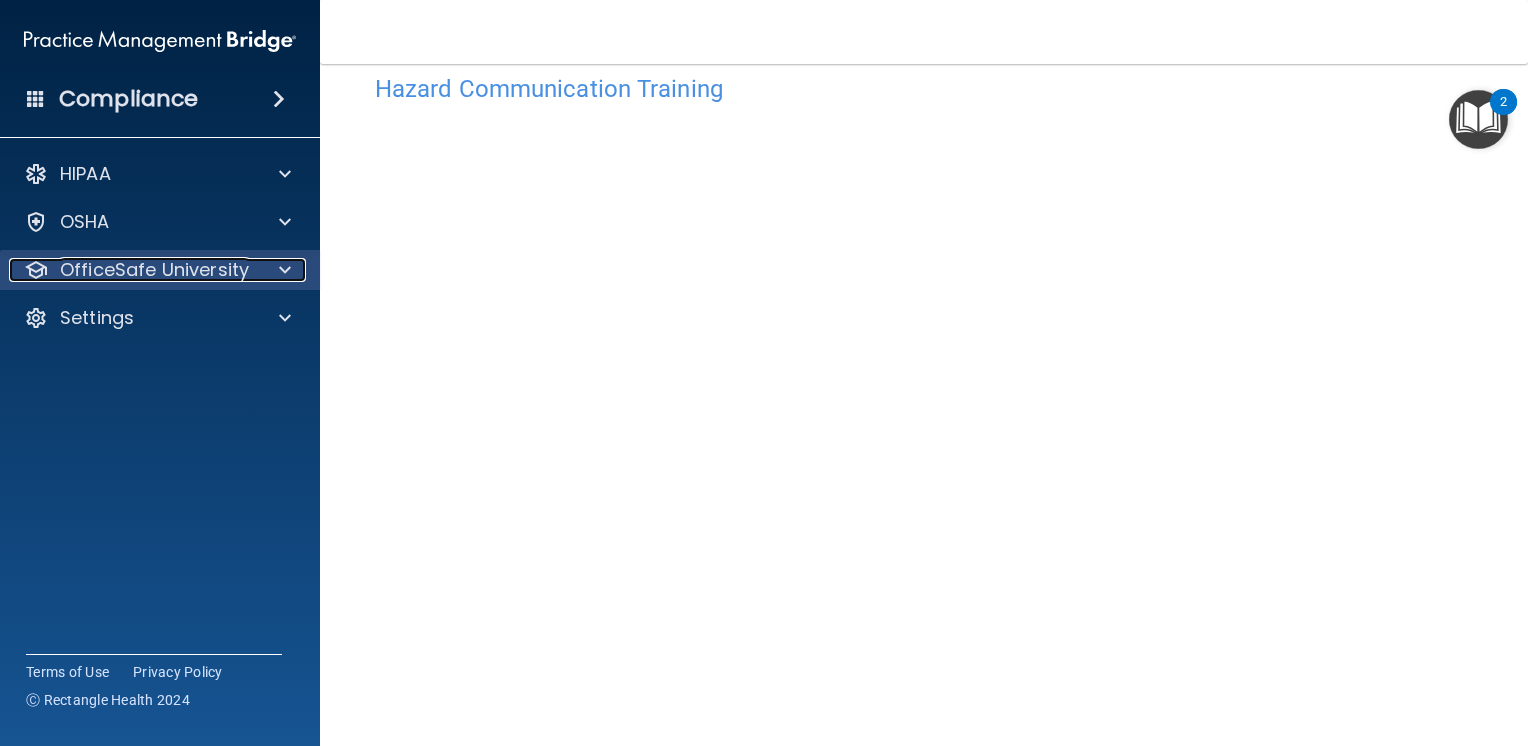 click on "OfficeSafe University" at bounding box center (154, 270) 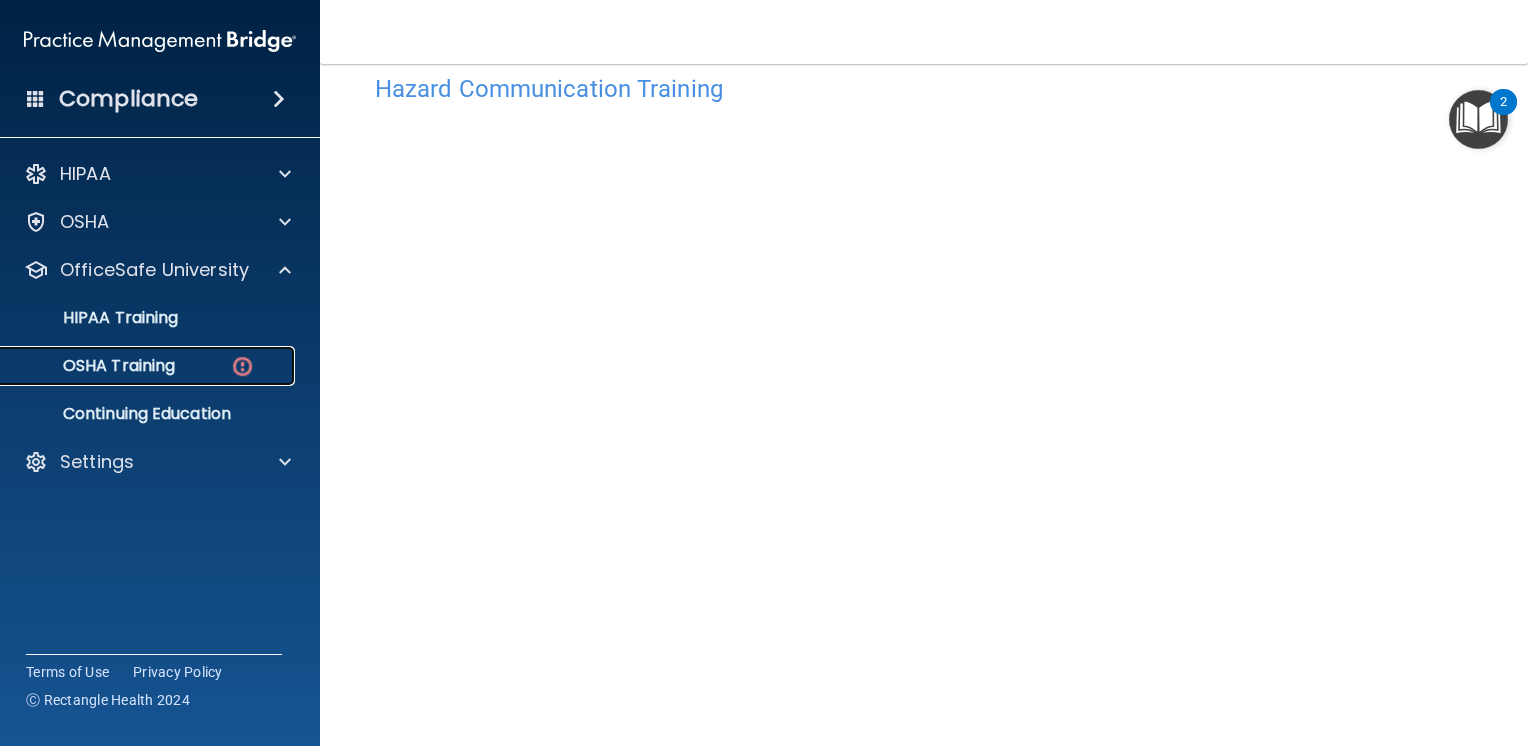 click on "OSHA Training" at bounding box center (94, 366) 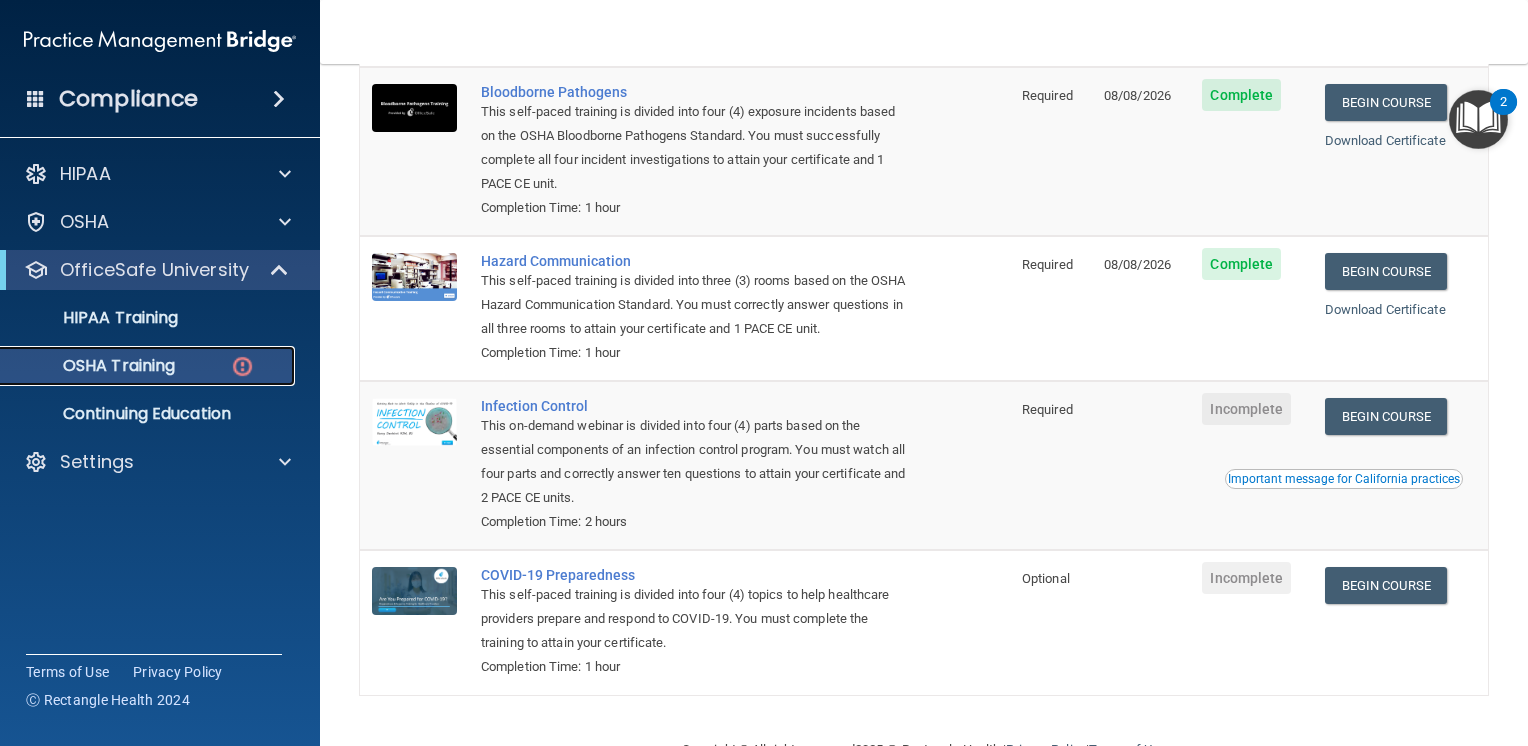 scroll, scrollTop: 292, scrollLeft: 0, axis: vertical 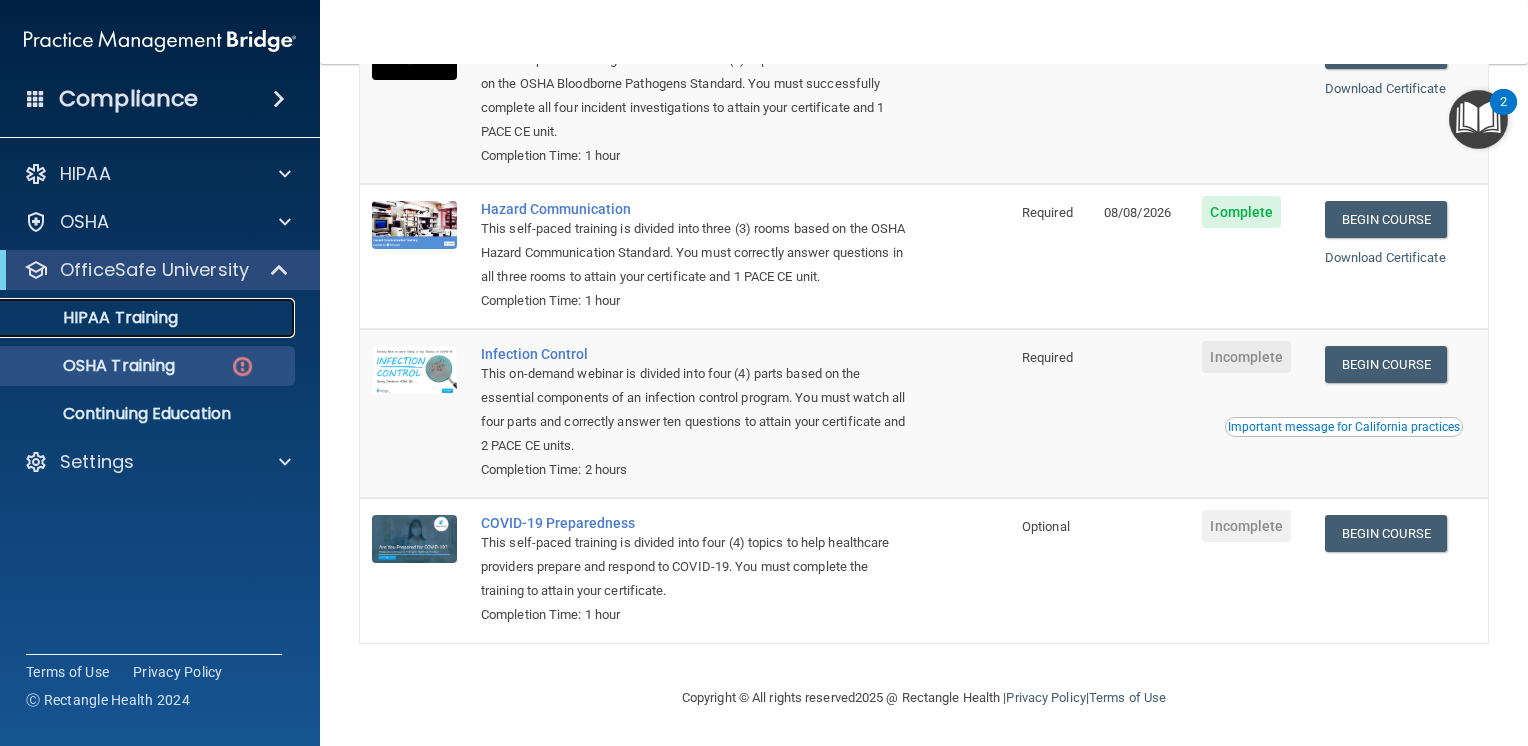 click on "HIPAA Training" at bounding box center (95, 318) 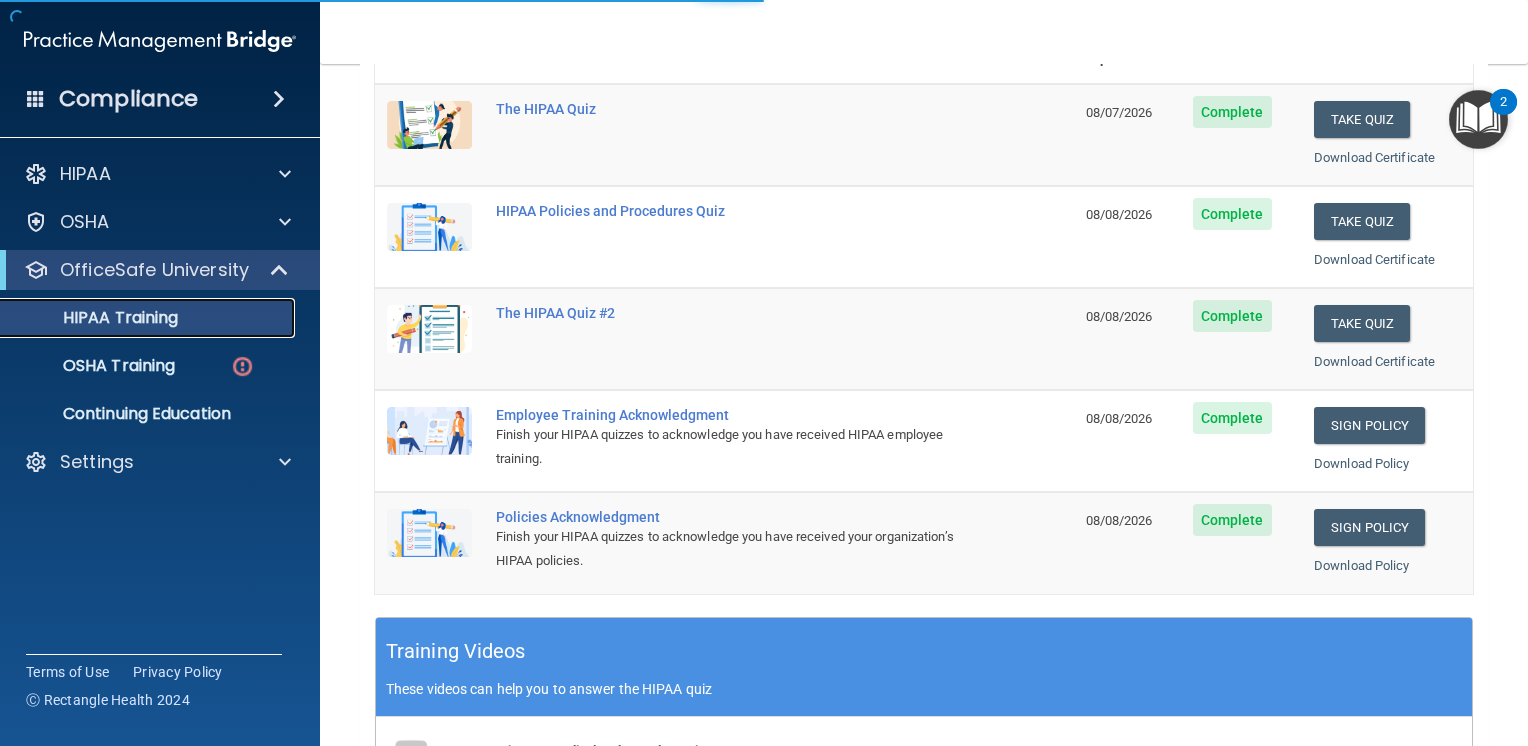 scroll, scrollTop: 755, scrollLeft: 0, axis: vertical 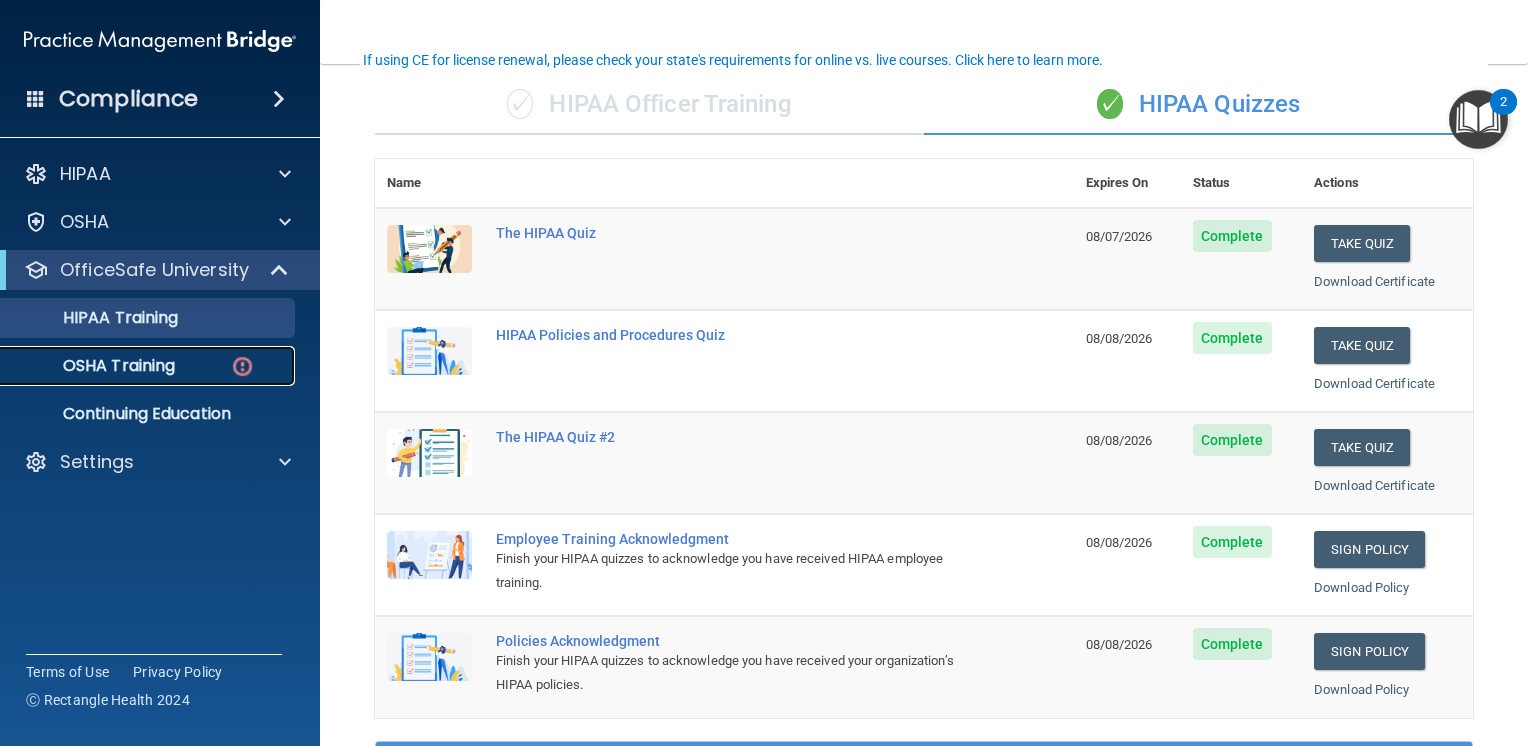 click on "OSHA Training" at bounding box center [149, 366] 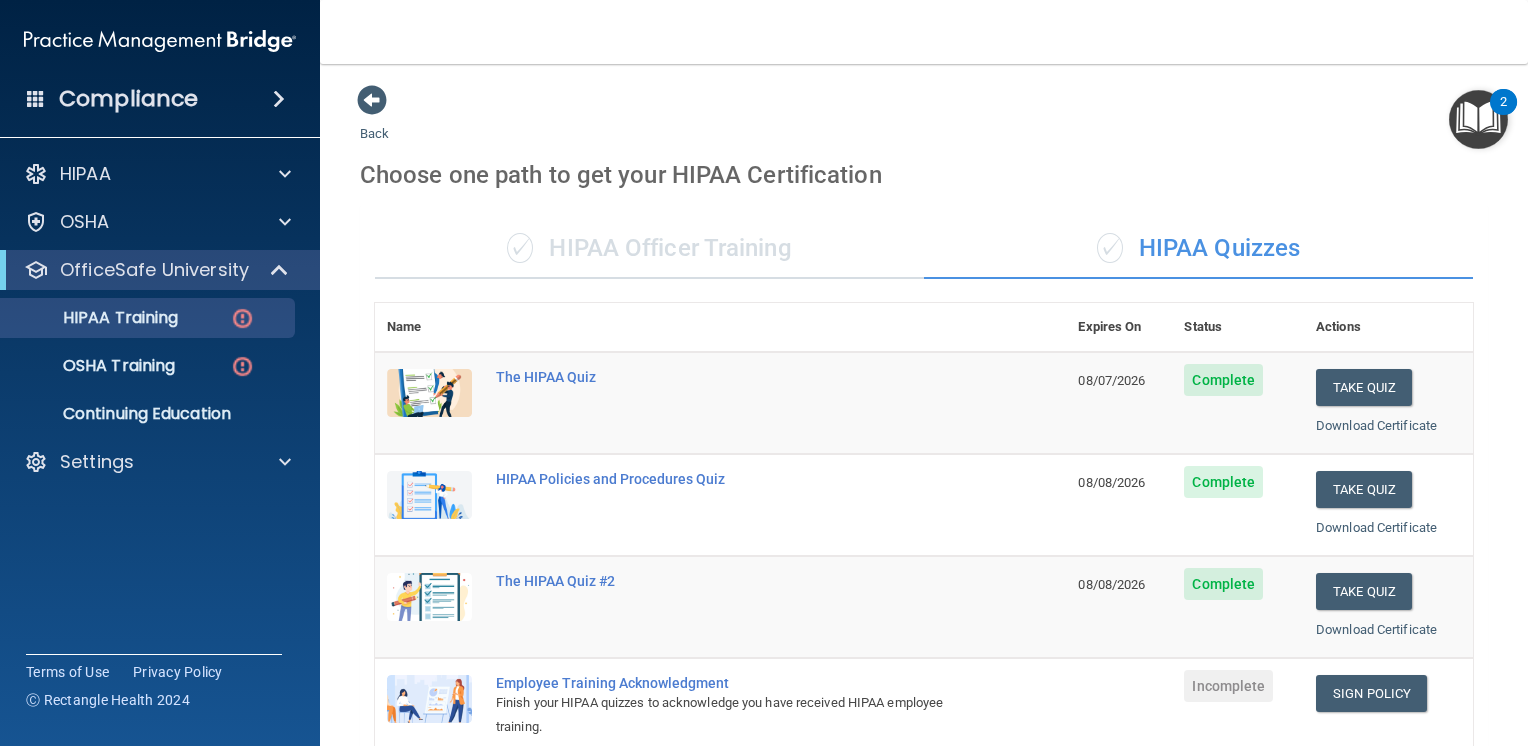 scroll, scrollTop: 0, scrollLeft: 0, axis: both 